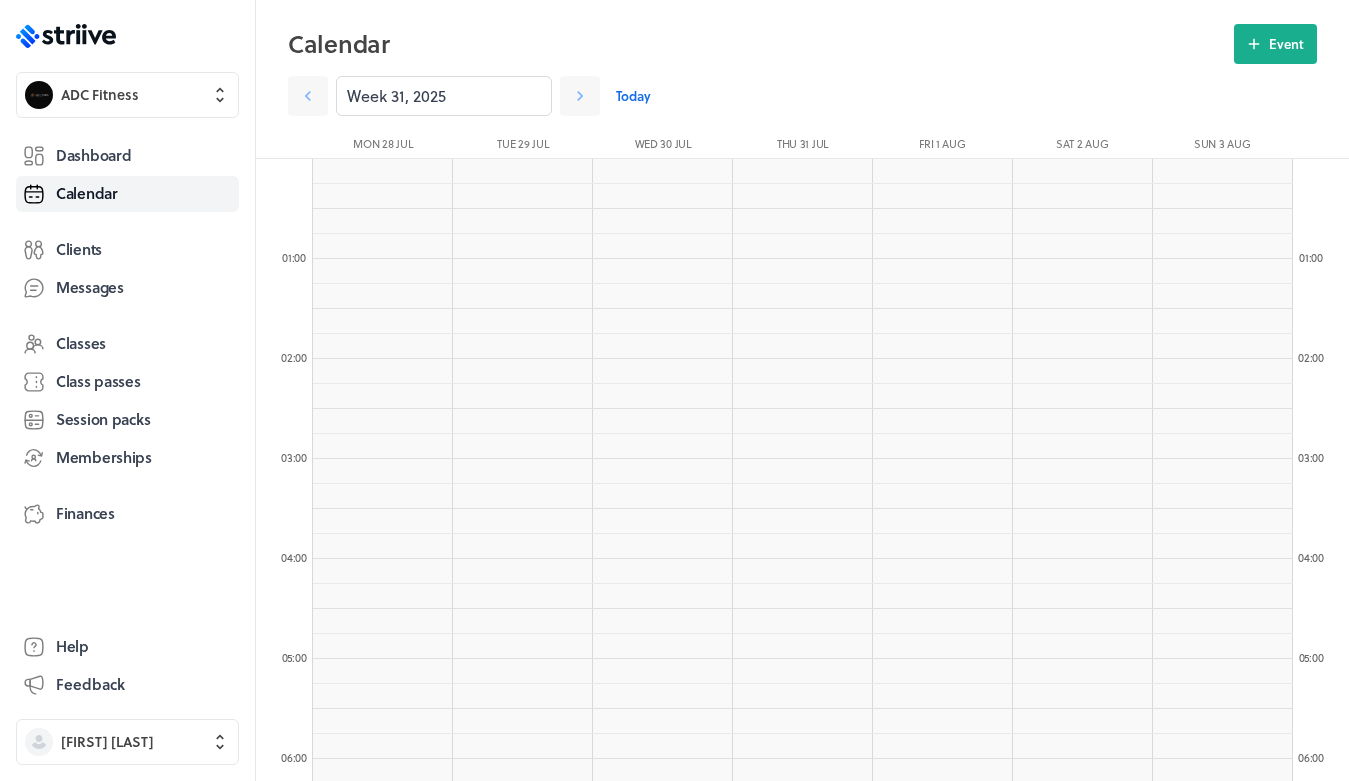 scroll, scrollTop: 1631, scrollLeft: 0, axis: vertical 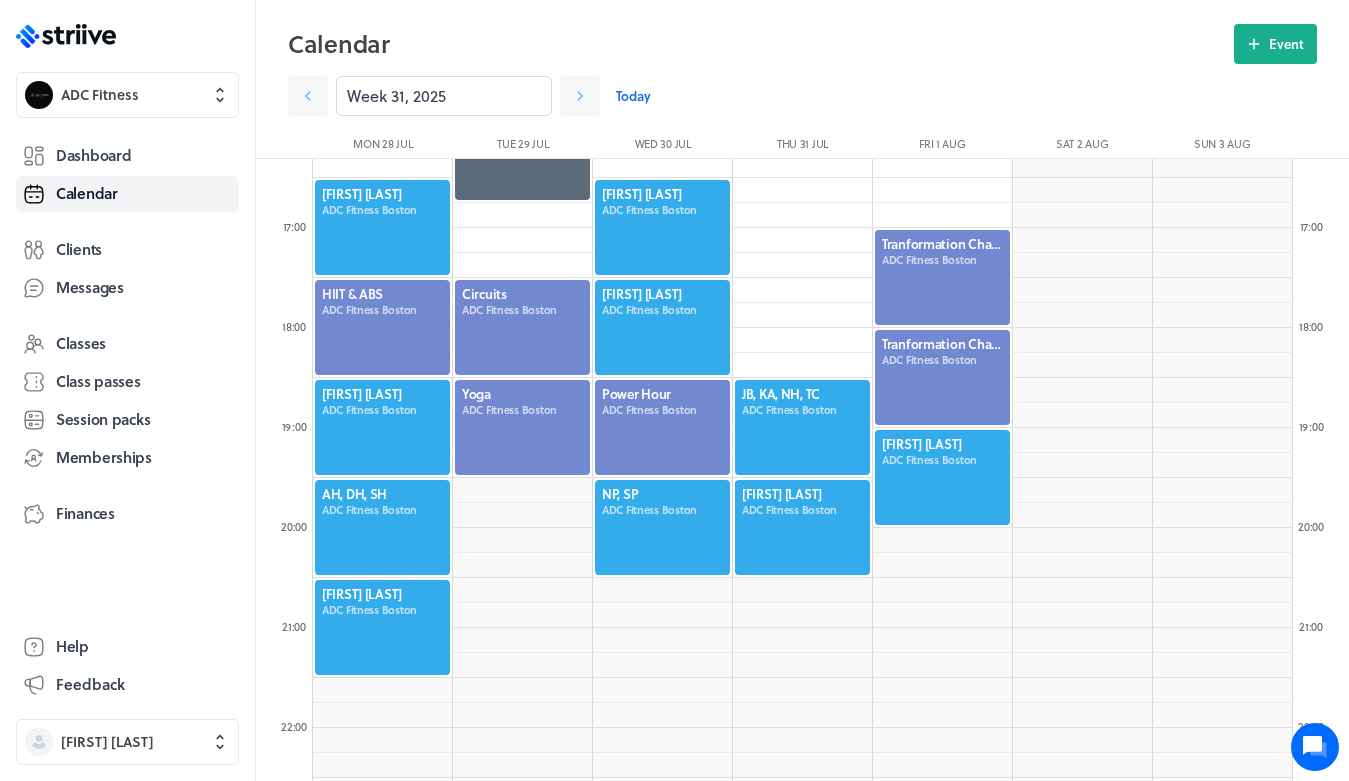 click on "Today" at bounding box center [633, 96] 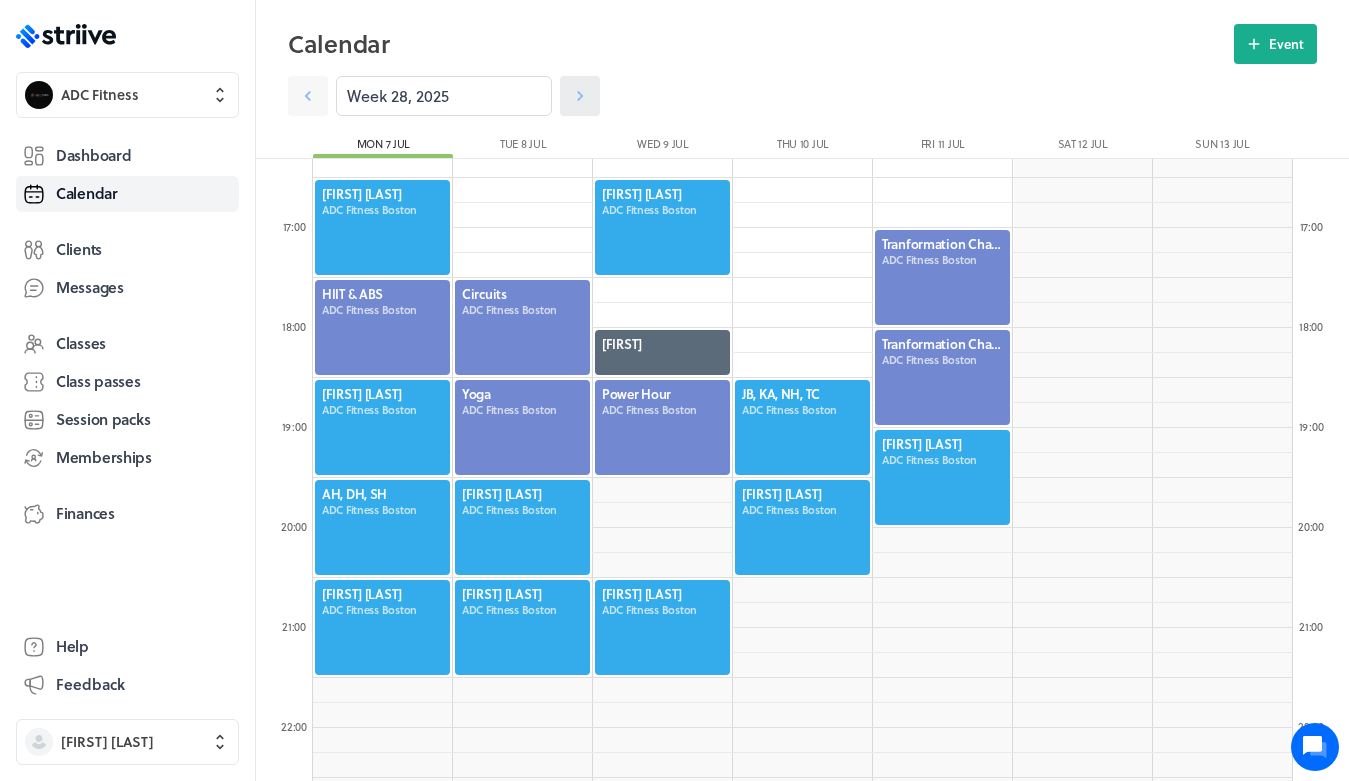 click at bounding box center (580, 96) 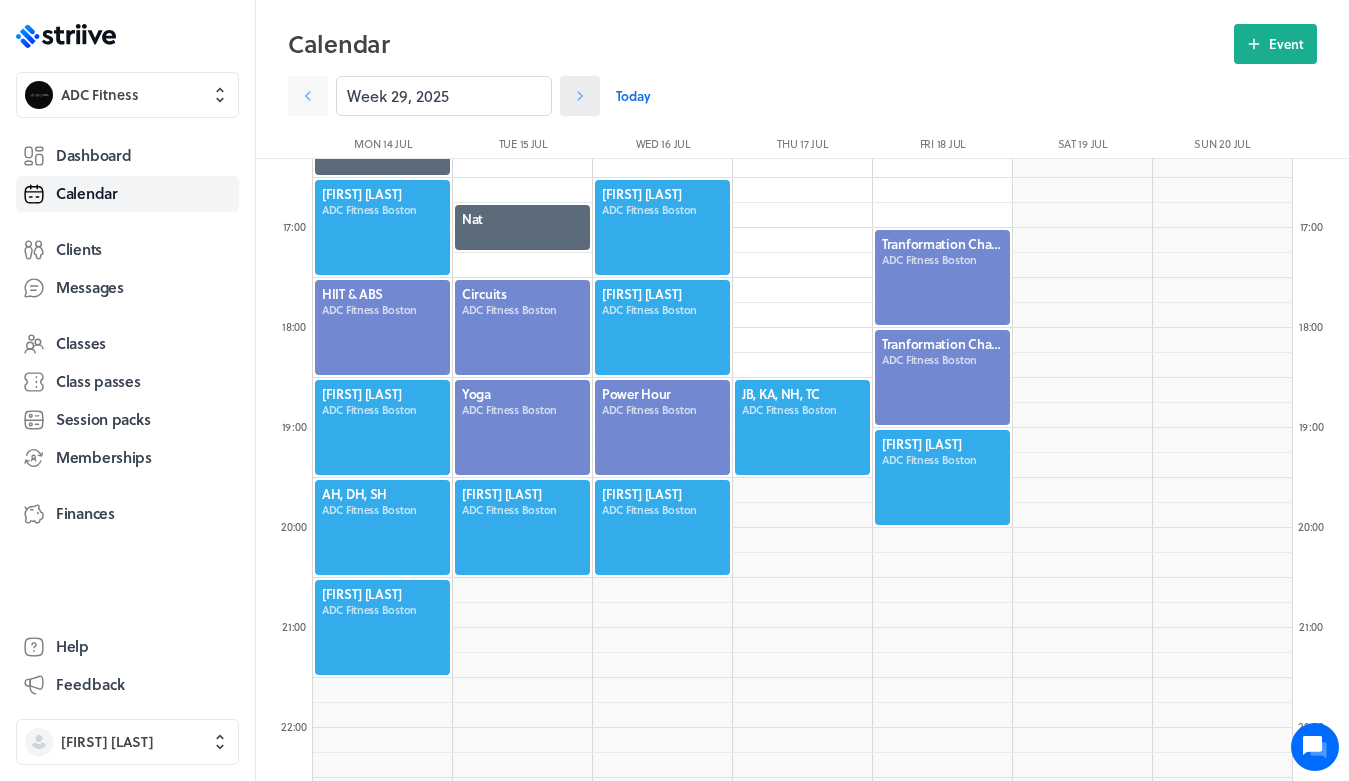 click at bounding box center [580, 96] 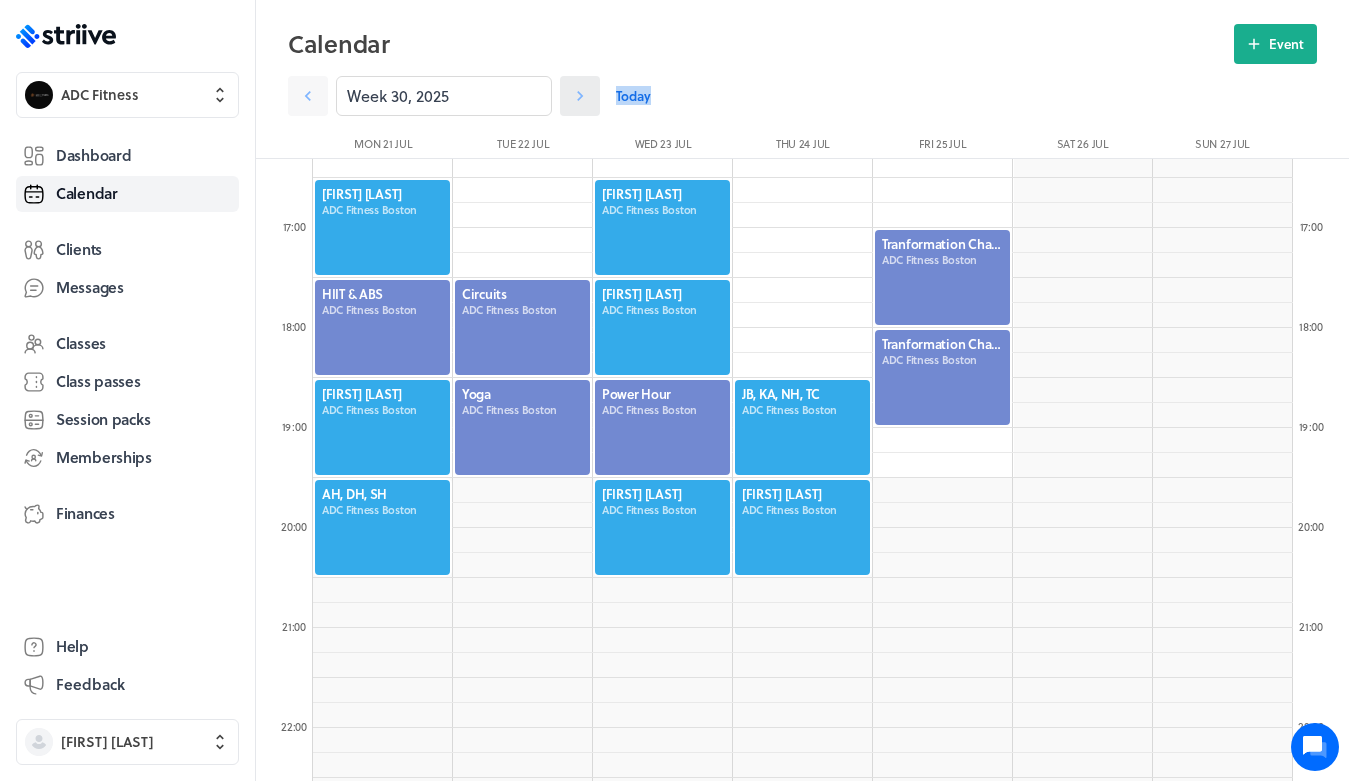 click at bounding box center (580, 96) 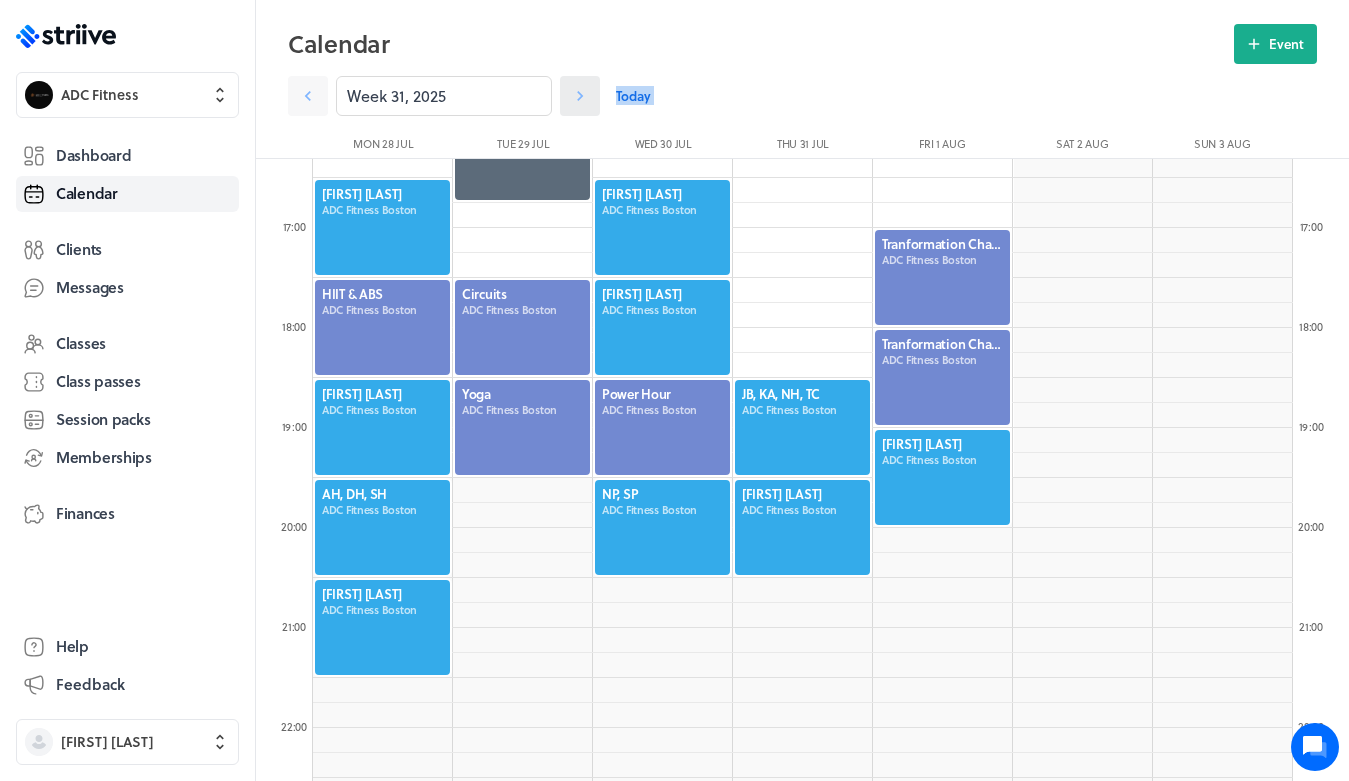click at bounding box center (580, 96) 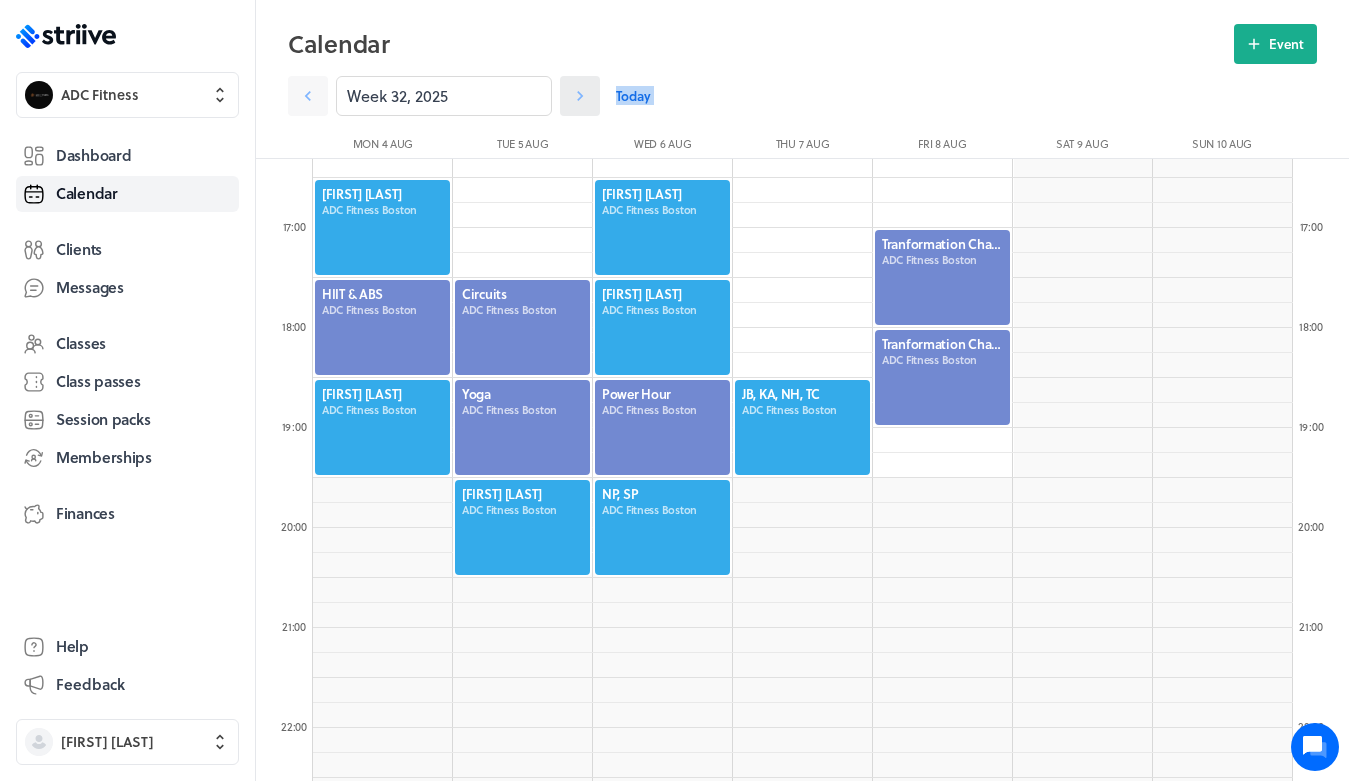 click at bounding box center (580, 96) 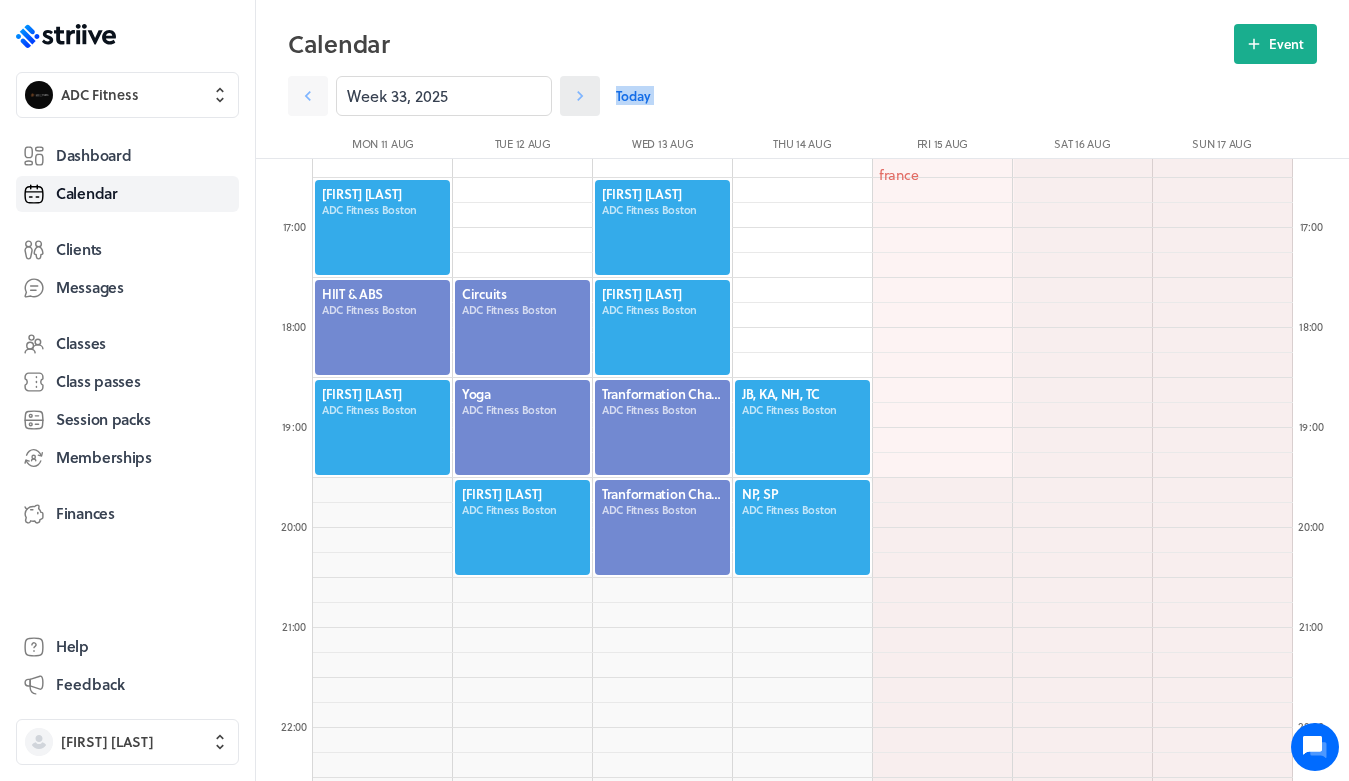 click at bounding box center [580, 96] 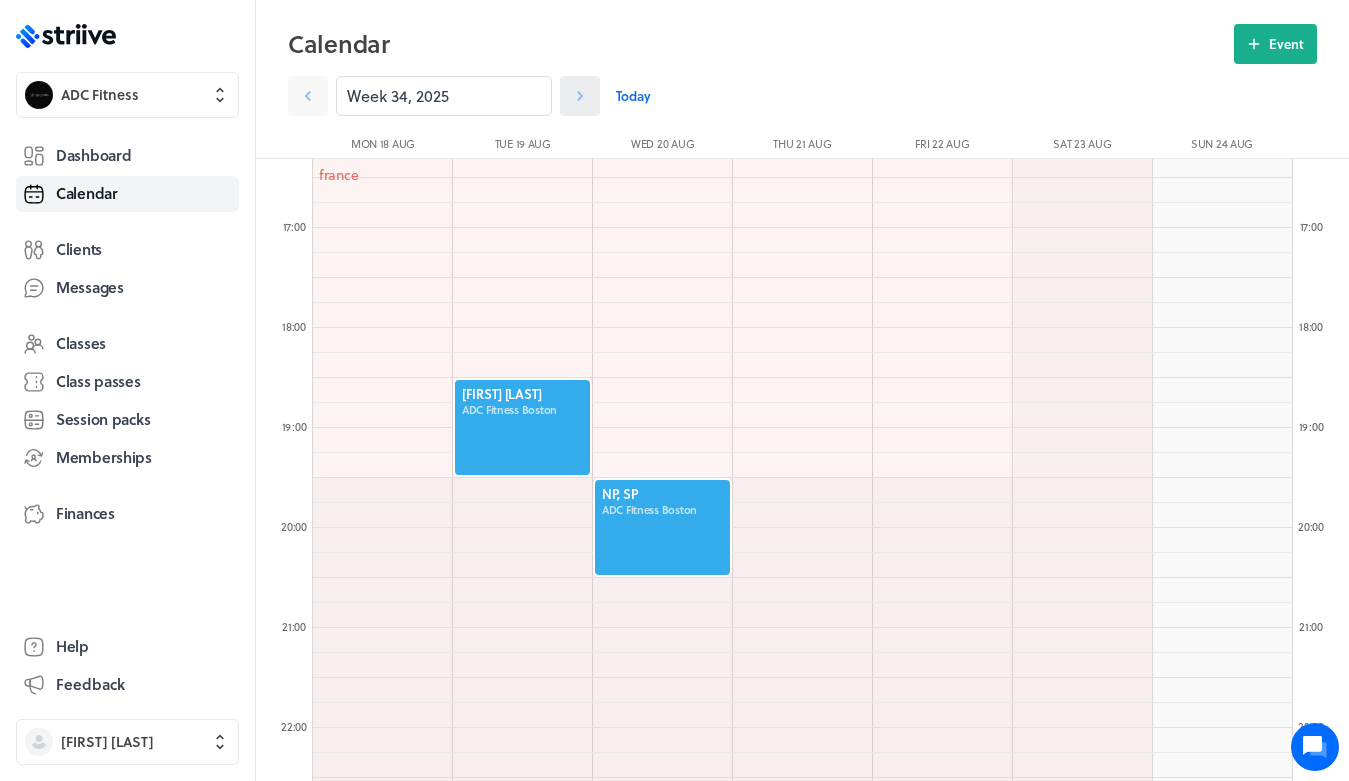 click at bounding box center [580, 96] 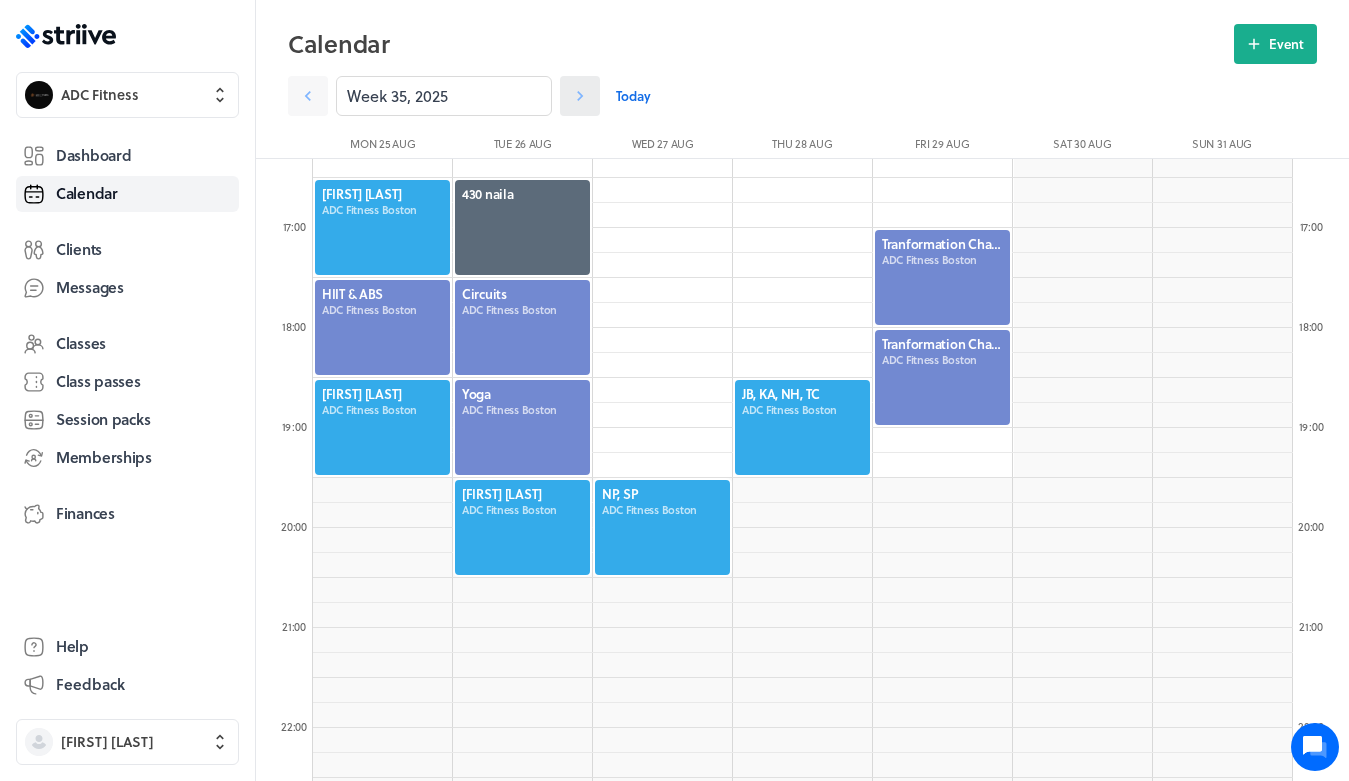 click at bounding box center [580, 96] 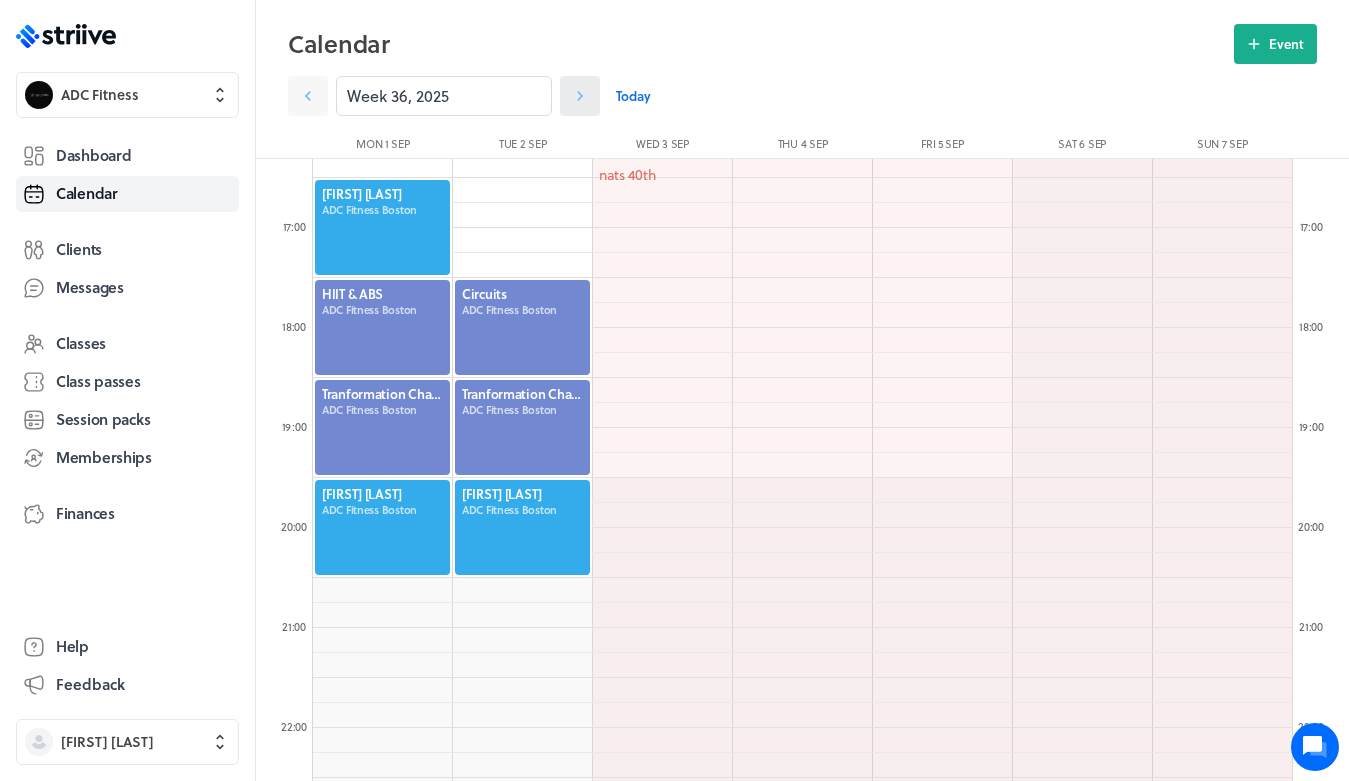 click at bounding box center [580, 96] 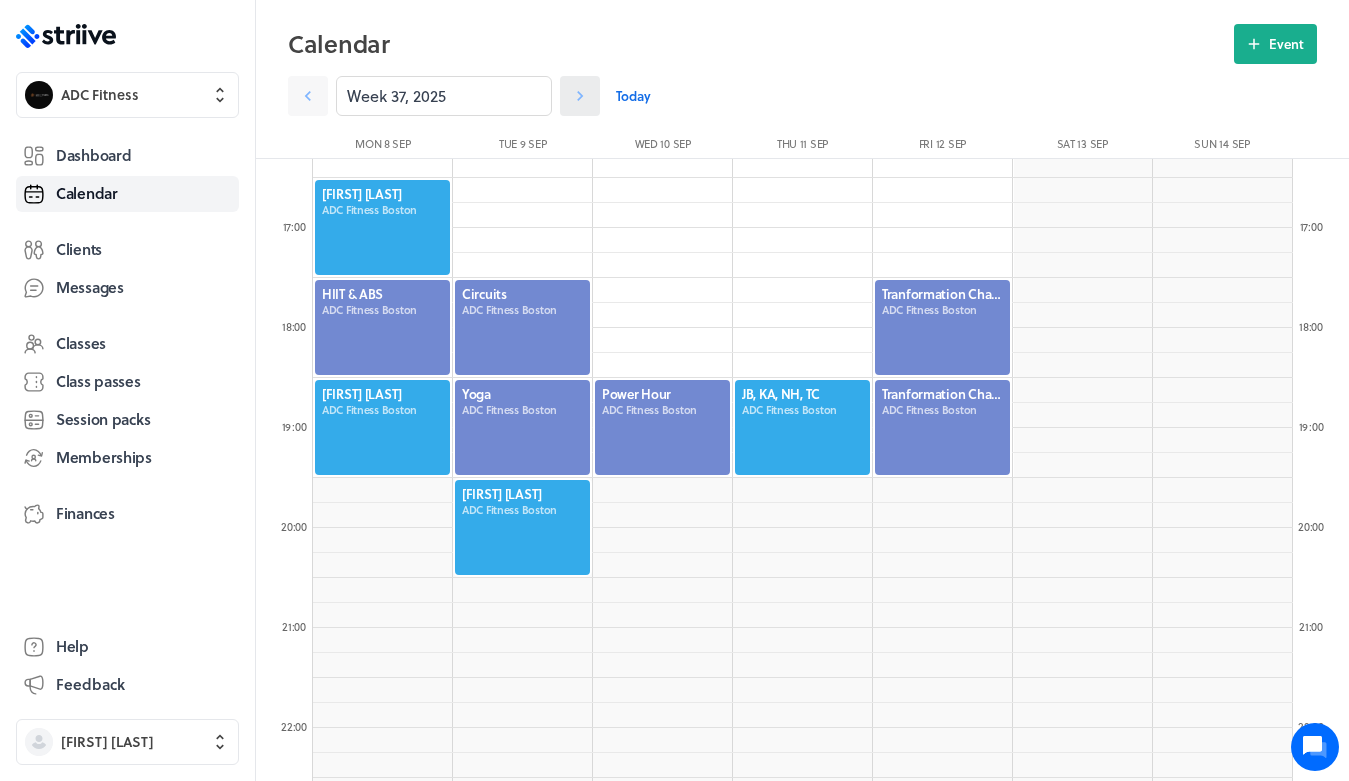 click at bounding box center (580, 96) 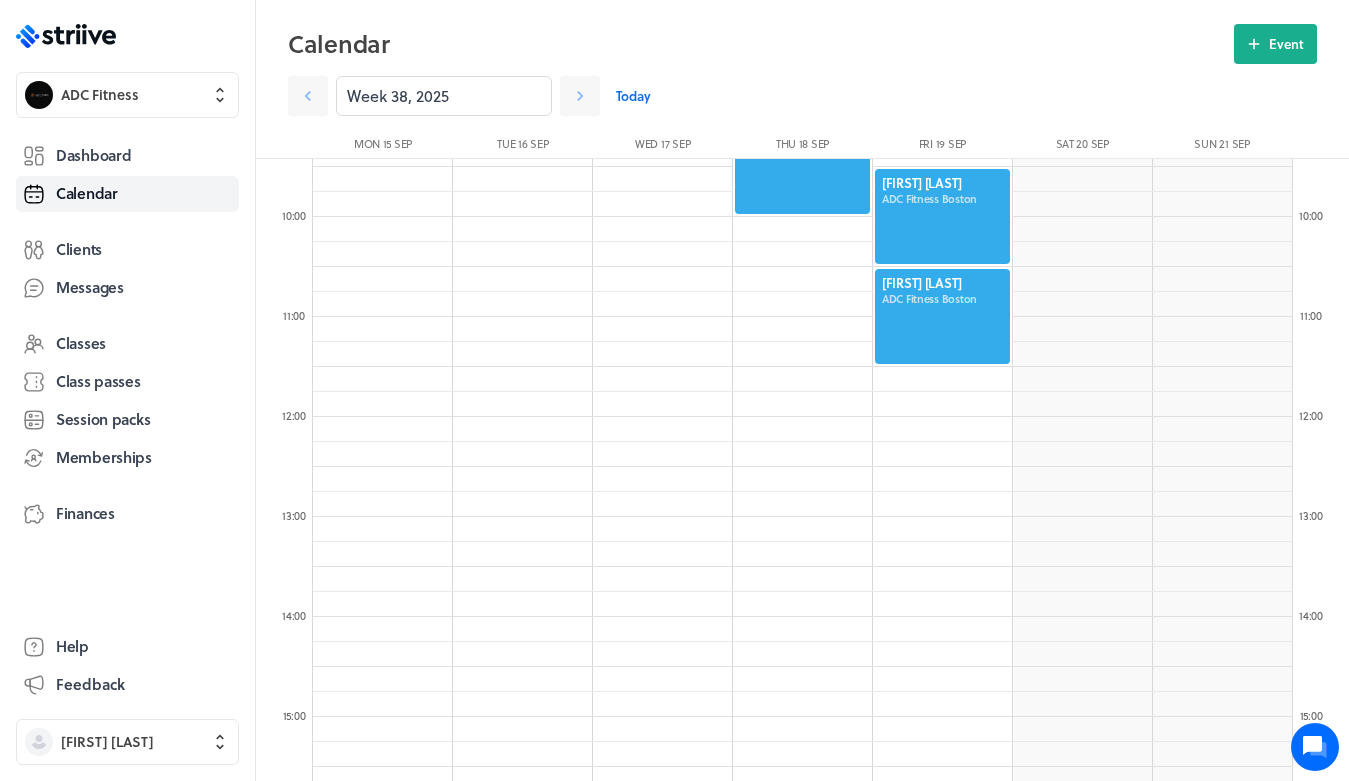 scroll, scrollTop: 939, scrollLeft: 0, axis: vertical 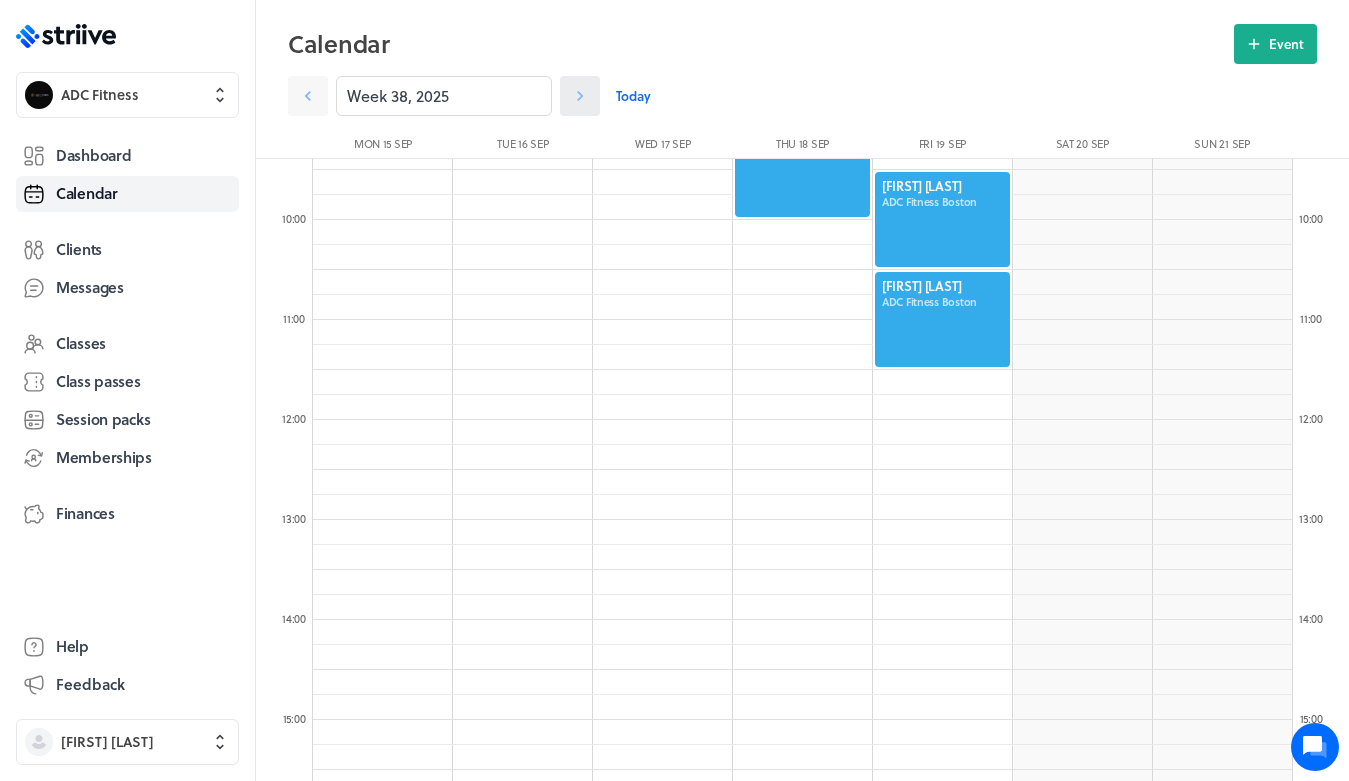 click at bounding box center (308, 96) 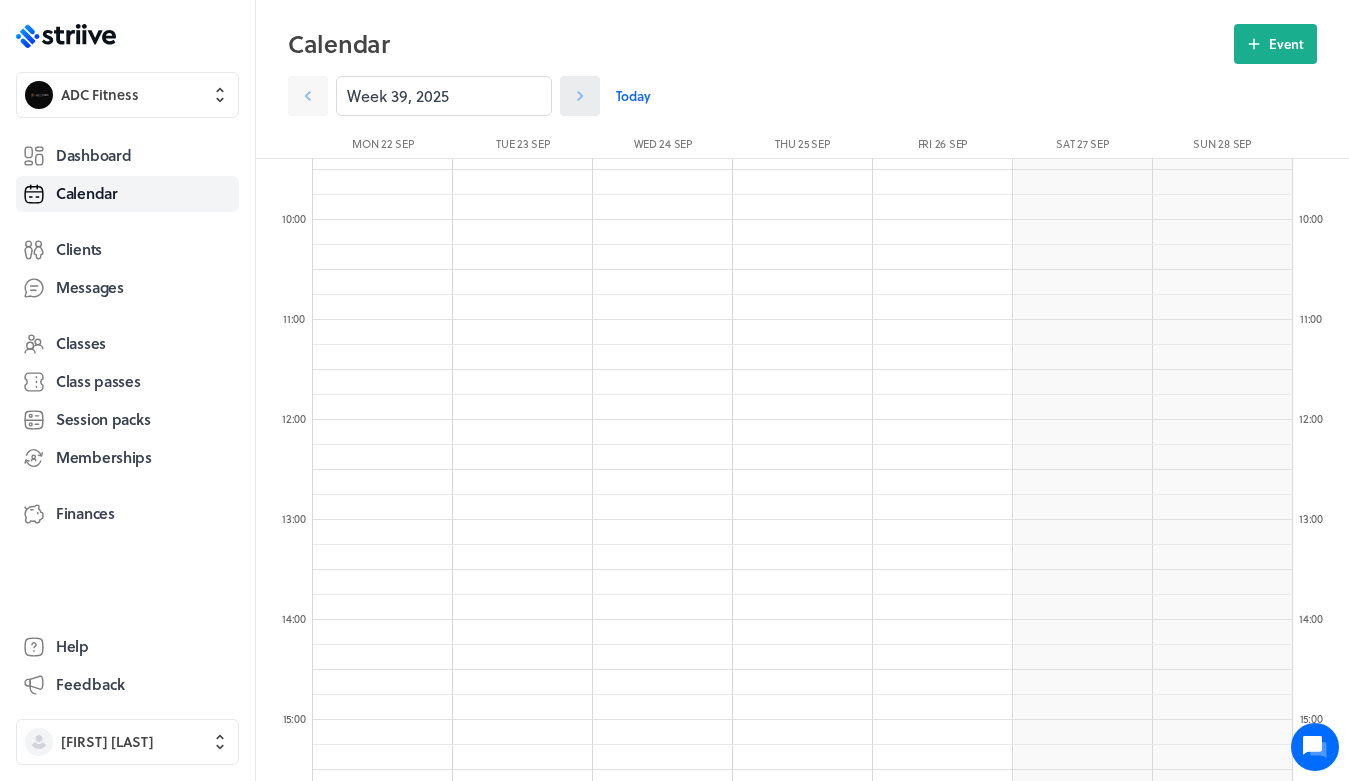 click at bounding box center [580, 96] 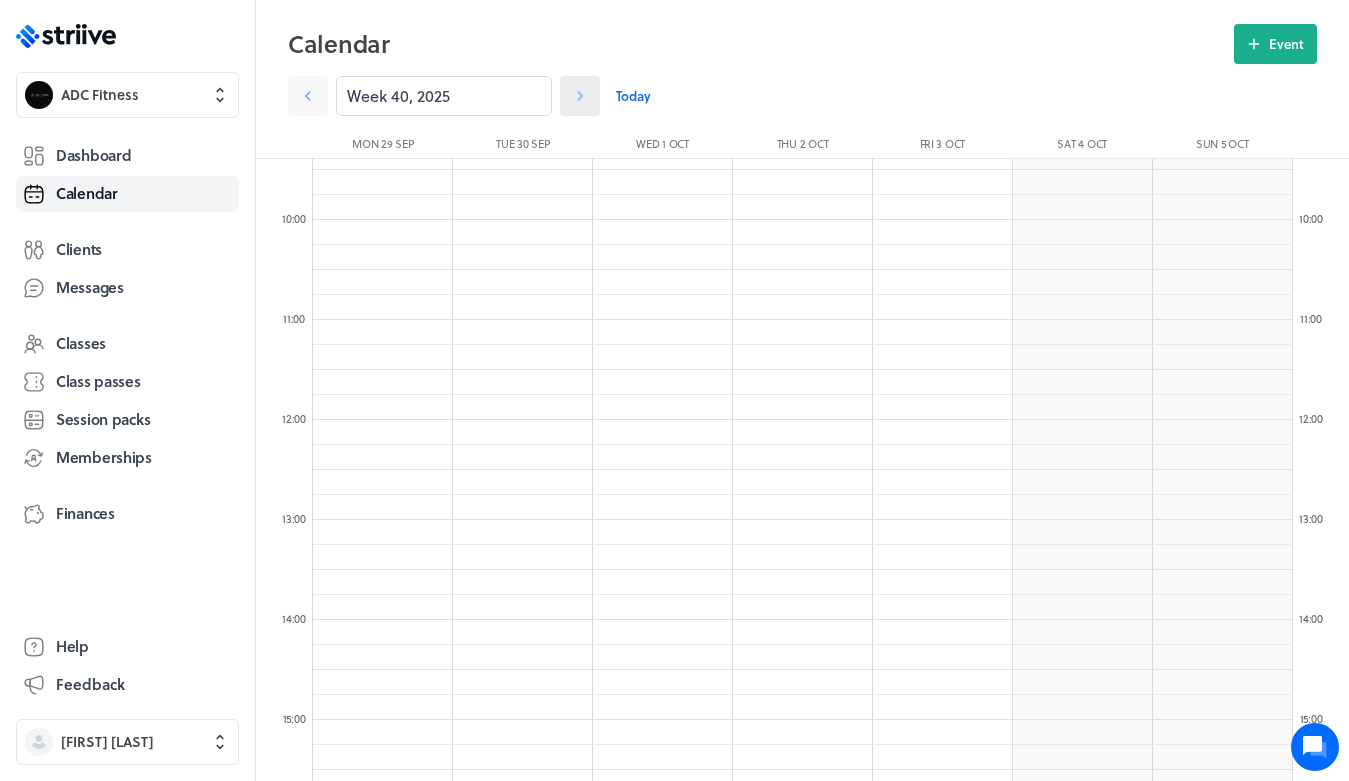click at bounding box center (580, 96) 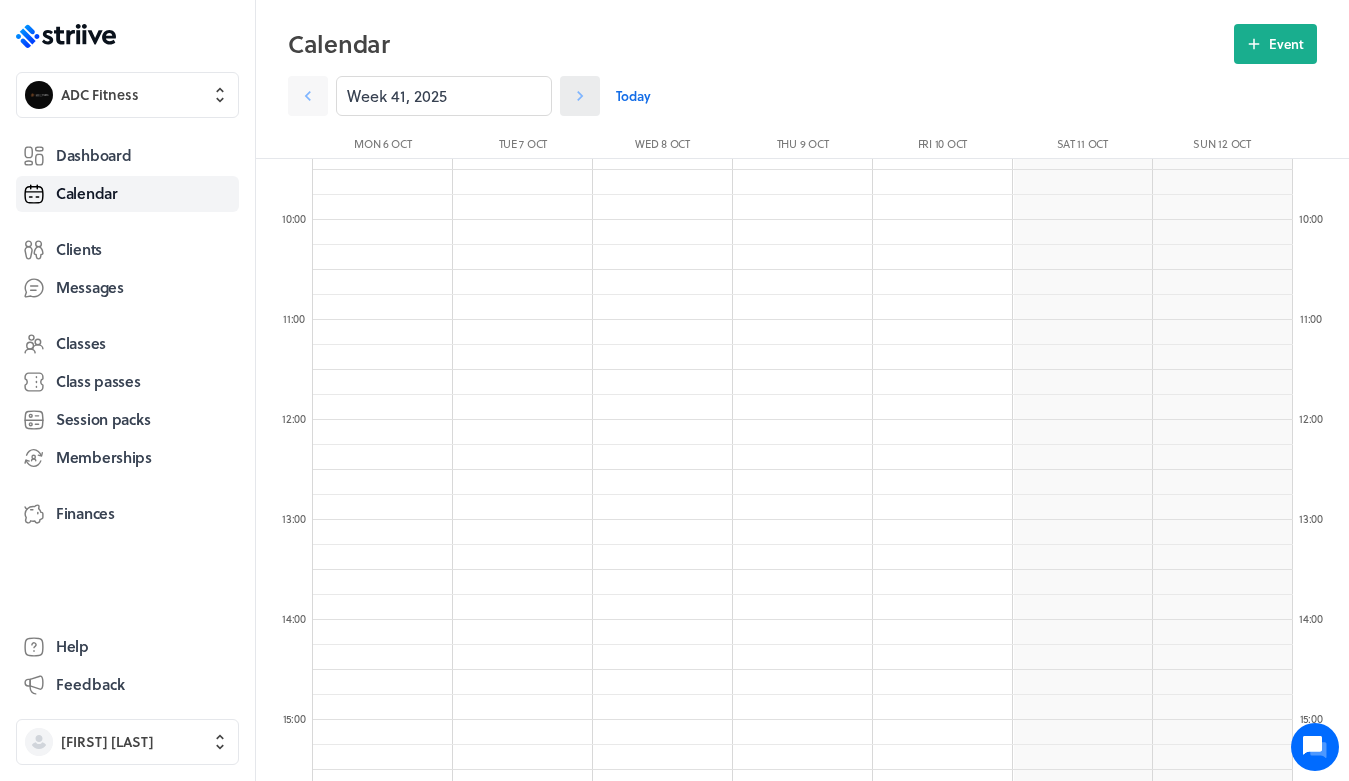 click at bounding box center [580, 96] 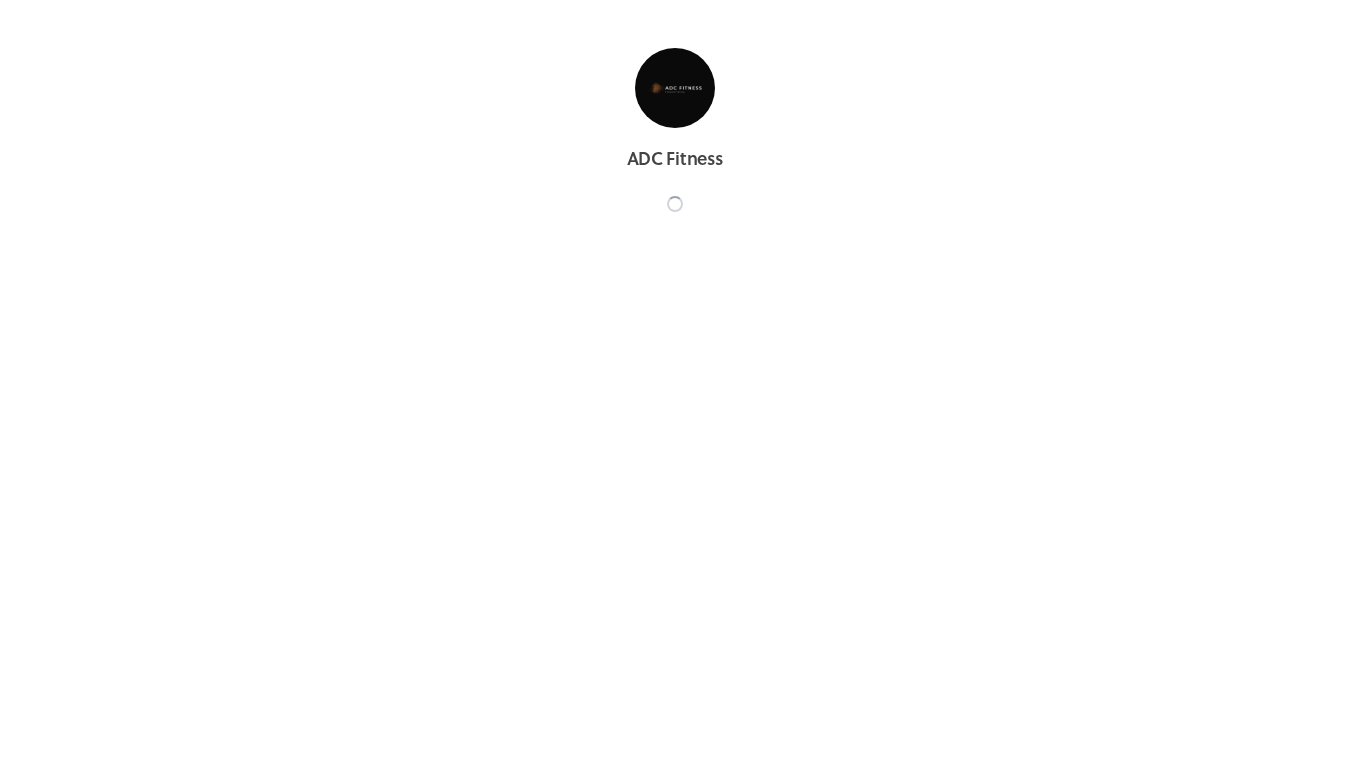 scroll, scrollTop: 0, scrollLeft: 0, axis: both 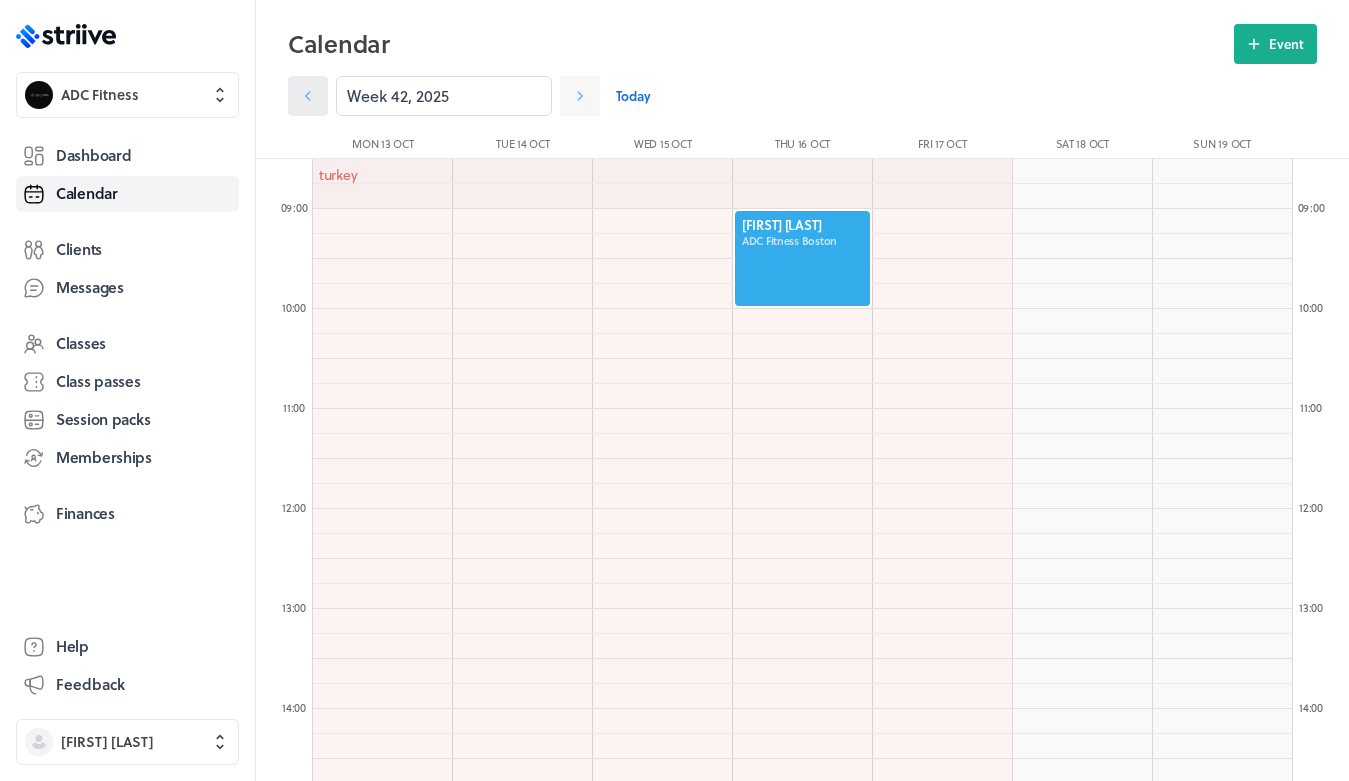 click at bounding box center (308, 96) 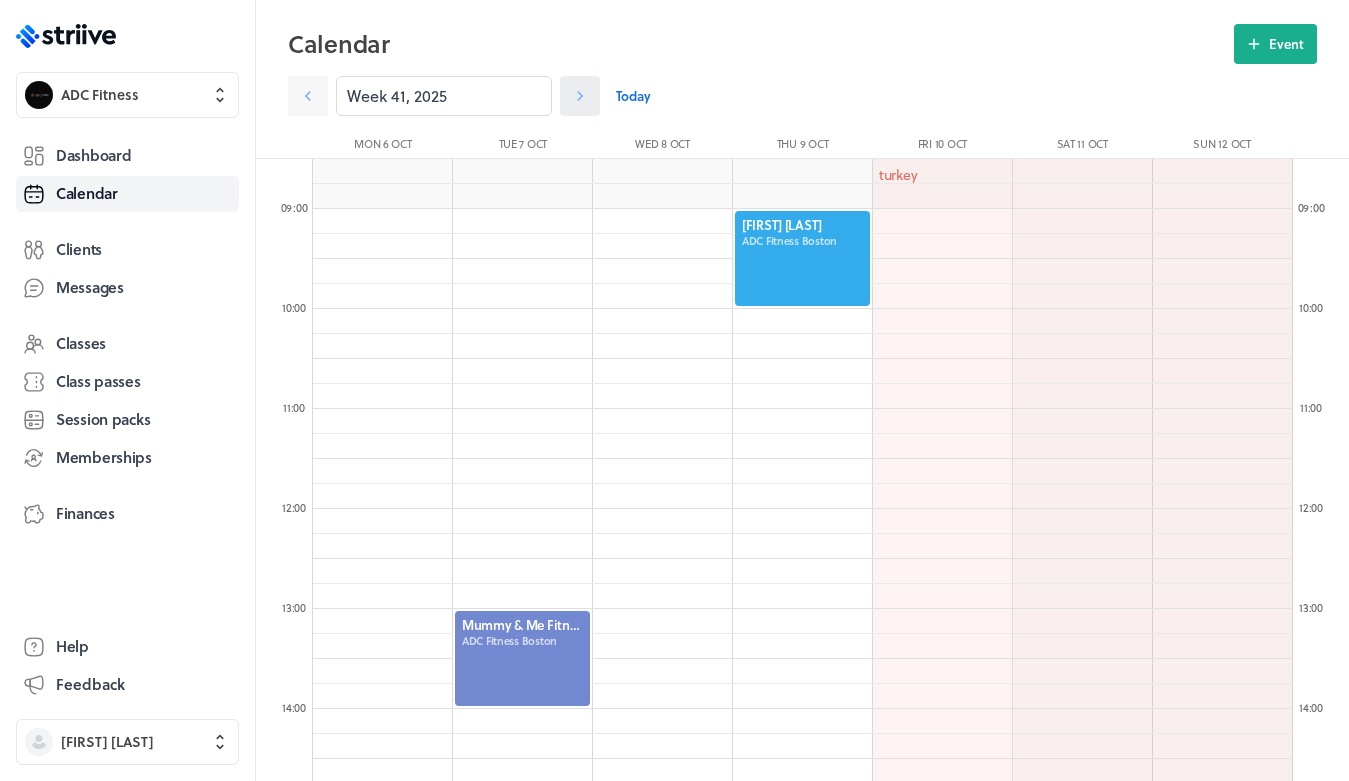 click at bounding box center (308, 96) 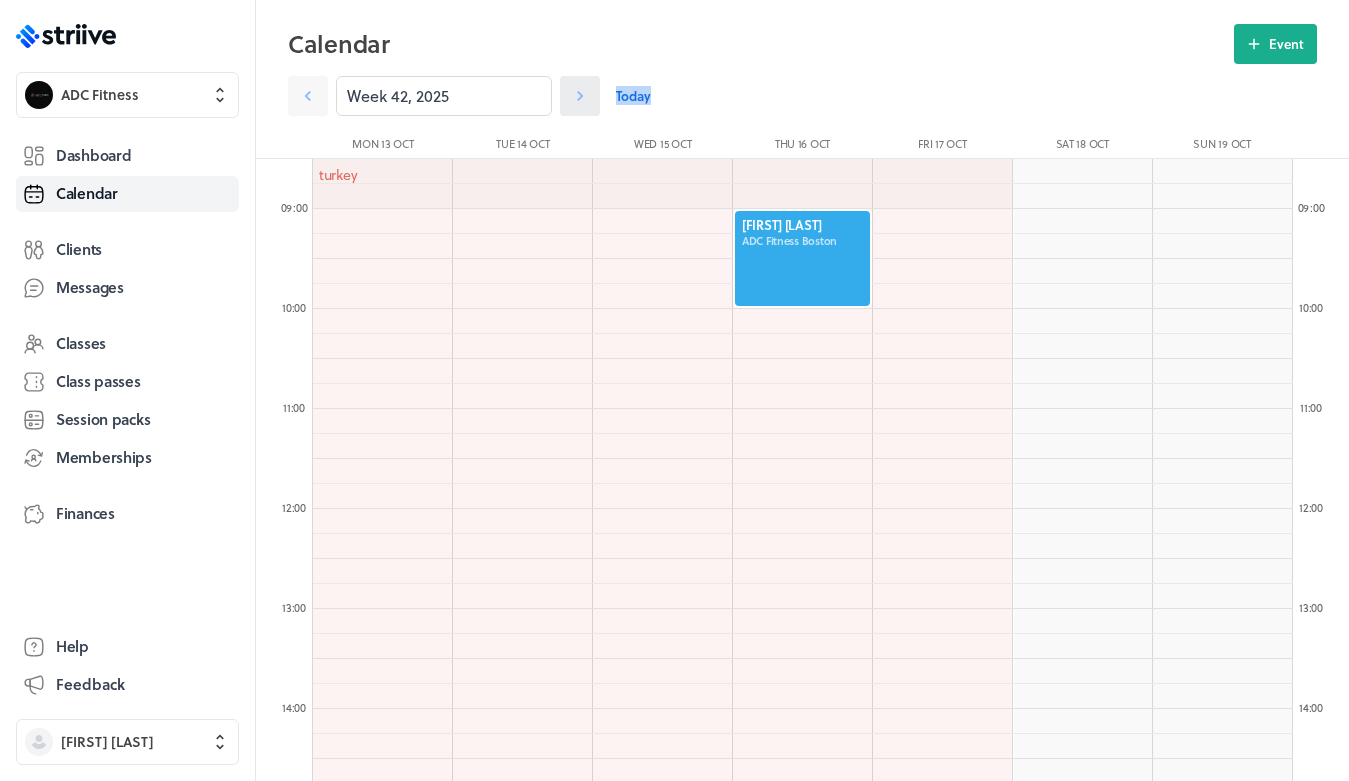 click at bounding box center [308, 96] 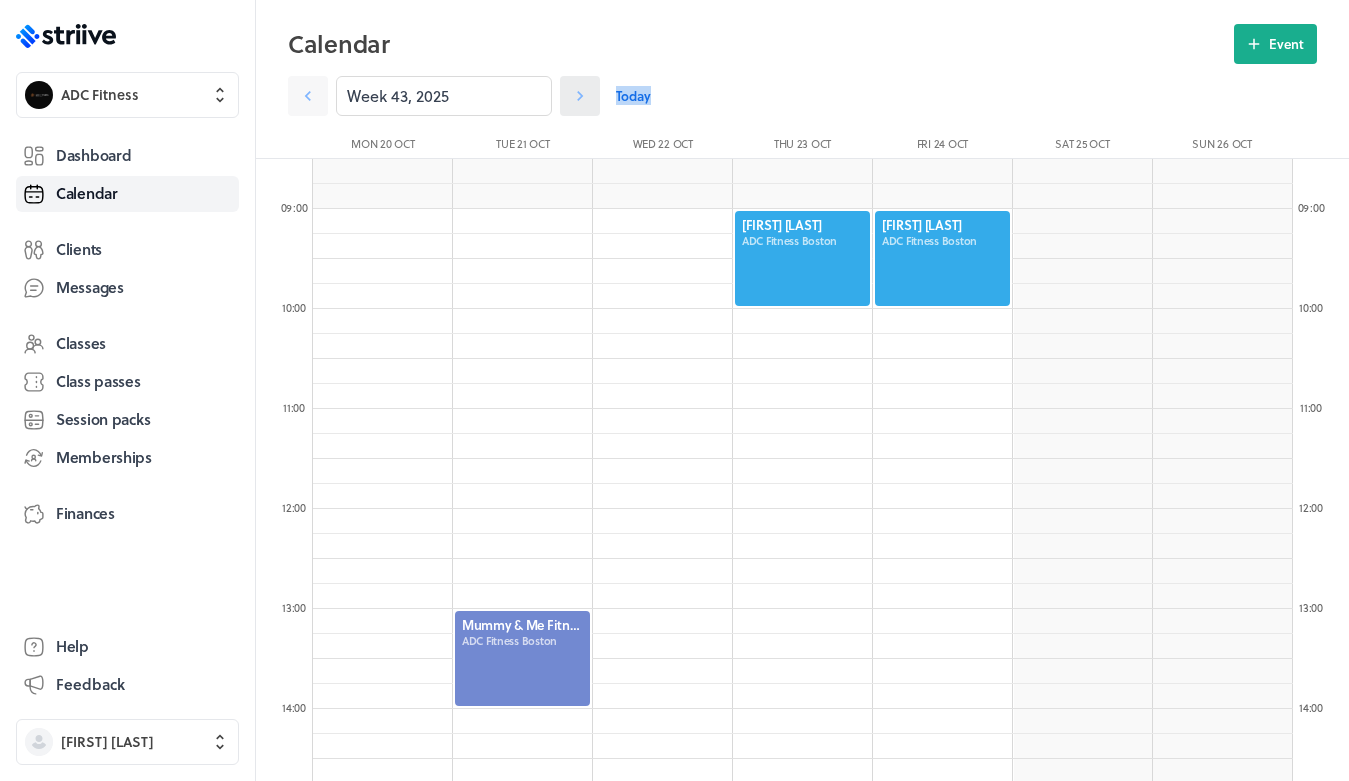 click at bounding box center (308, 96) 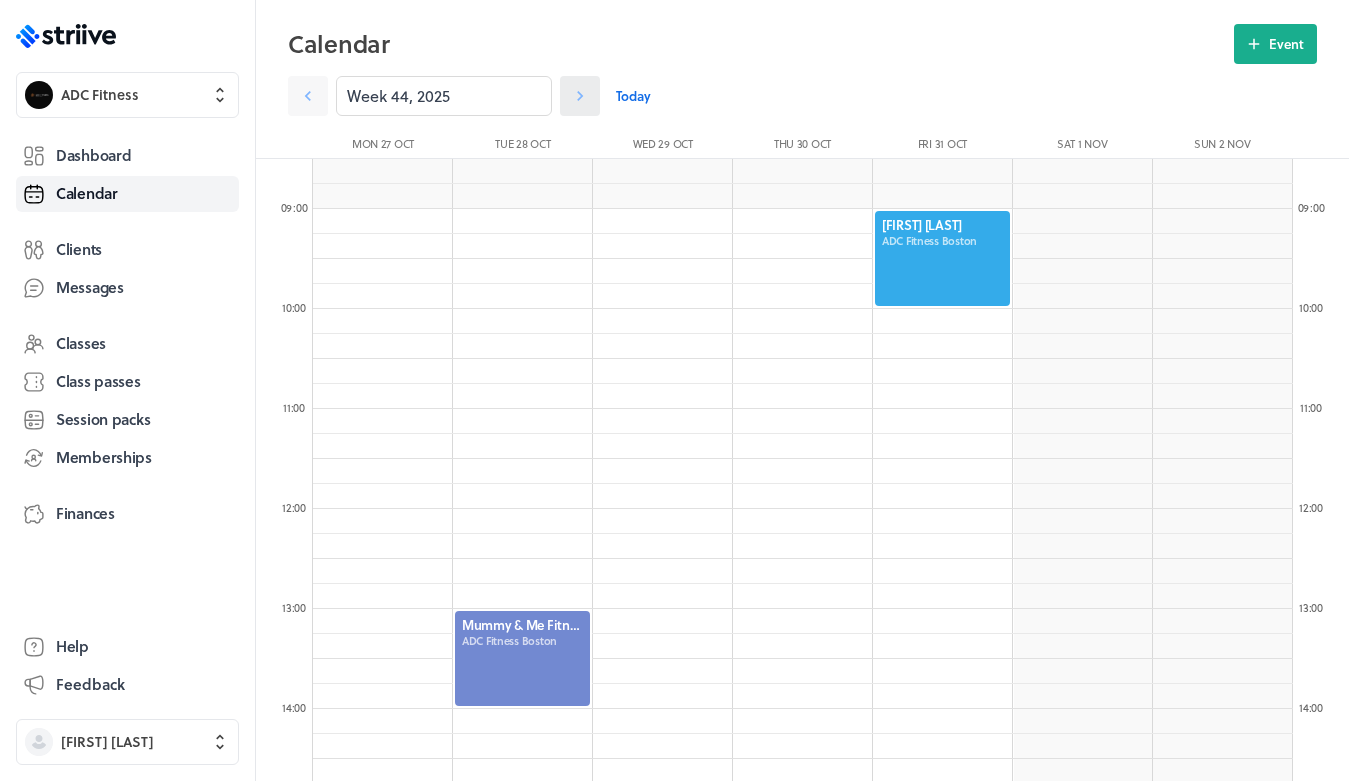 click at bounding box center (308, 96) 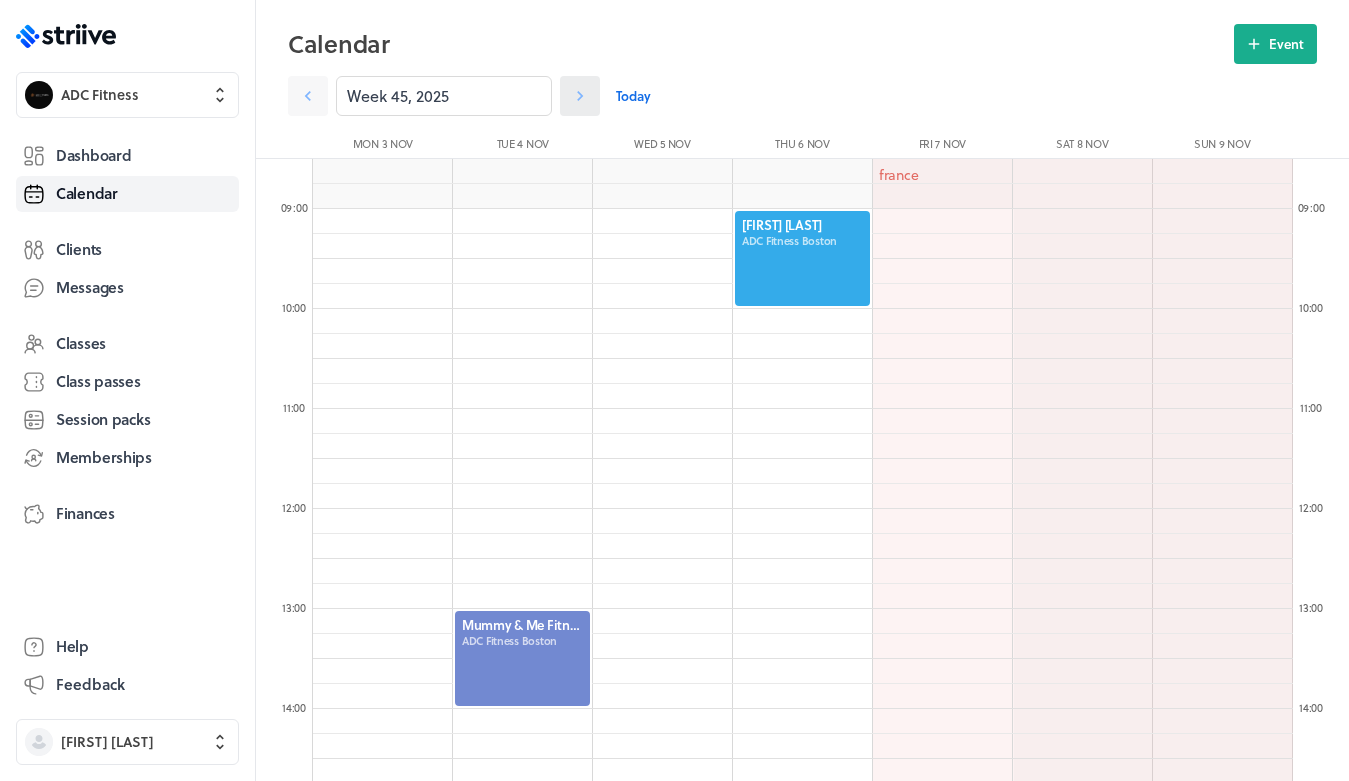 click at bounding box center [308, 96] 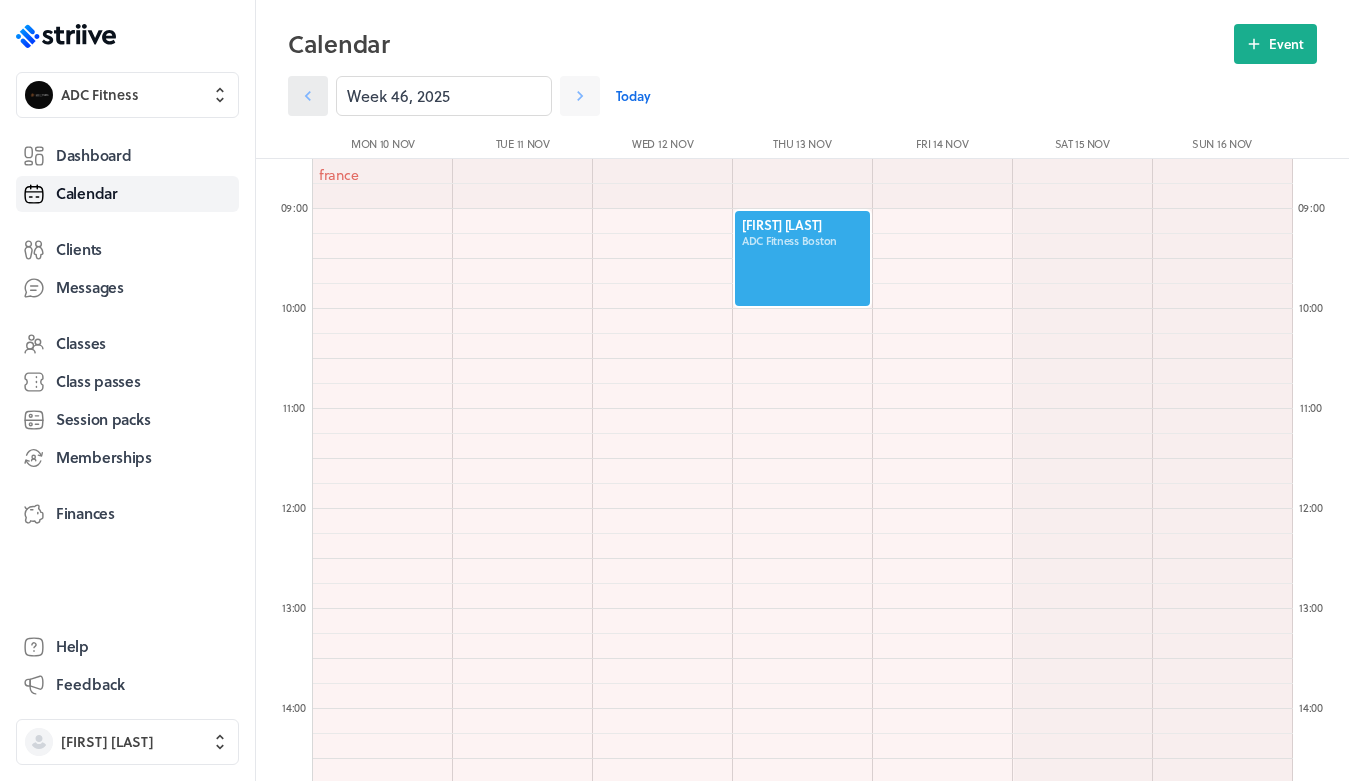 click at bounding box center [308, 96] 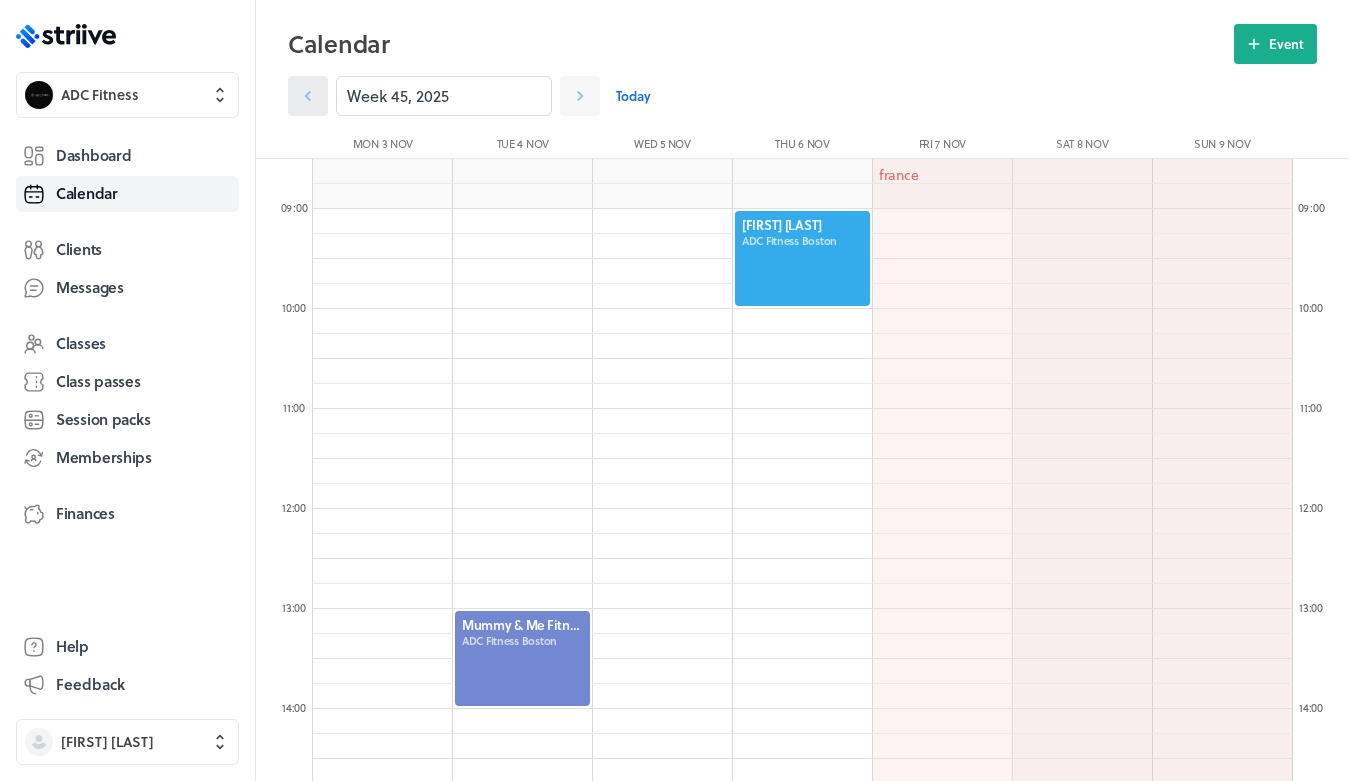 click at bounding box center [308, 96] 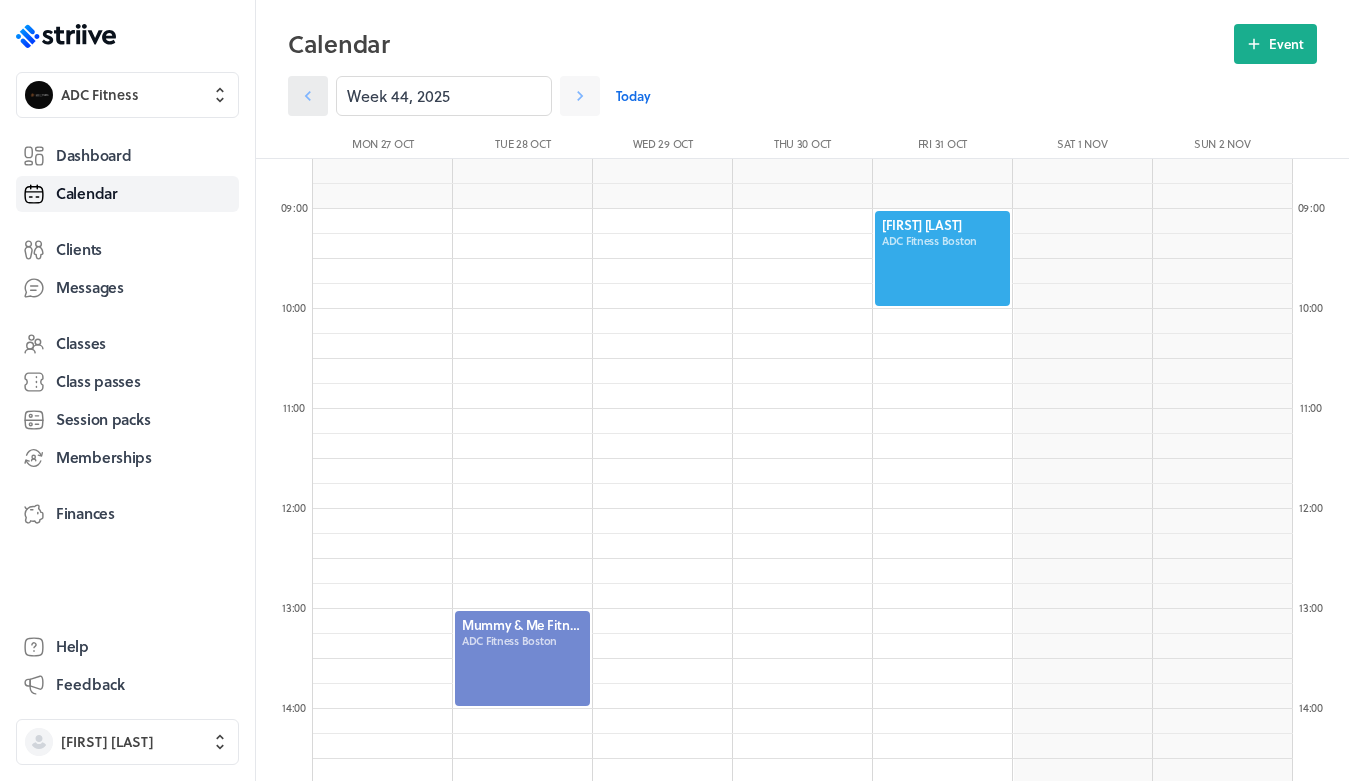 click at bounding box center (308, 96) 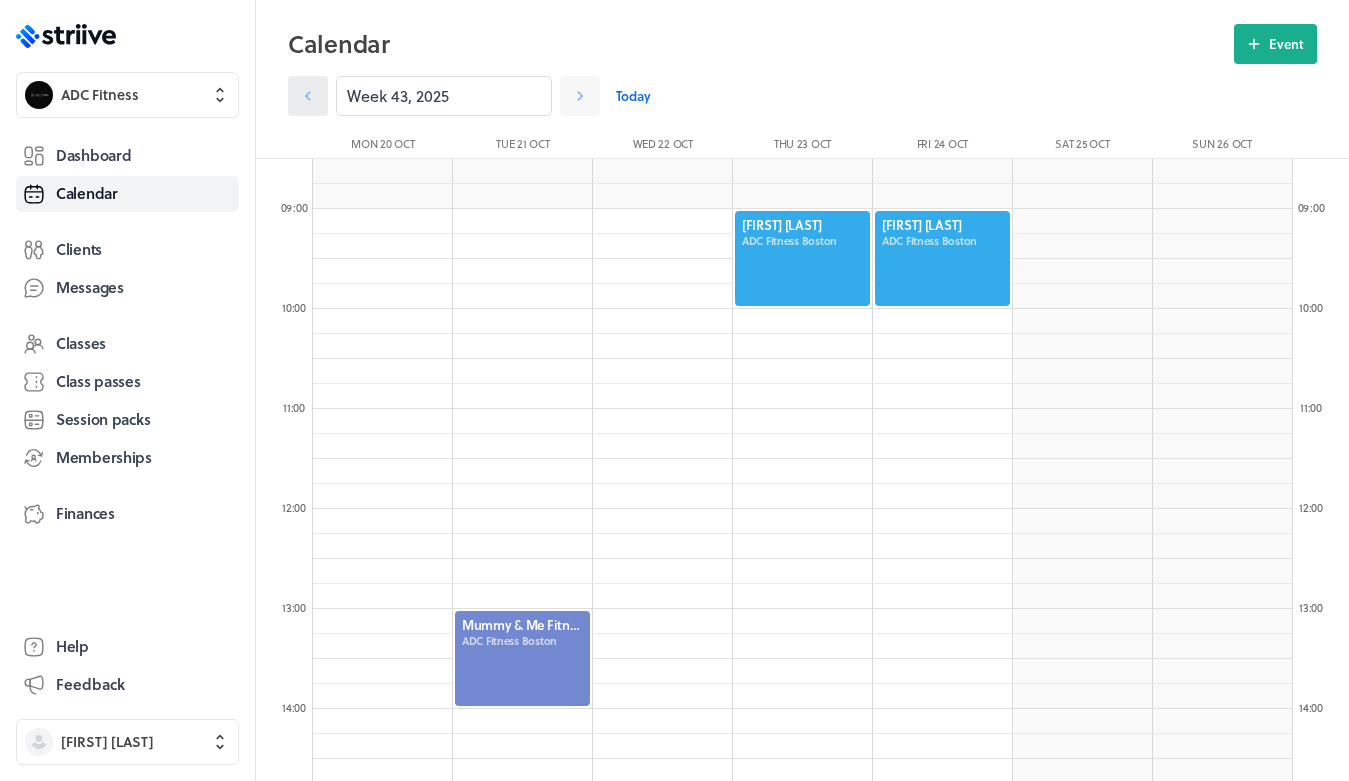 click at bounding box center (308, 96) 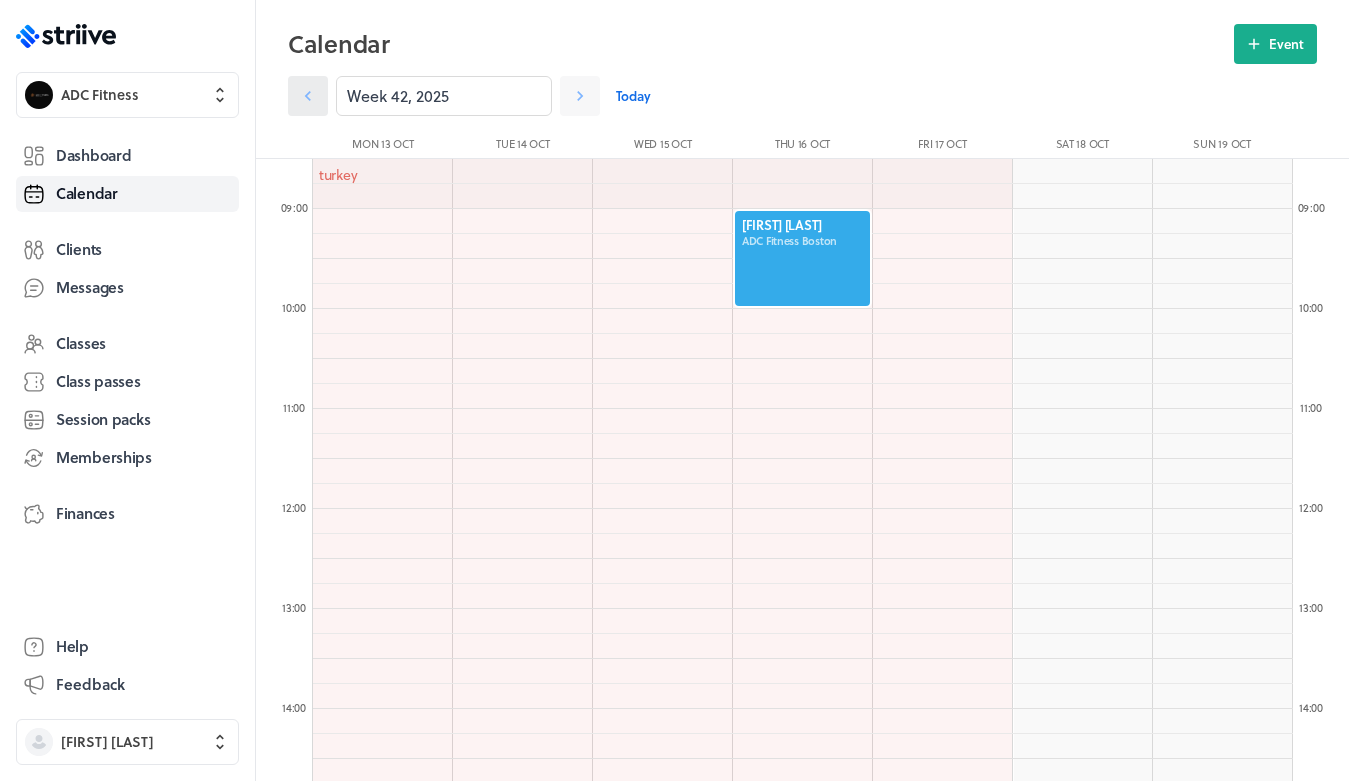click at bounding box center (308, 96) 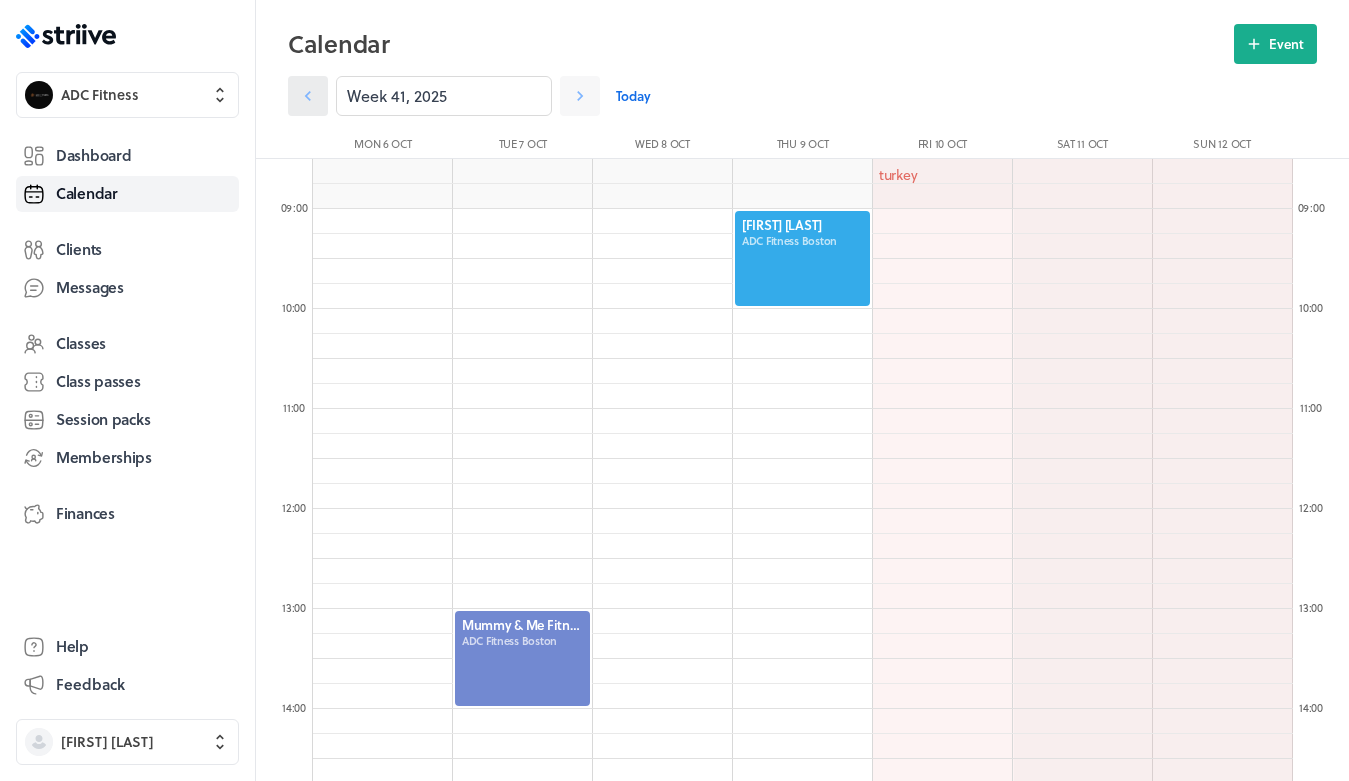 click at bounding box center [308, 96] 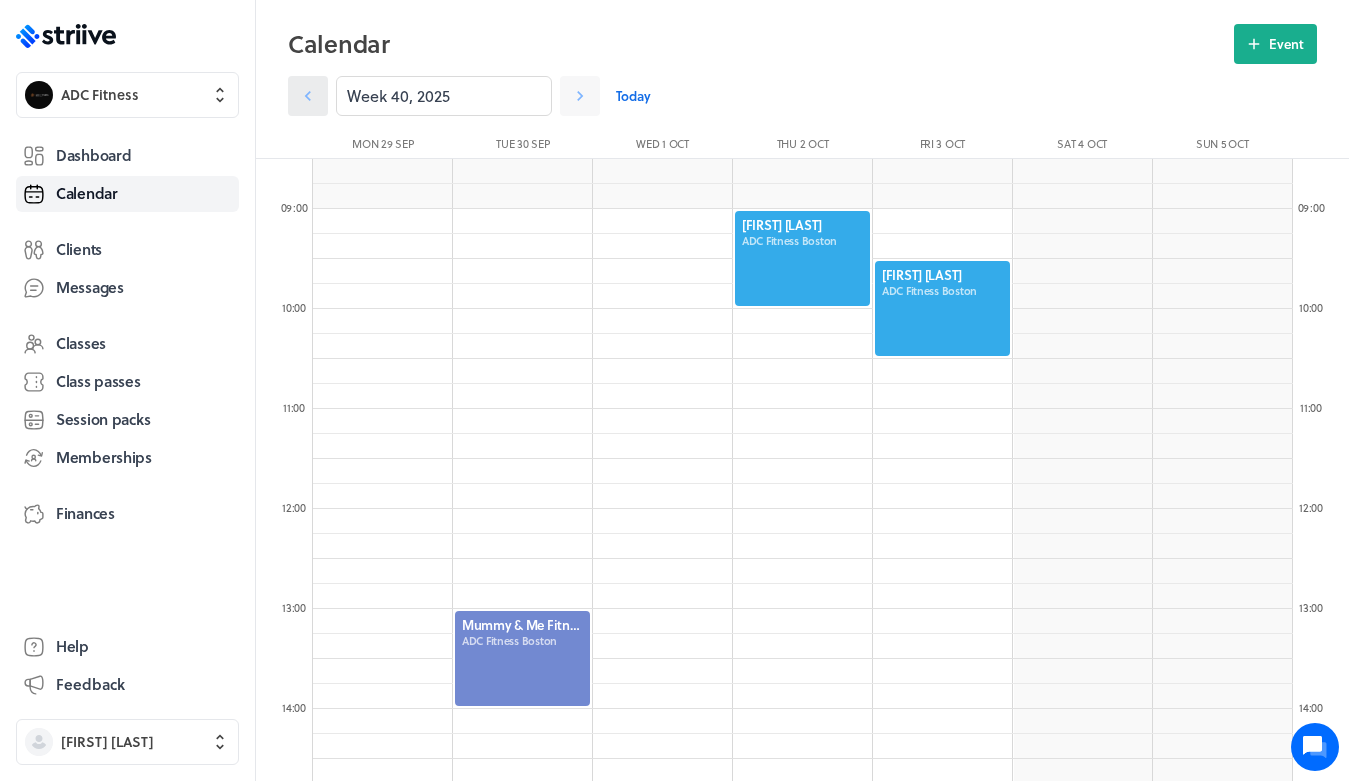 click at bounding box center [308, 96] 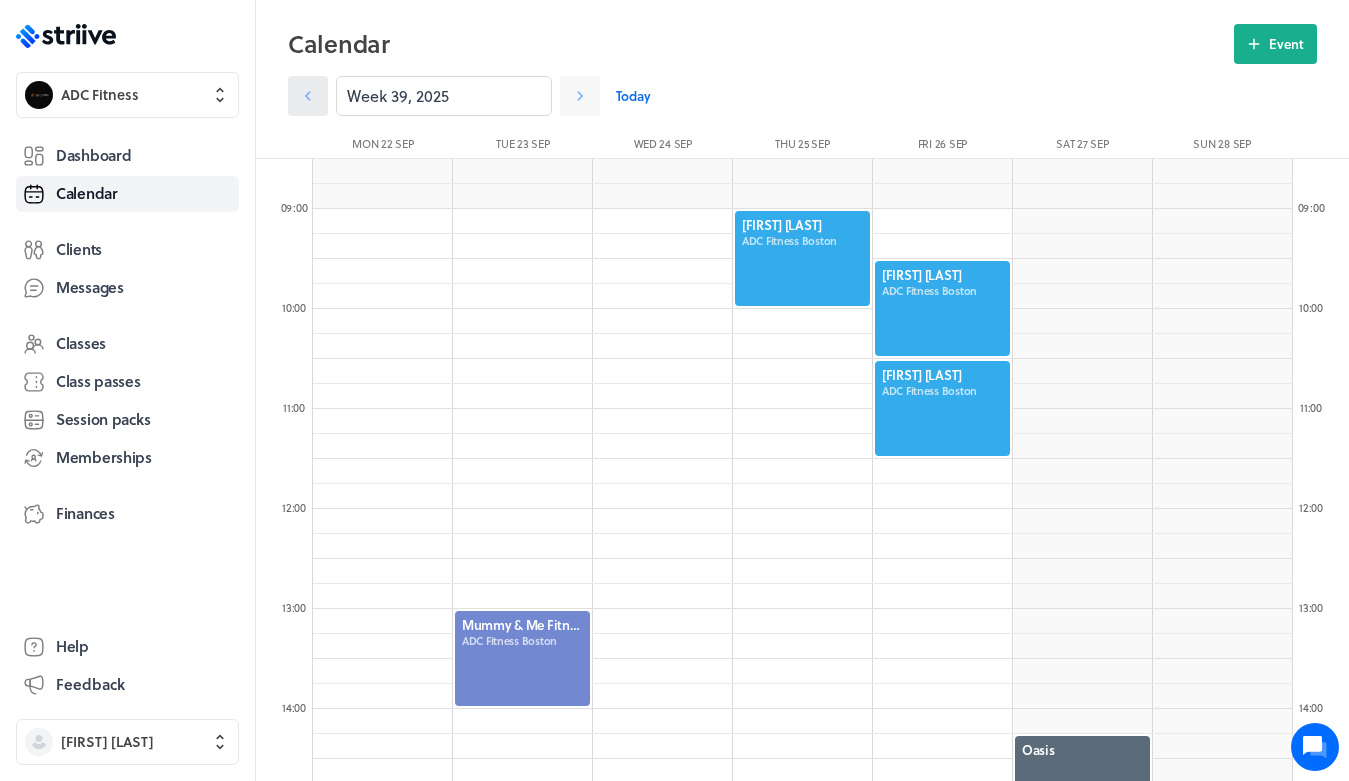 click at bounding box center [308, 96] 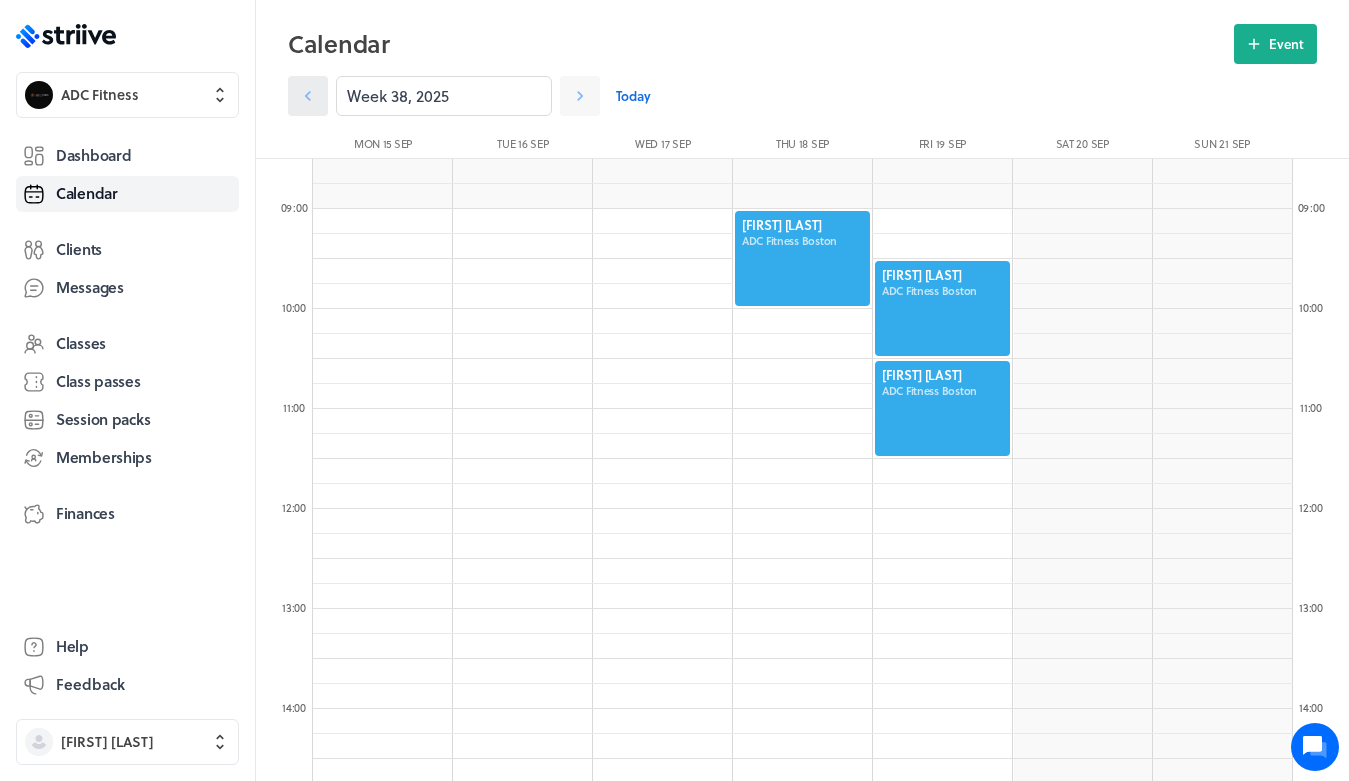 click at bounding box center (308, 96) 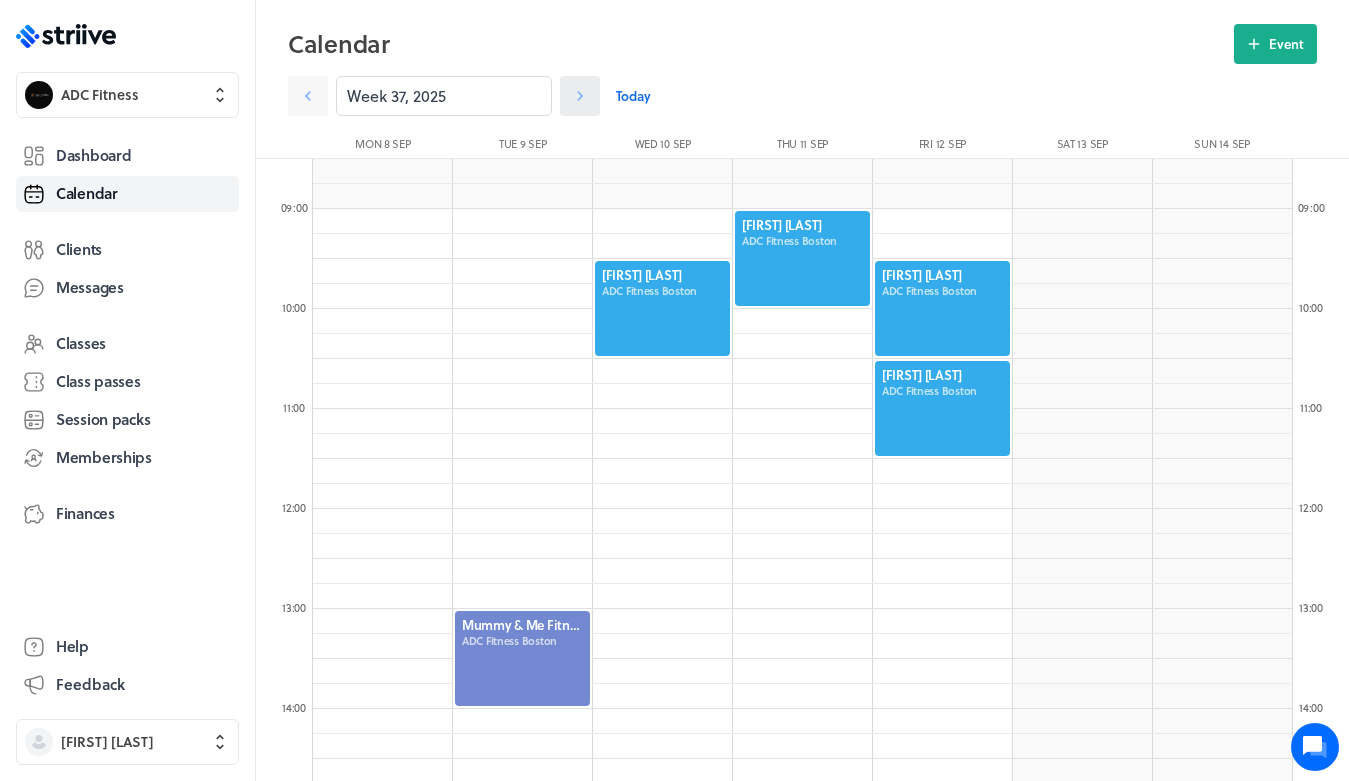 click at bounding box center (580, 96) 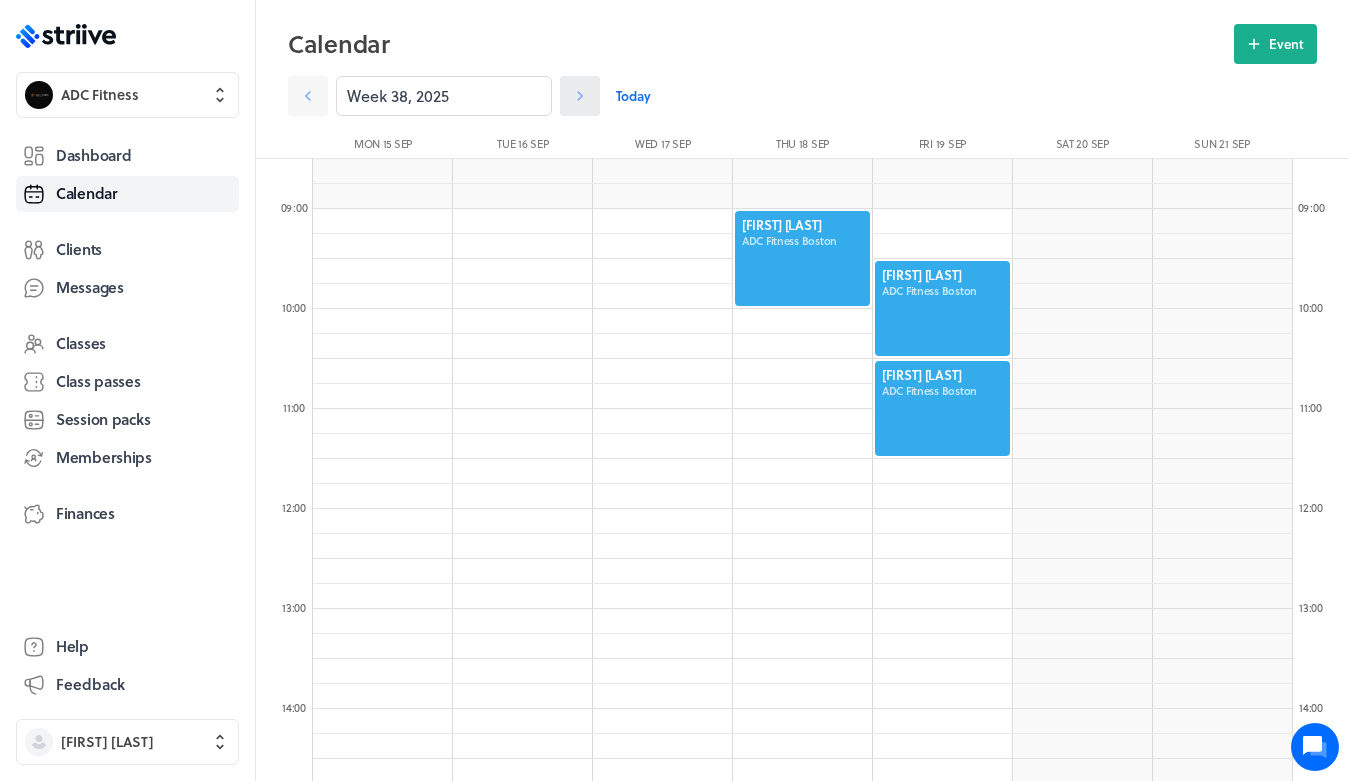 click at bounding box center (580, 96) 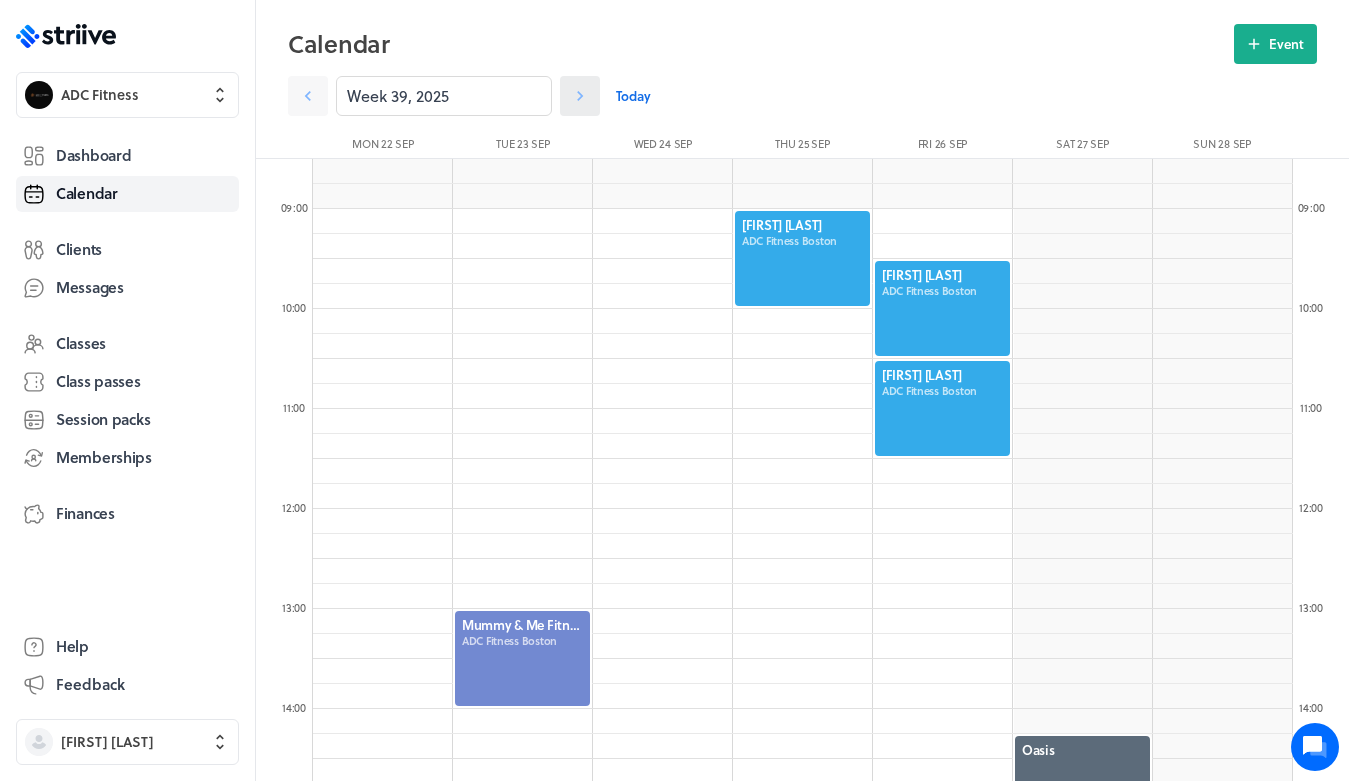 click at bounding box center [580, 96] 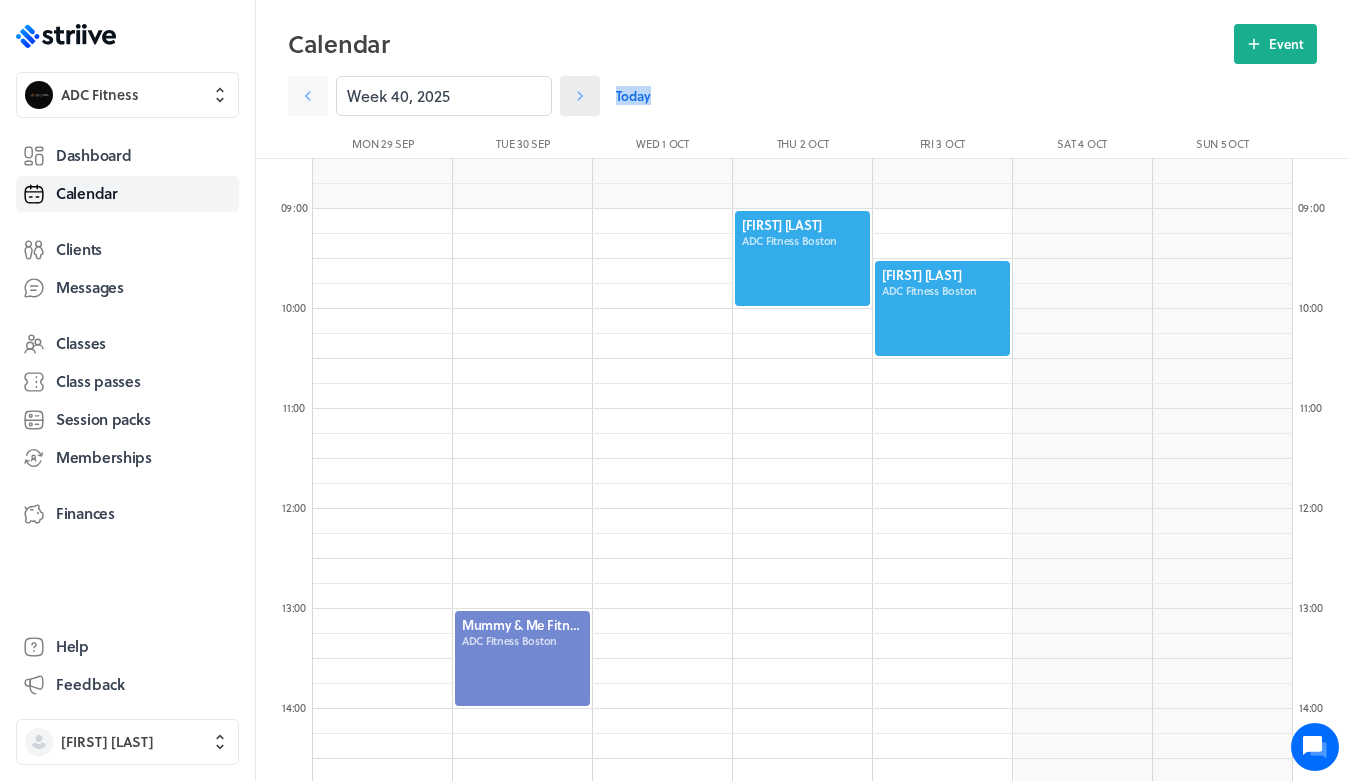 click at bounding box center (580, 96) 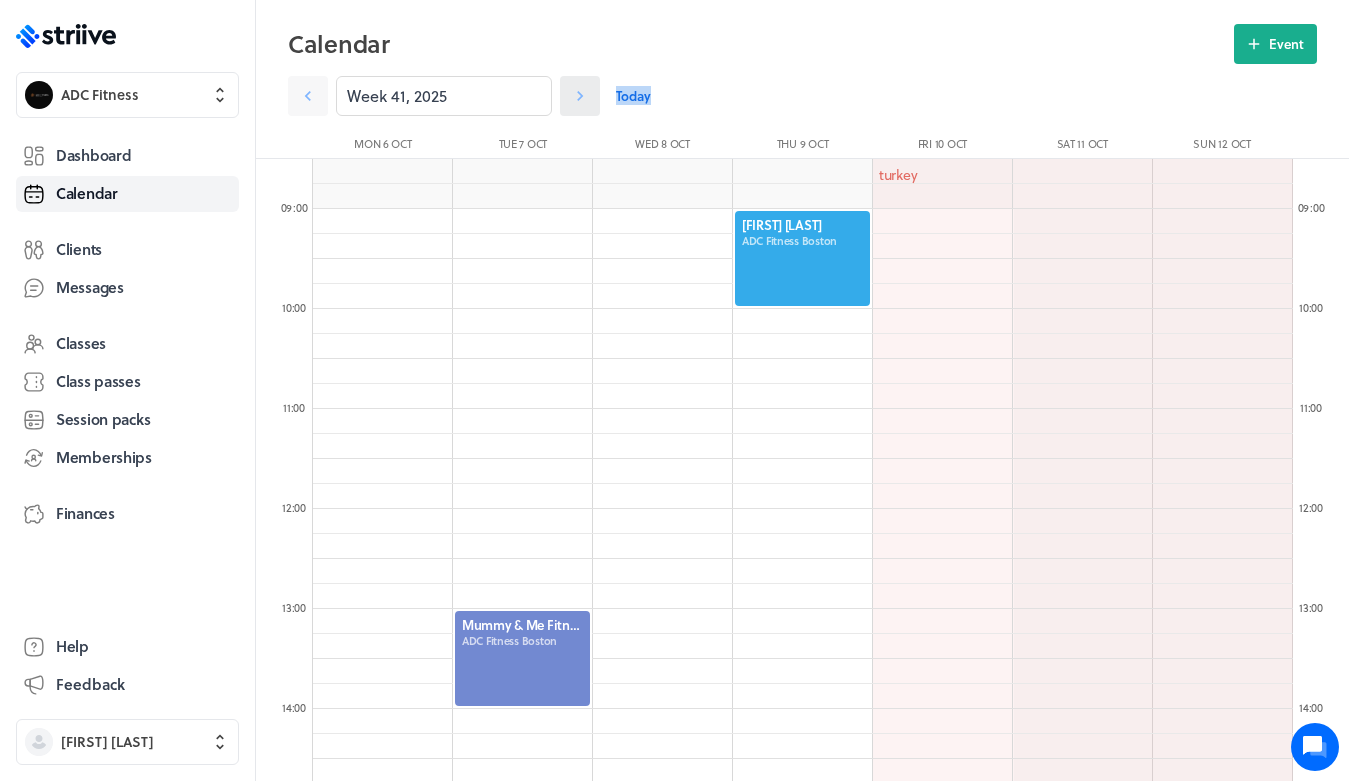 click at bounding box center [580, 96] 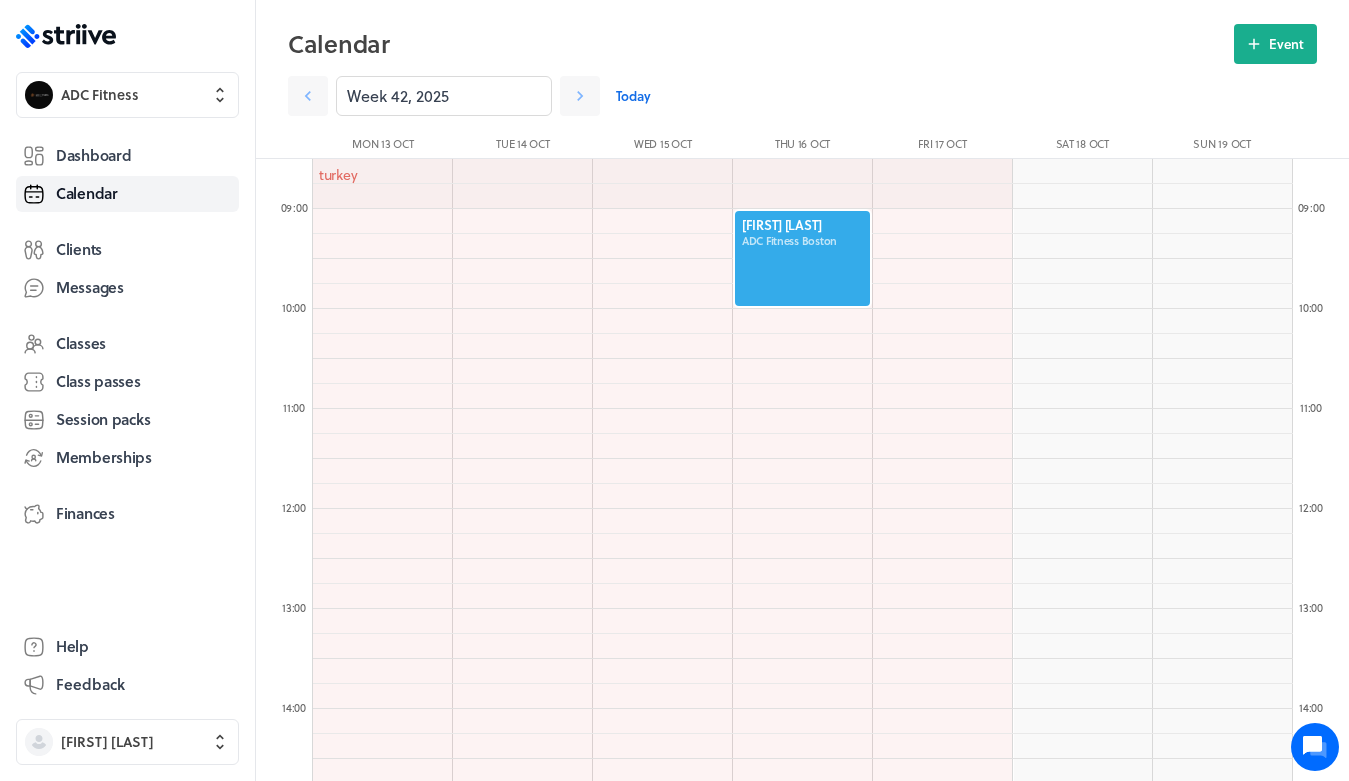 click on "Week 42, 2025
Today" at bounding box center [662, 96] 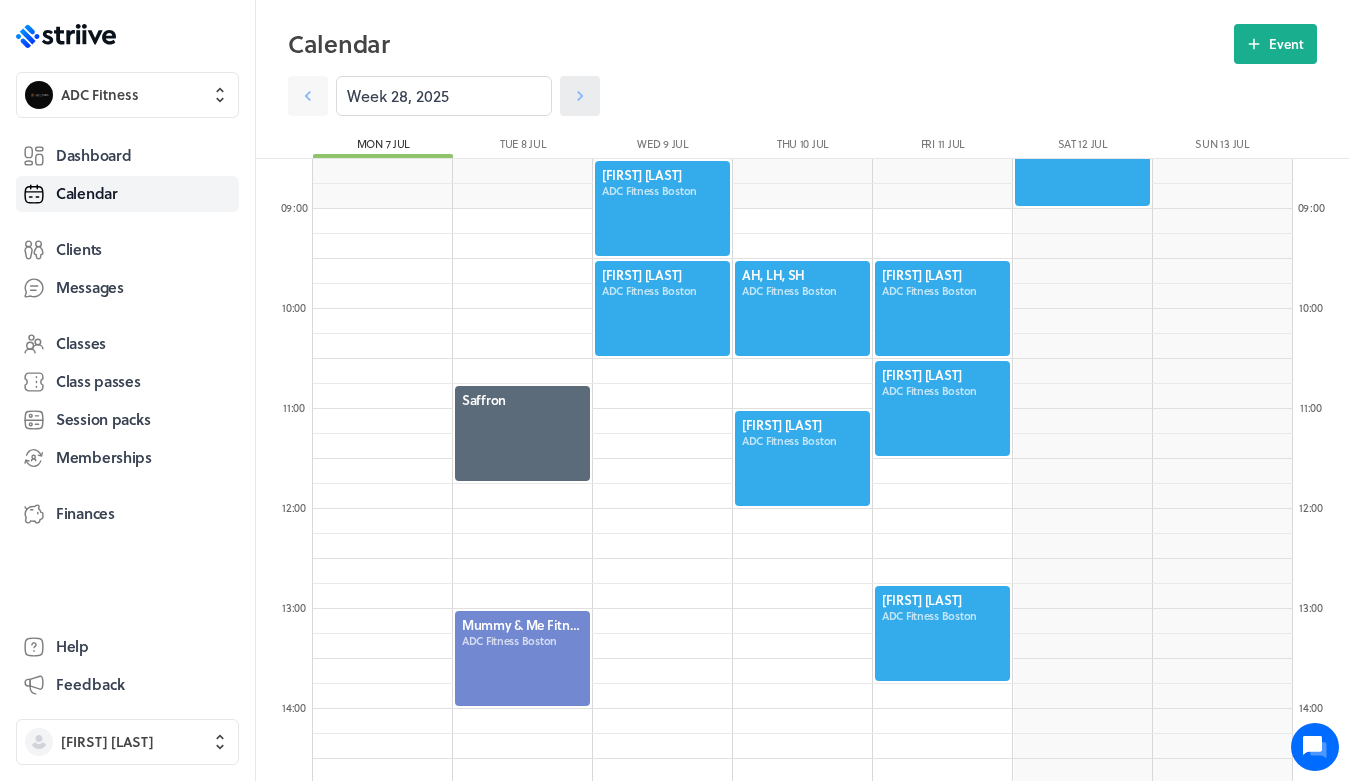 click at bounding box center [308, 96] 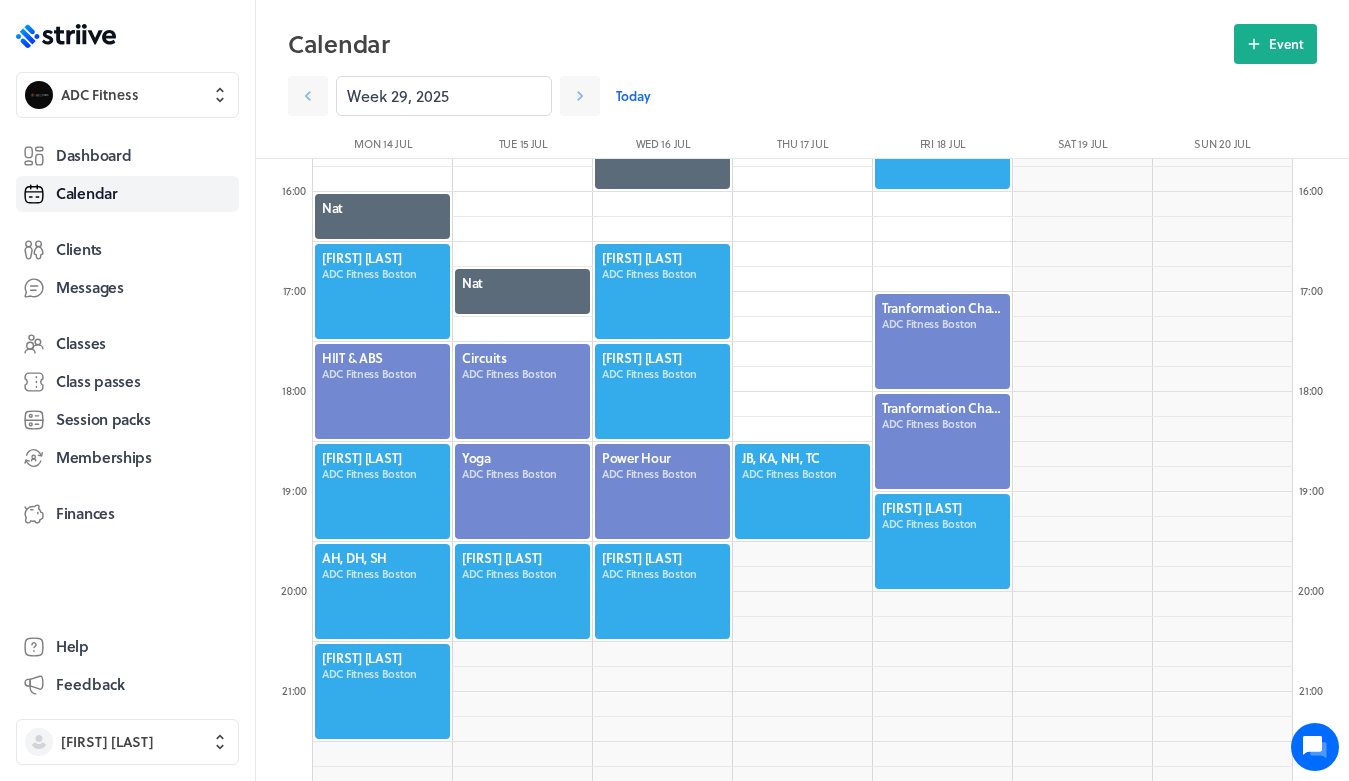 scroll, scrollTop: 1588, scrollLeft: 0, axis: vertical 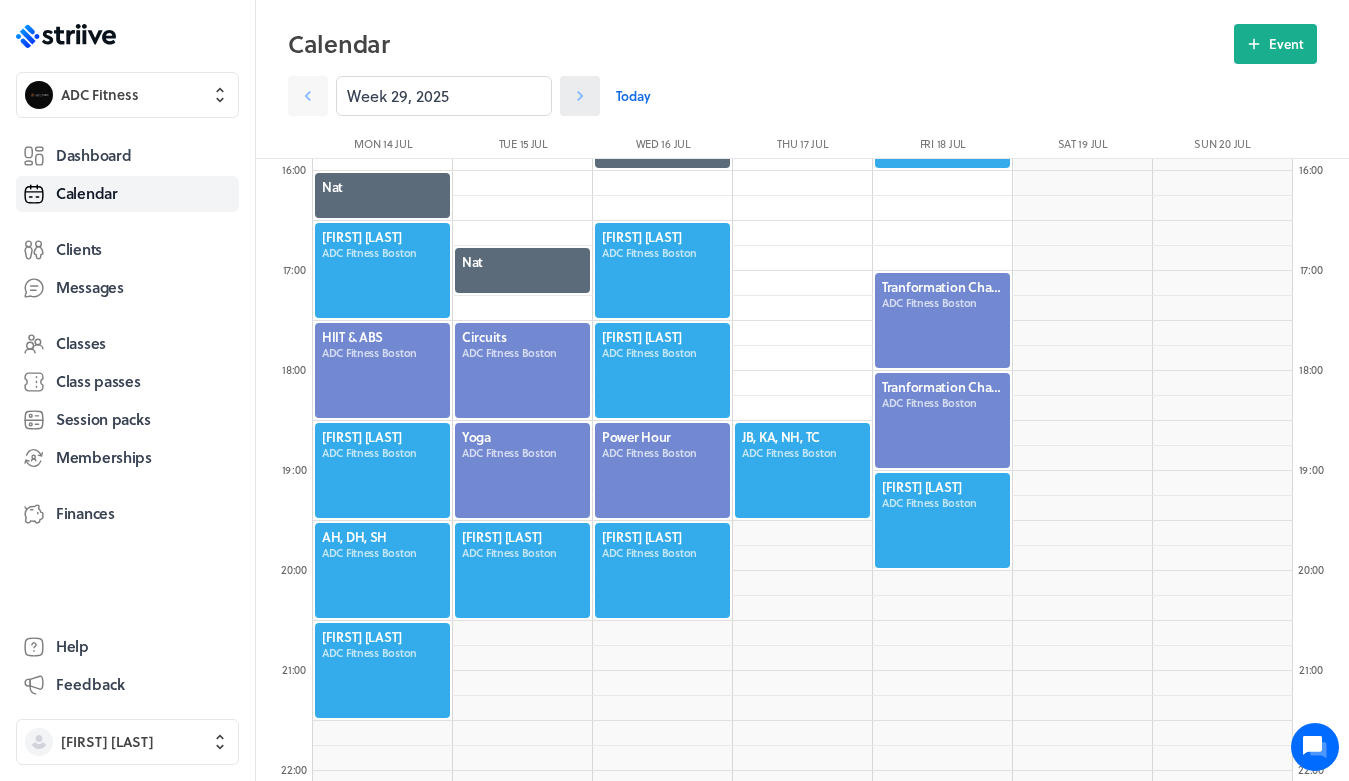 click at bounding box center [308, 96] 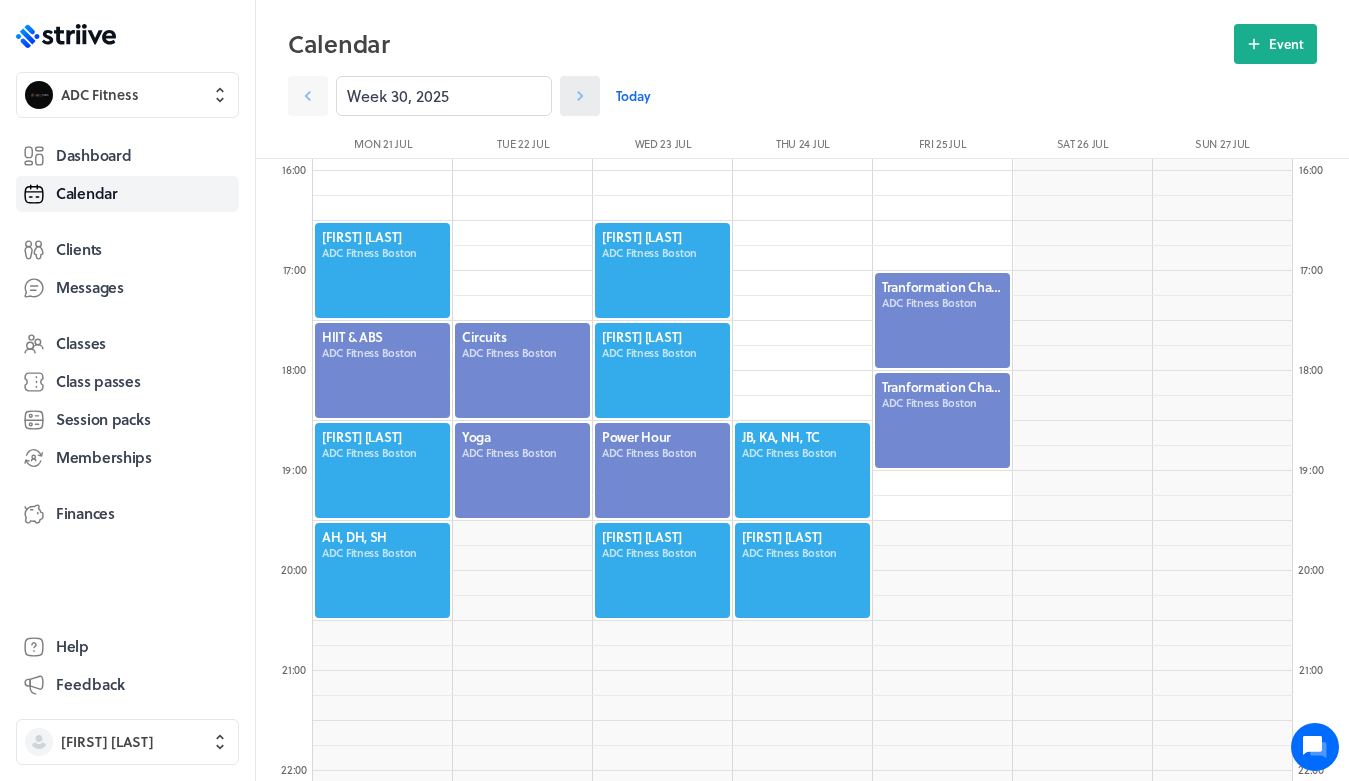 click at bounding box center [308, 96] 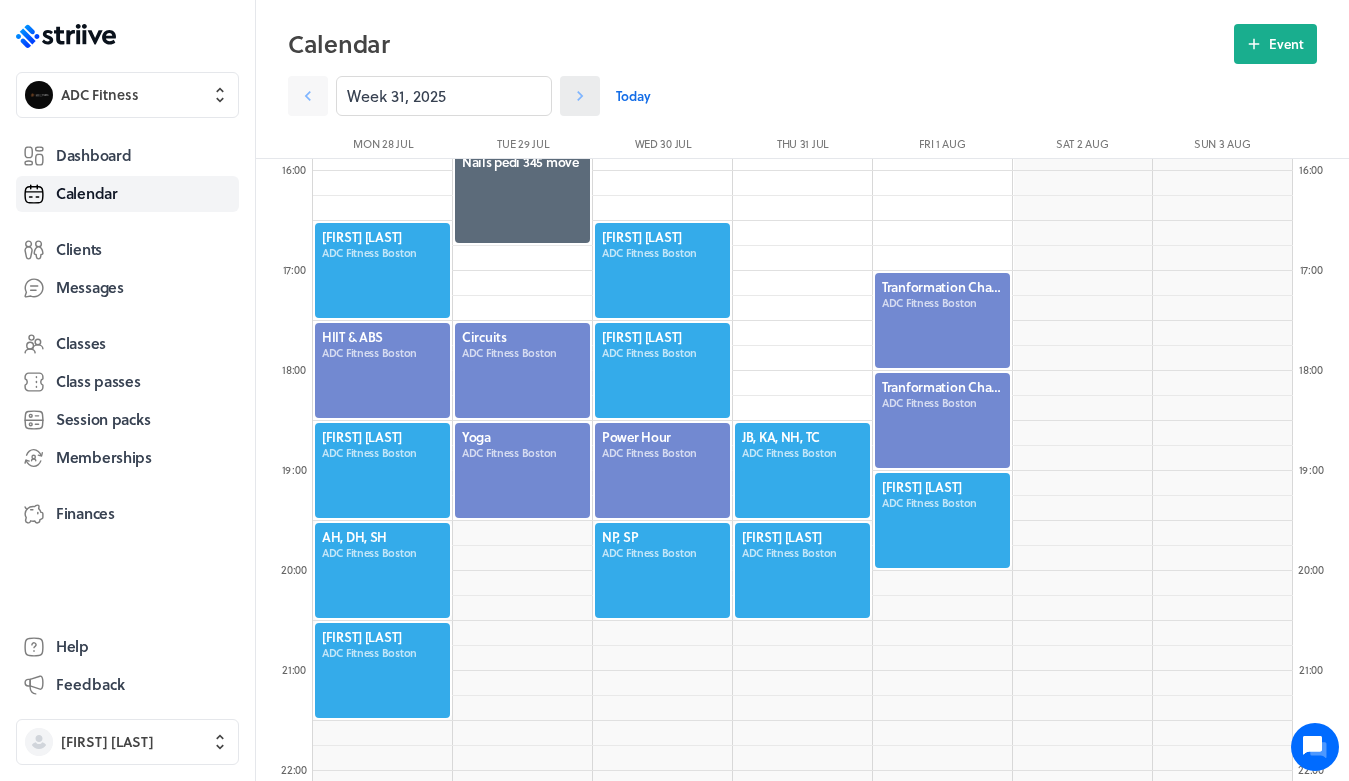 click at bounding box center (308, 96) 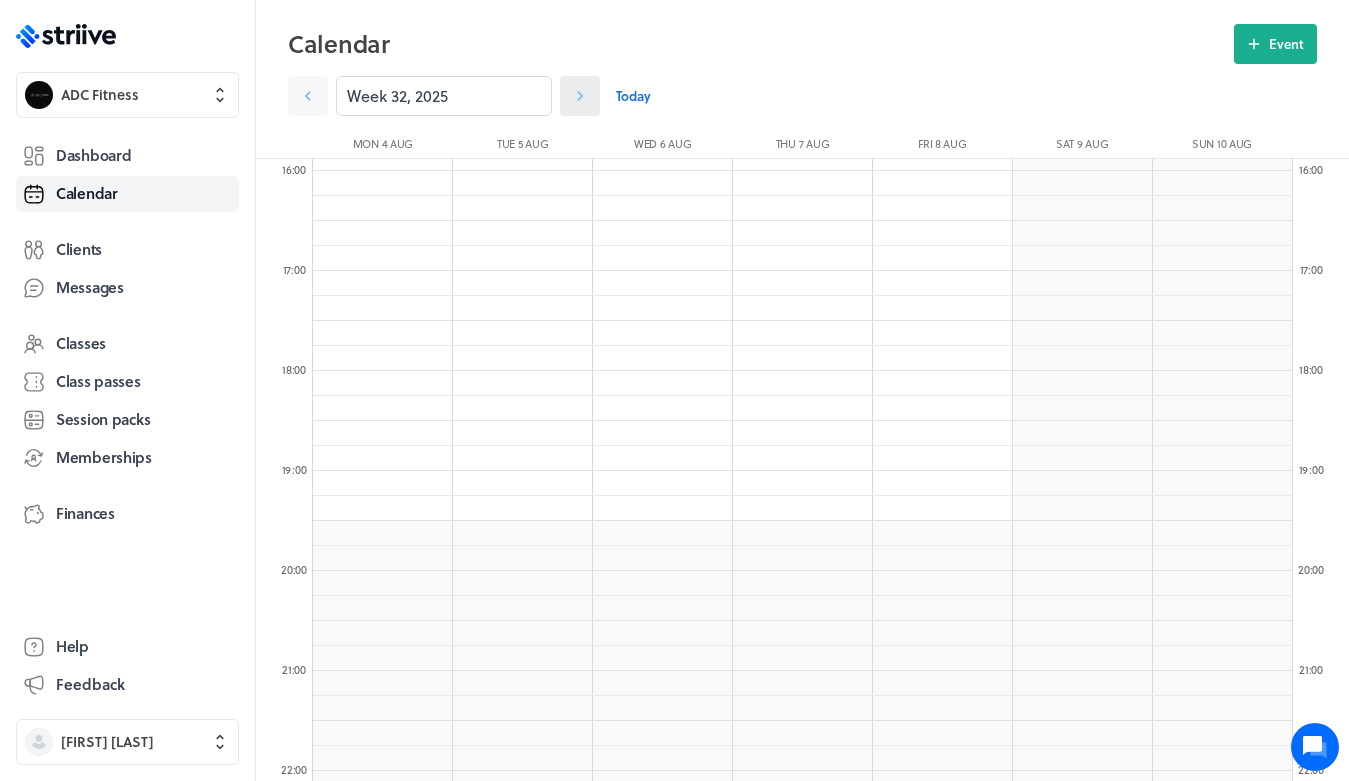 click at bounding box center (308, 96) 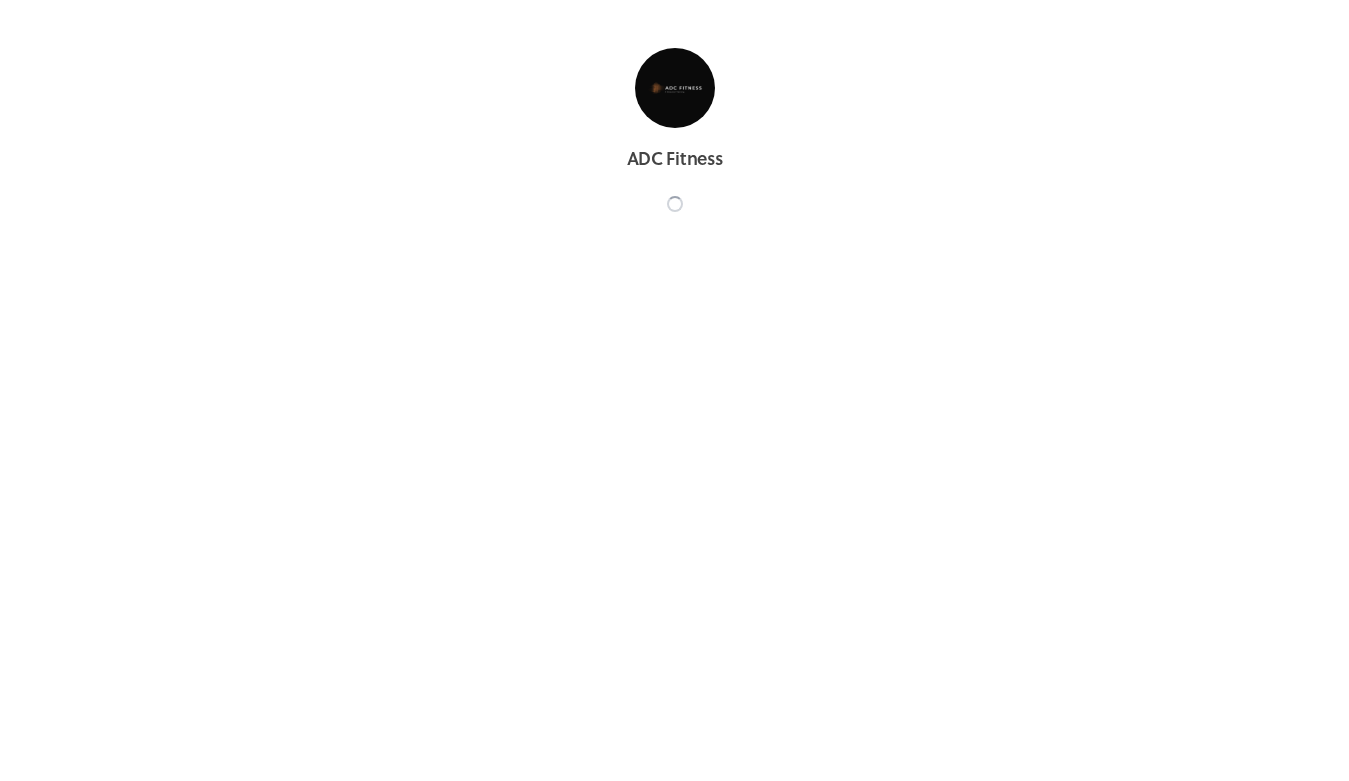 scroll, scrollTop: 0, scrollLeft: 0, axis: both 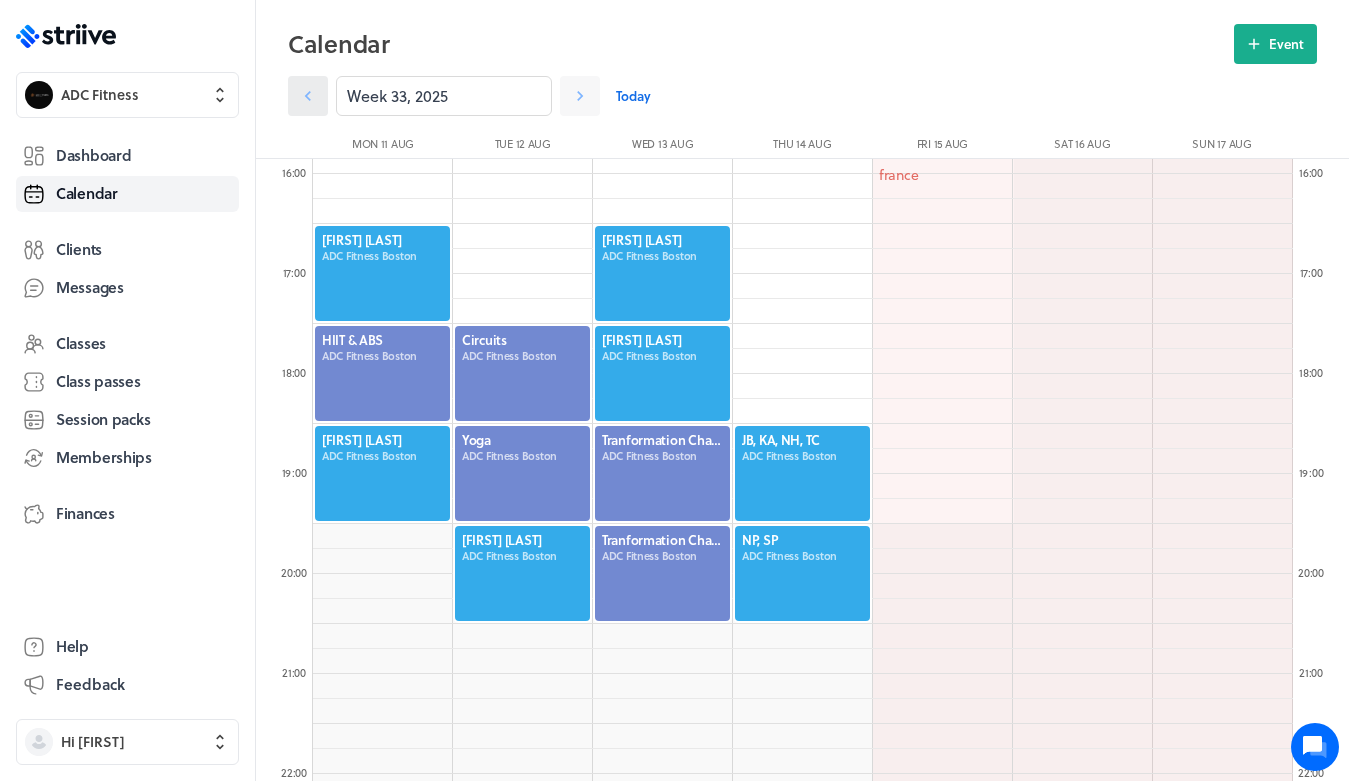 click at bounding box center (308, 96) 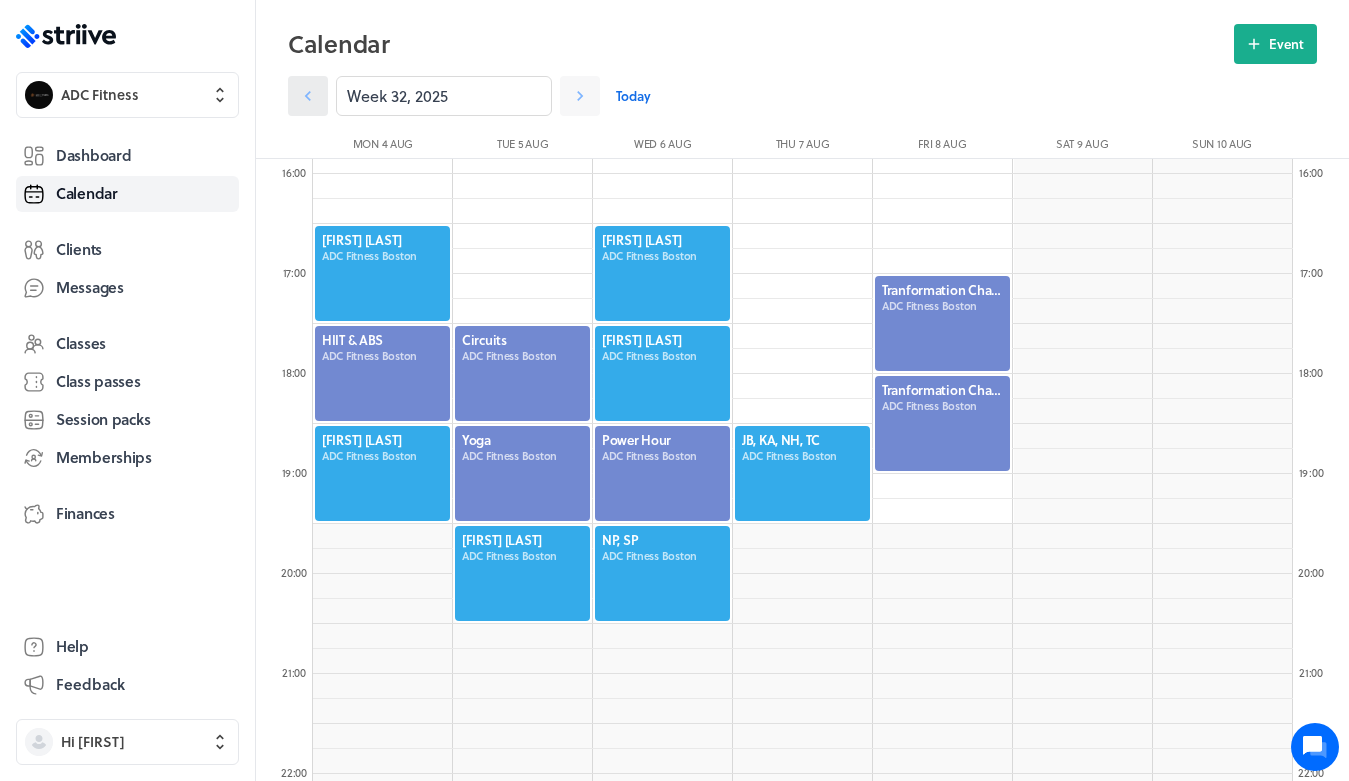 click at bounding box center [308, 96] 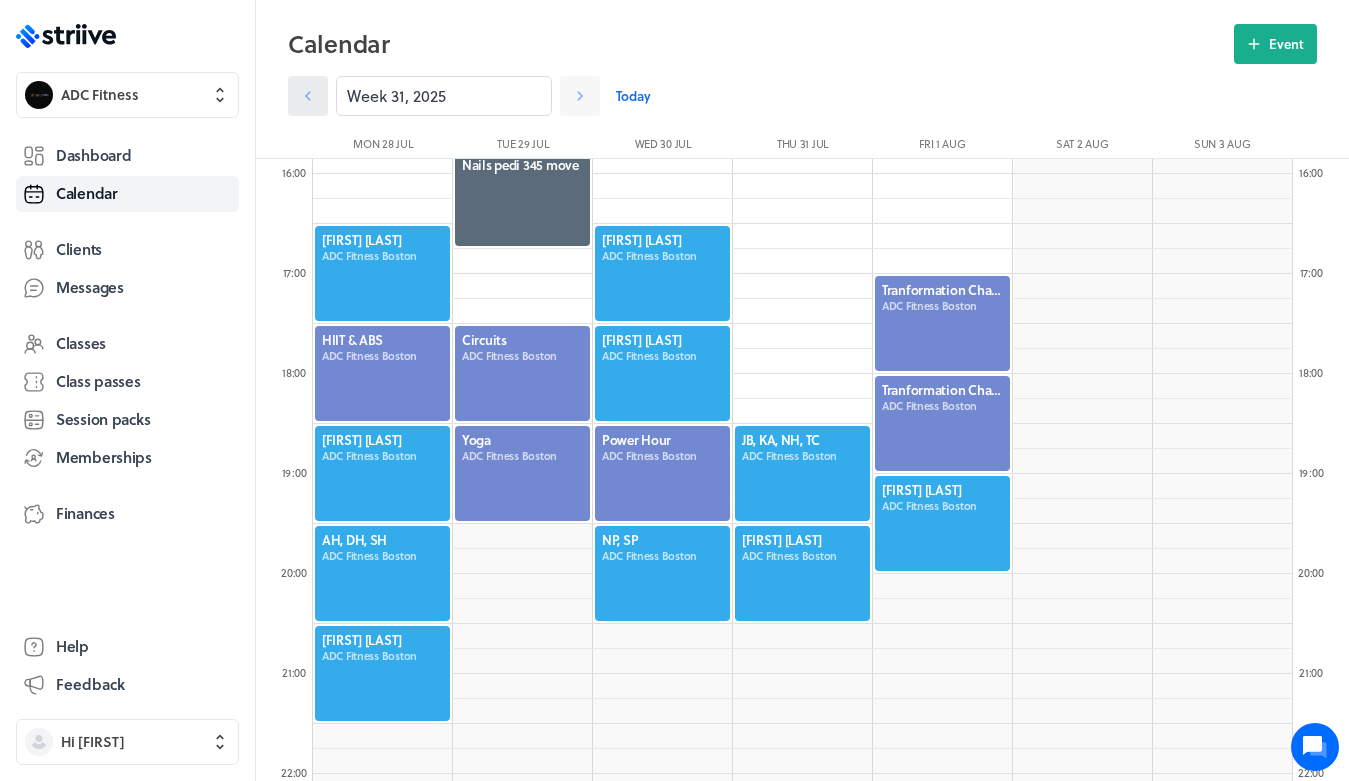 click at bounding box center (308, 96) 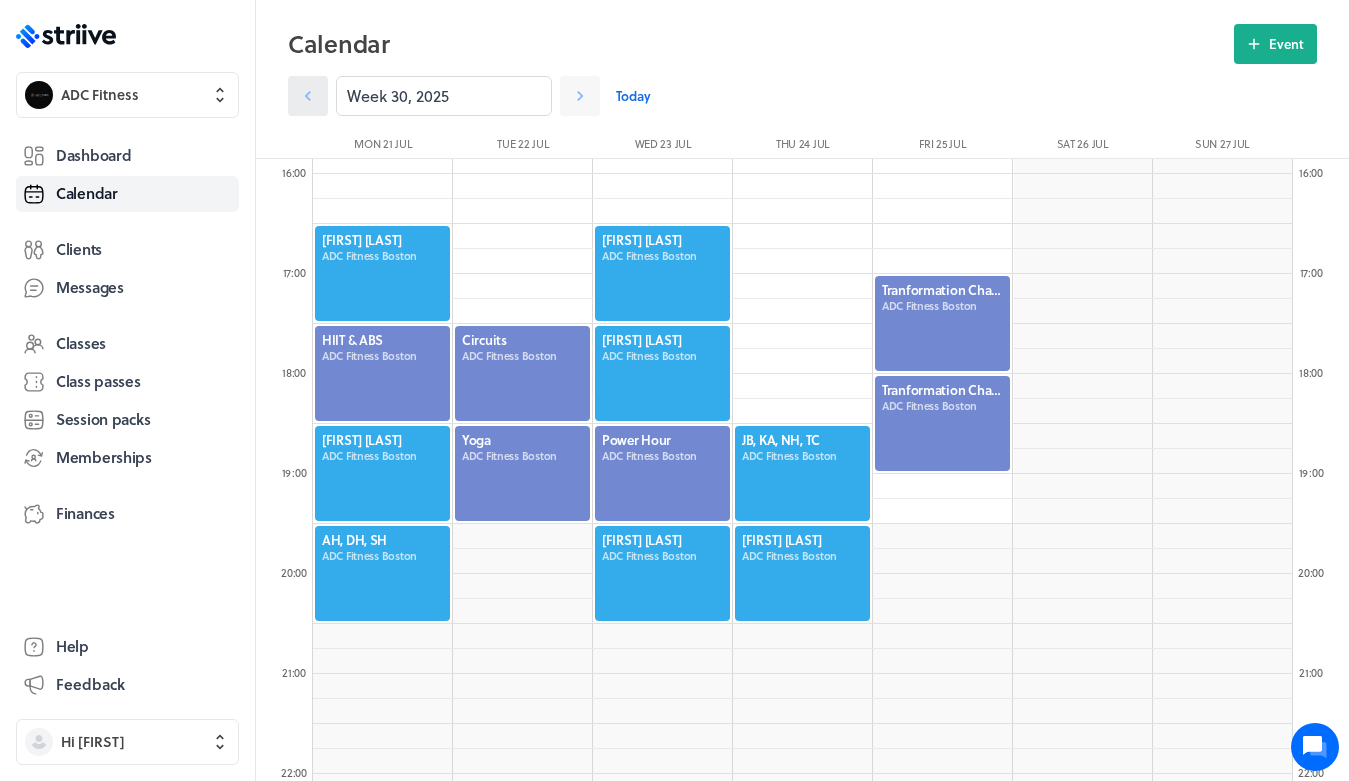 click at bounding box center (308, 96) 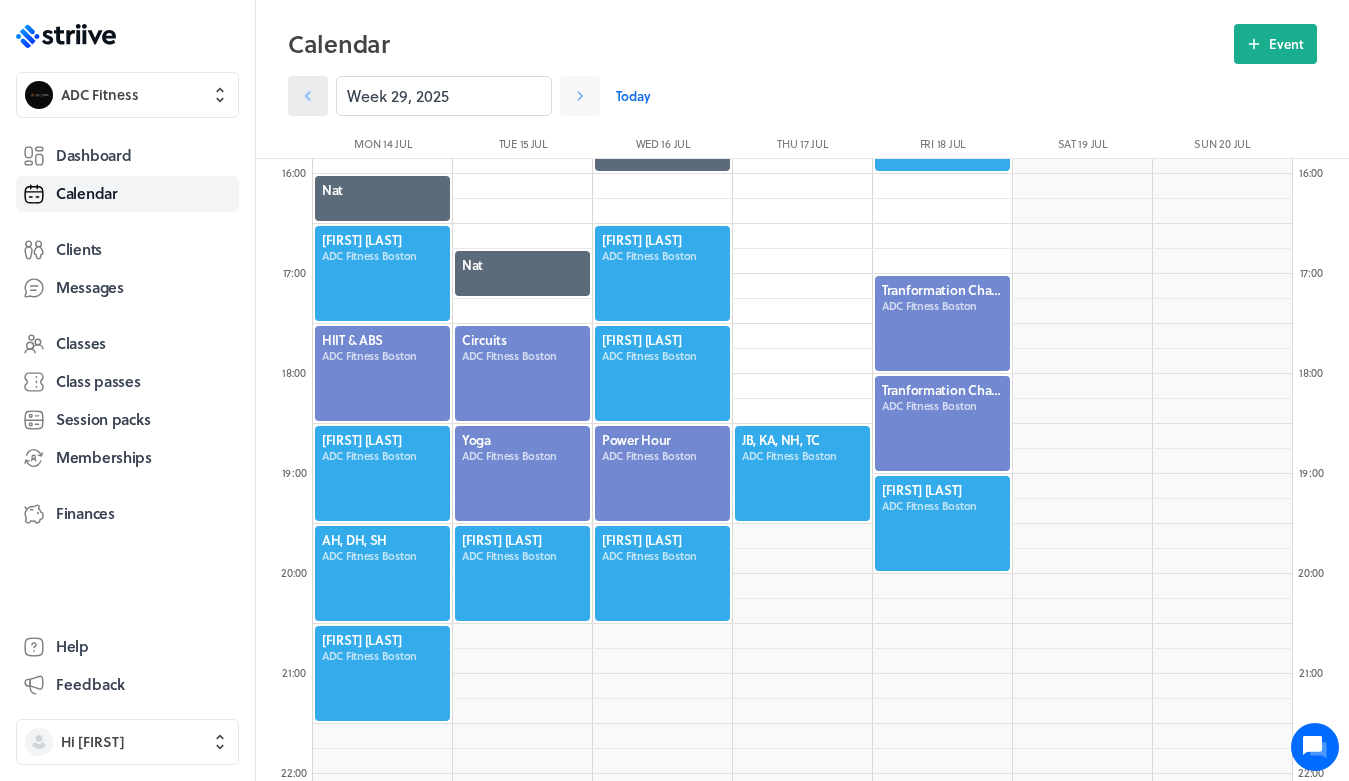 click at bounding box center [308, 96] 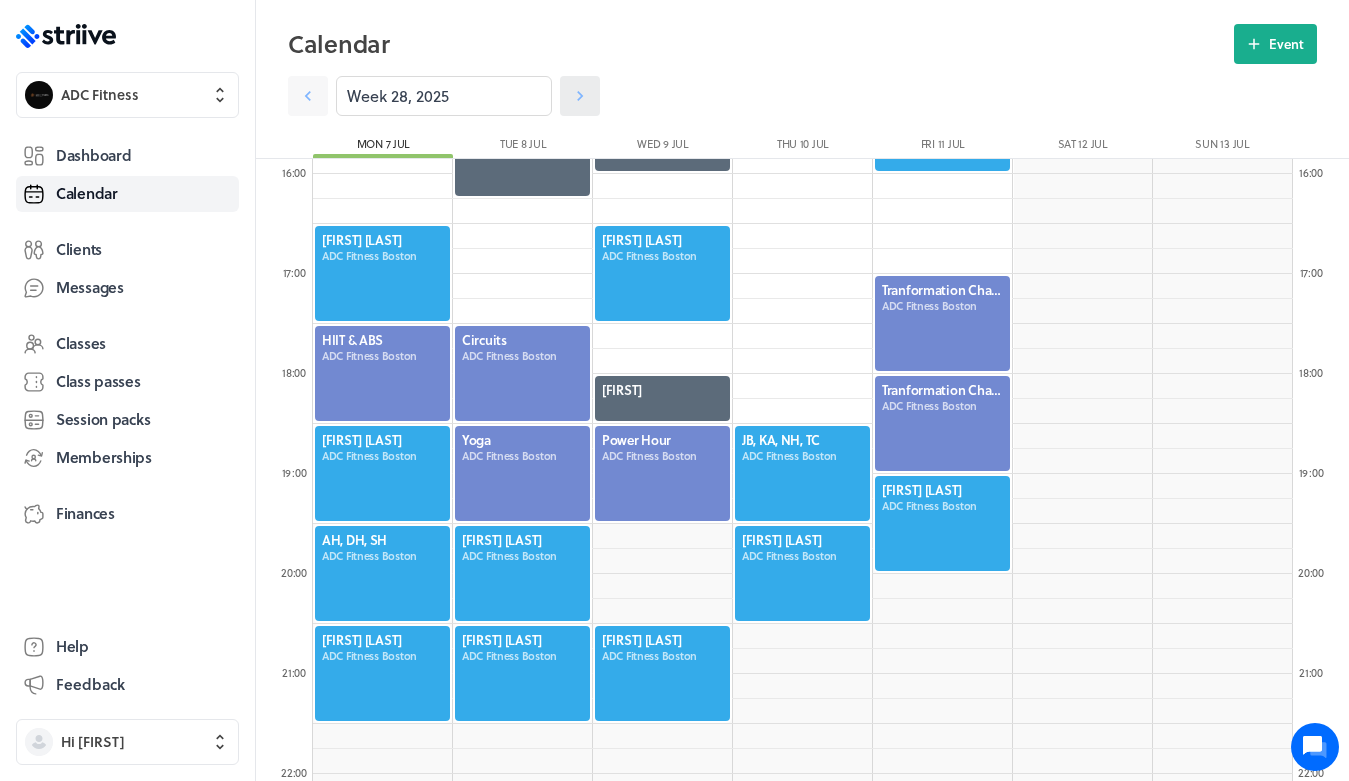 click at bounding box center [308, 96] 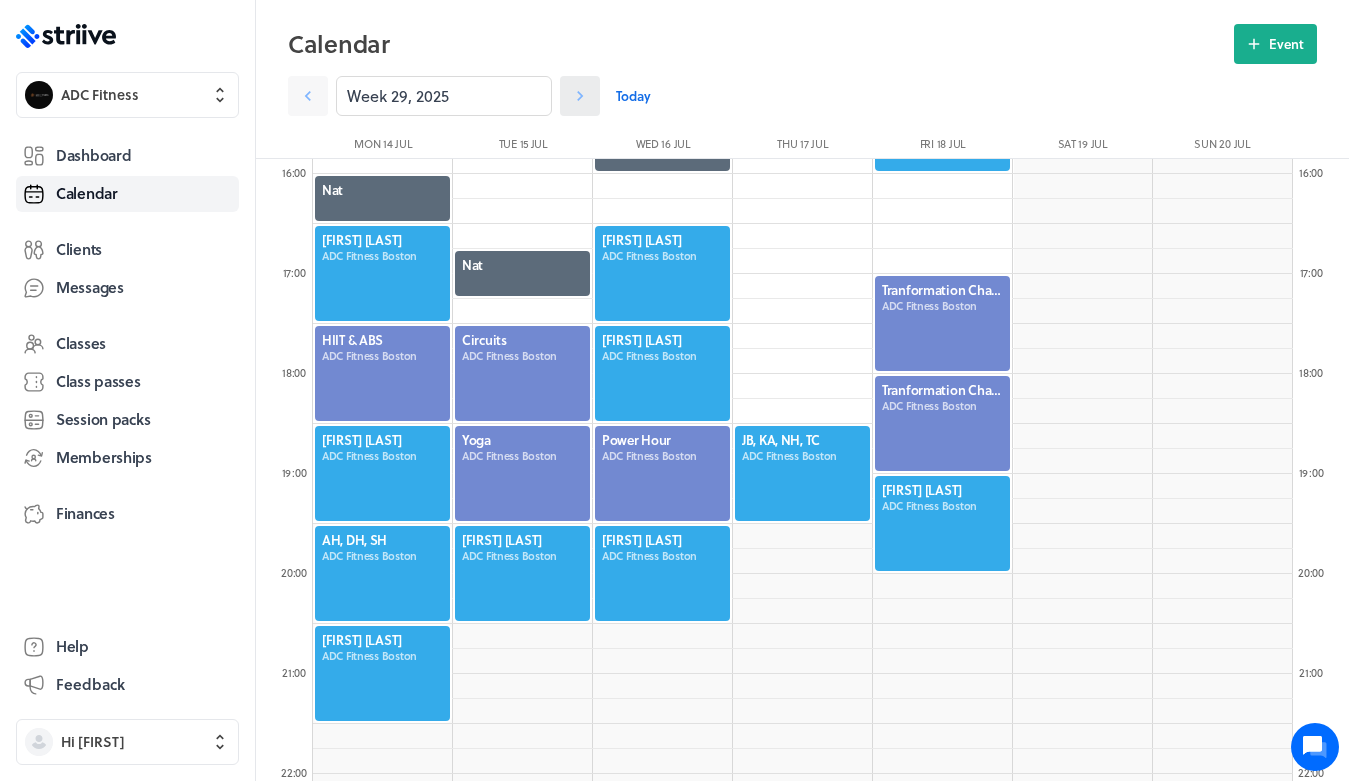 click at bounding box center [308, 96] 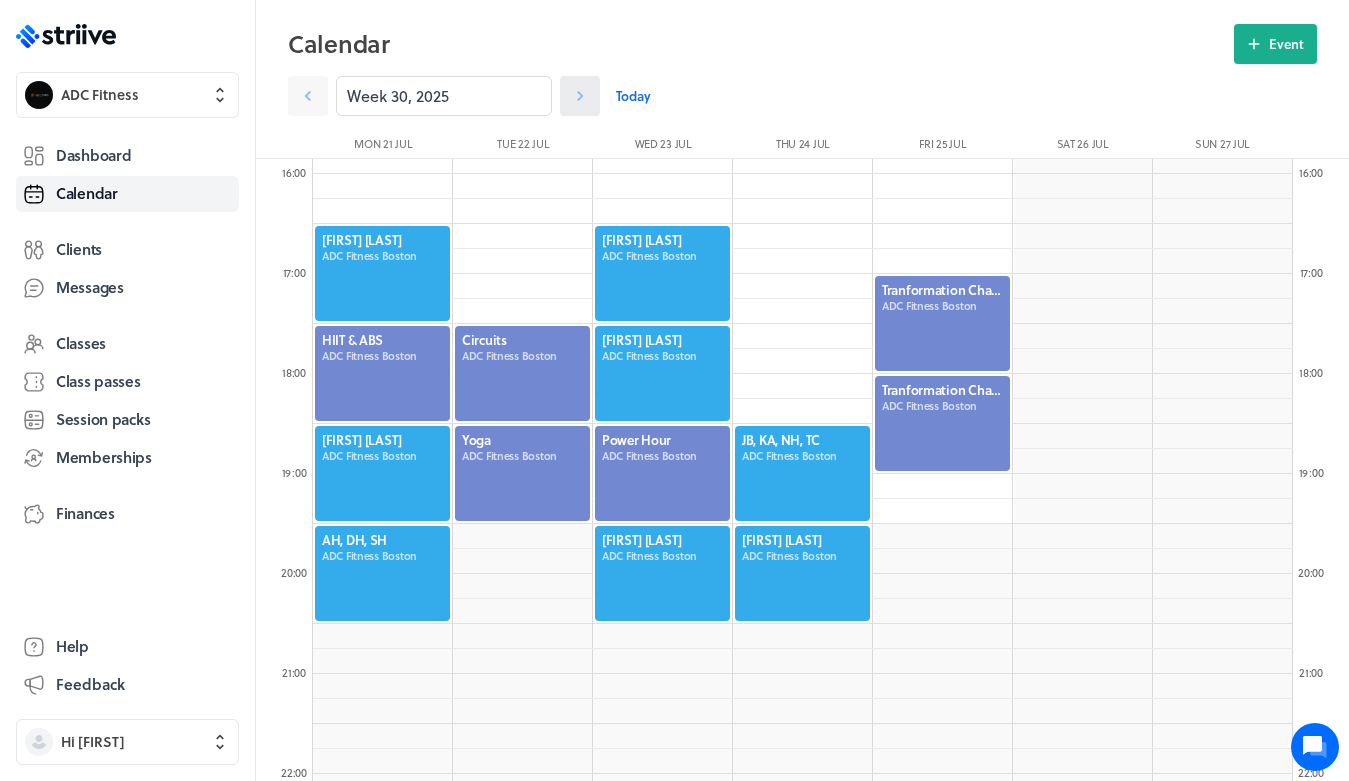 click at bounding box center (308, 96) 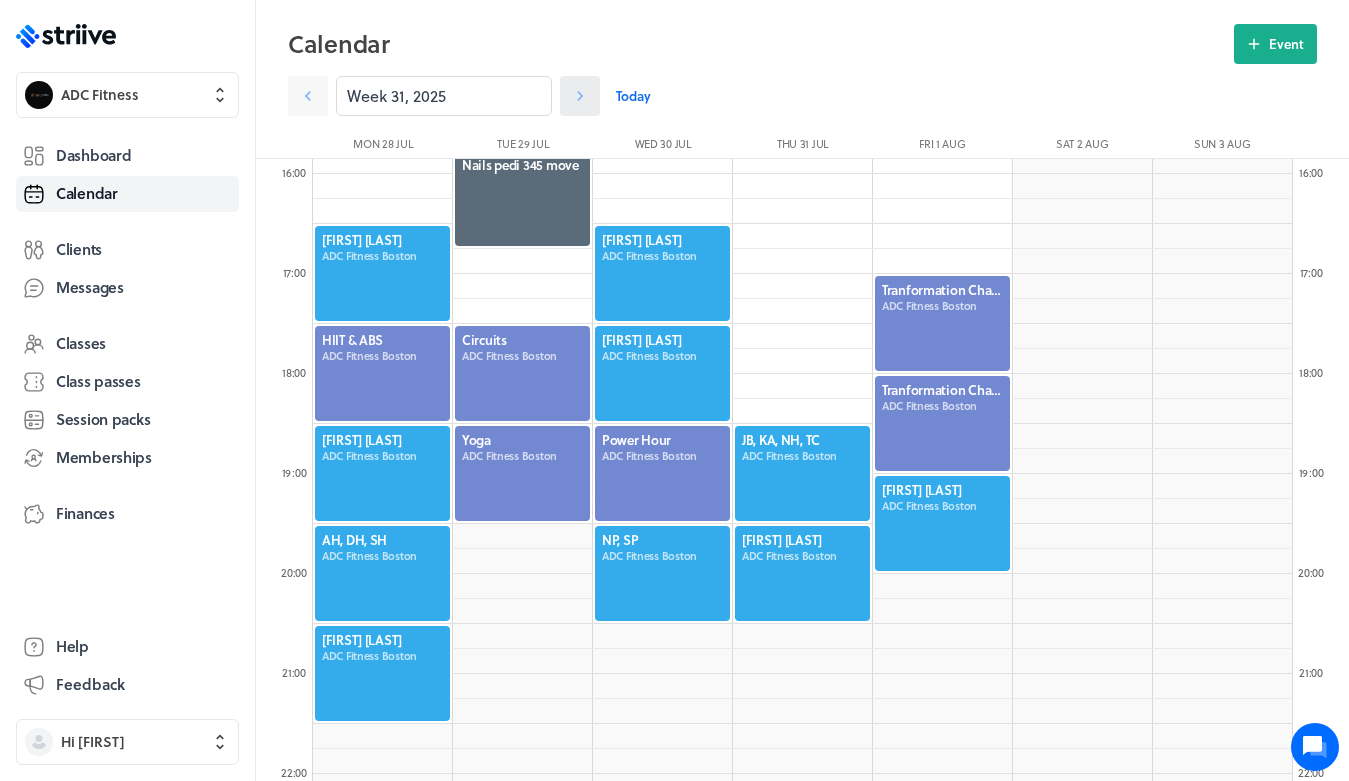 click at bounding box center (308, 96) 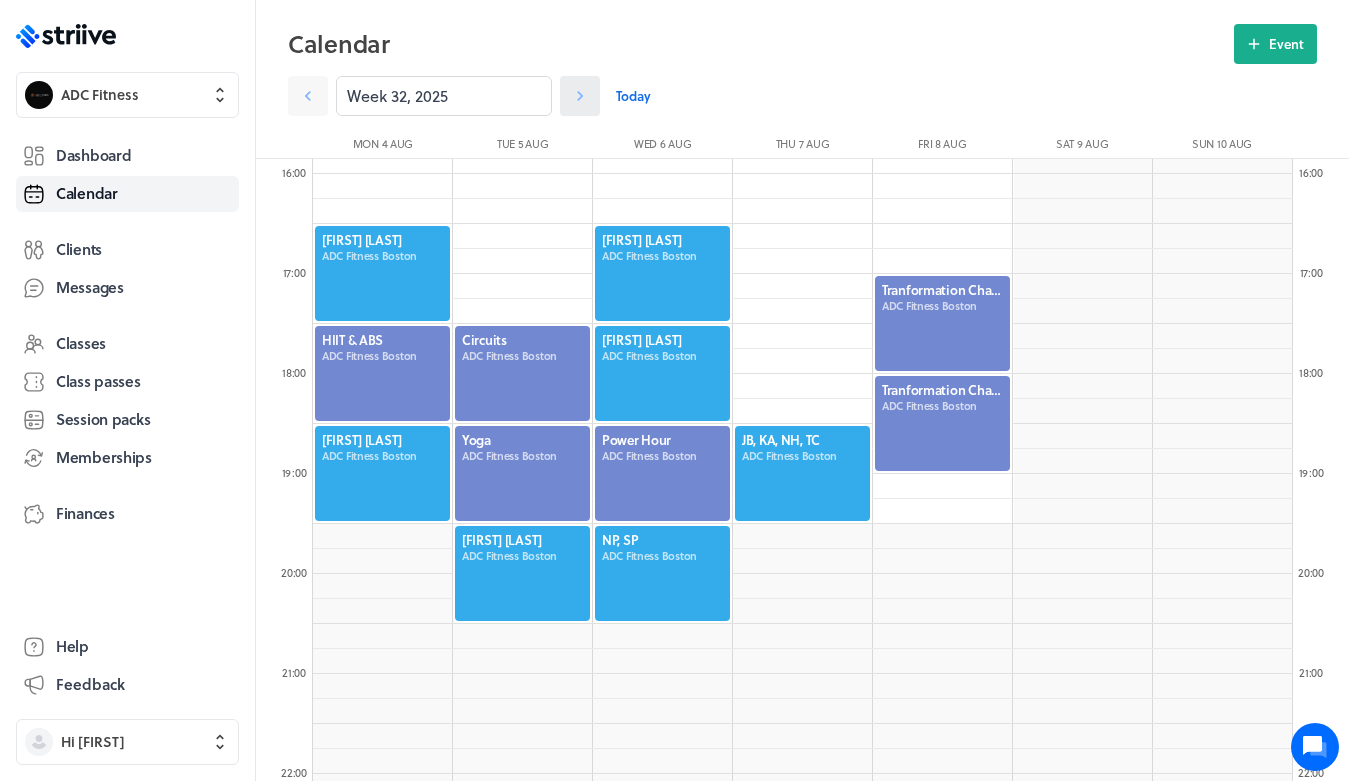 click at bounding box center (308, 96) 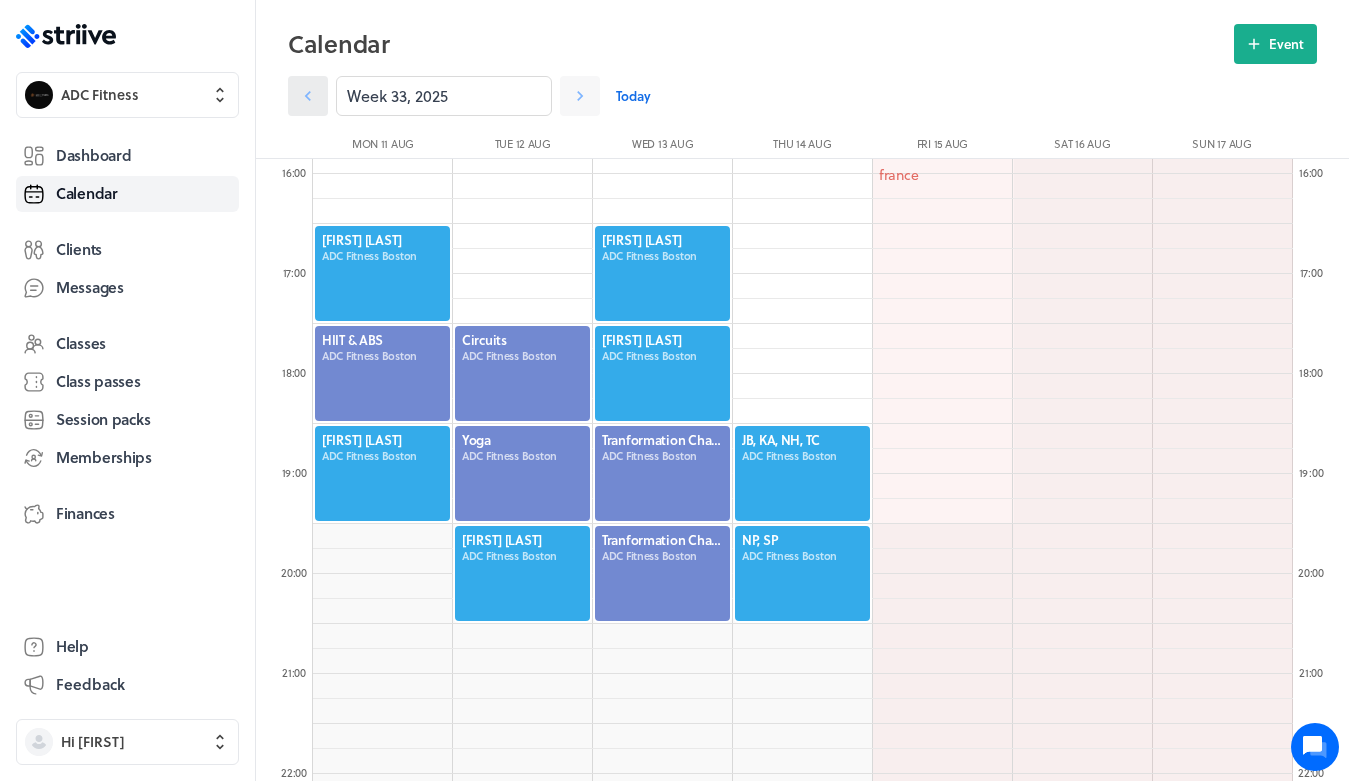 click at bounding box center (308, 96) 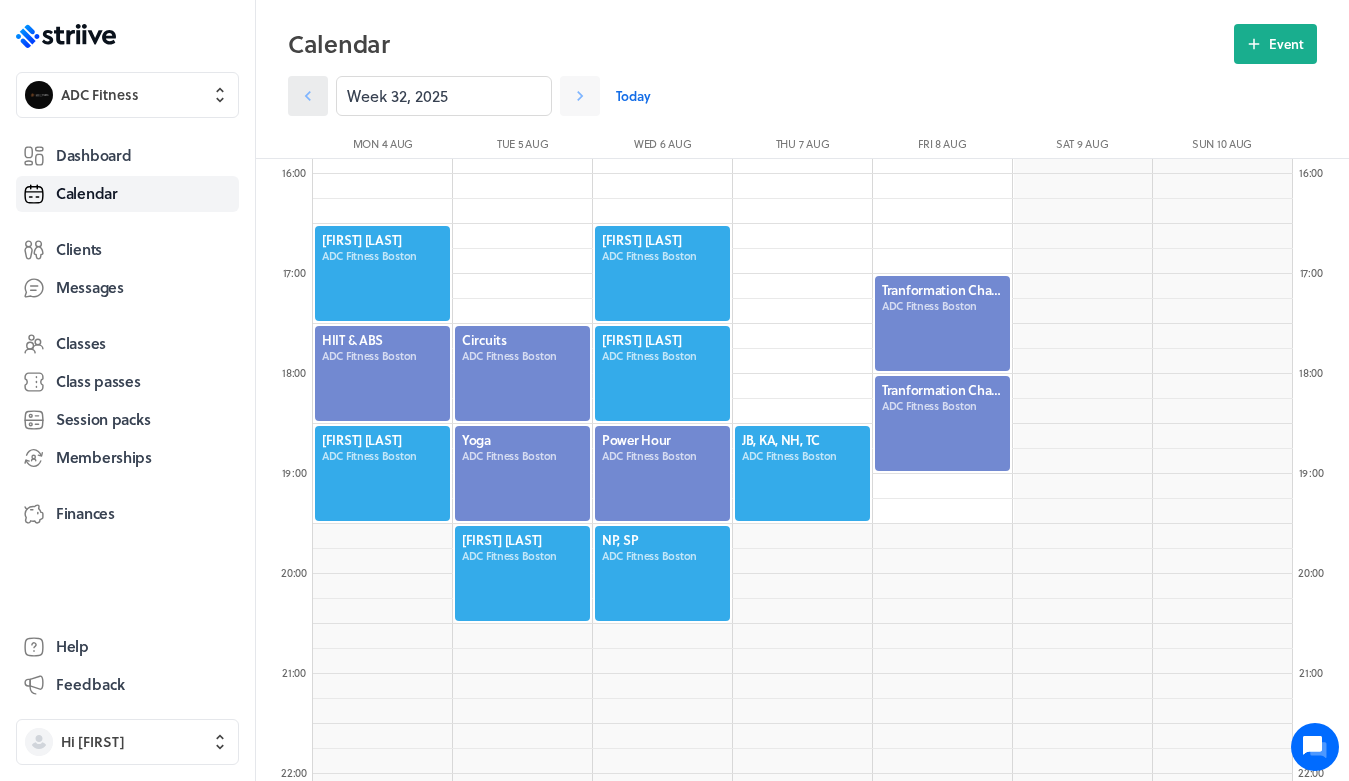 click at bounding box center [308, 96] 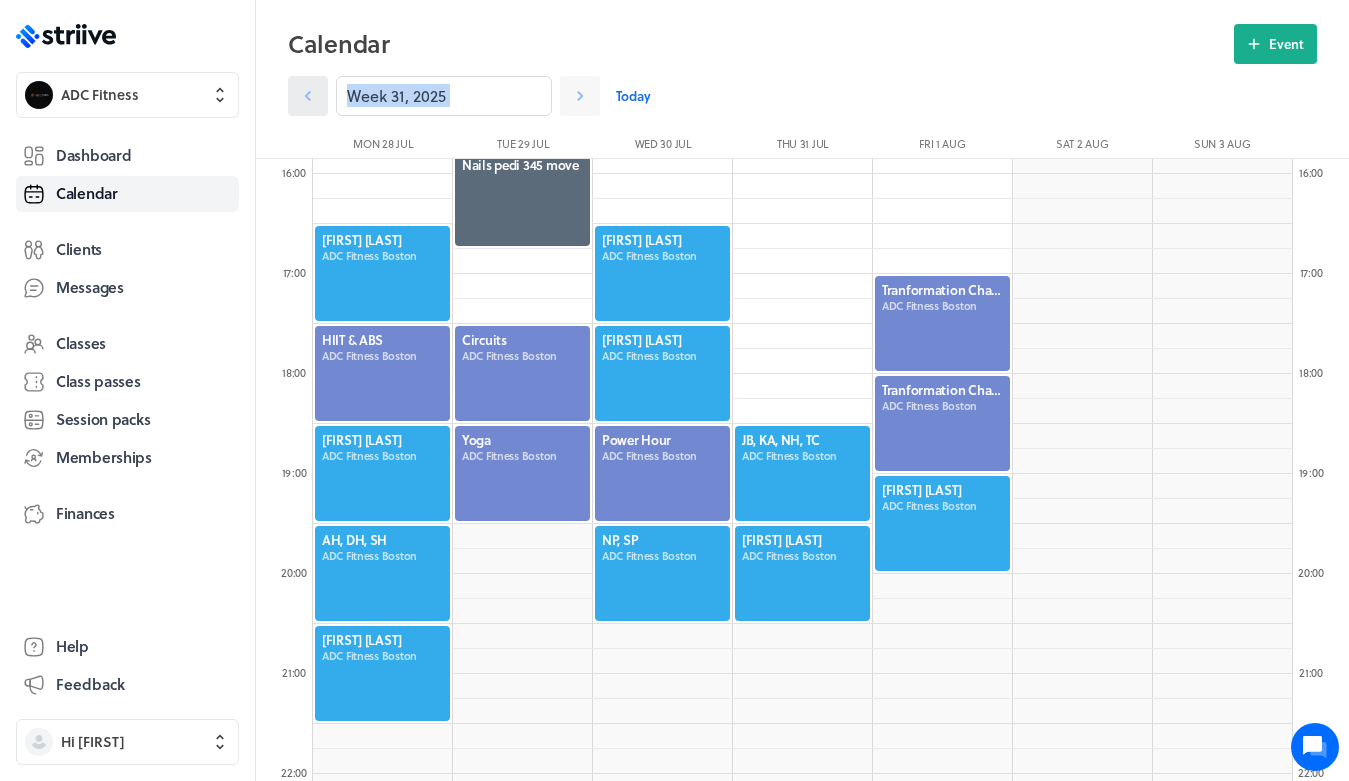 click at bounding box center [308, 96] 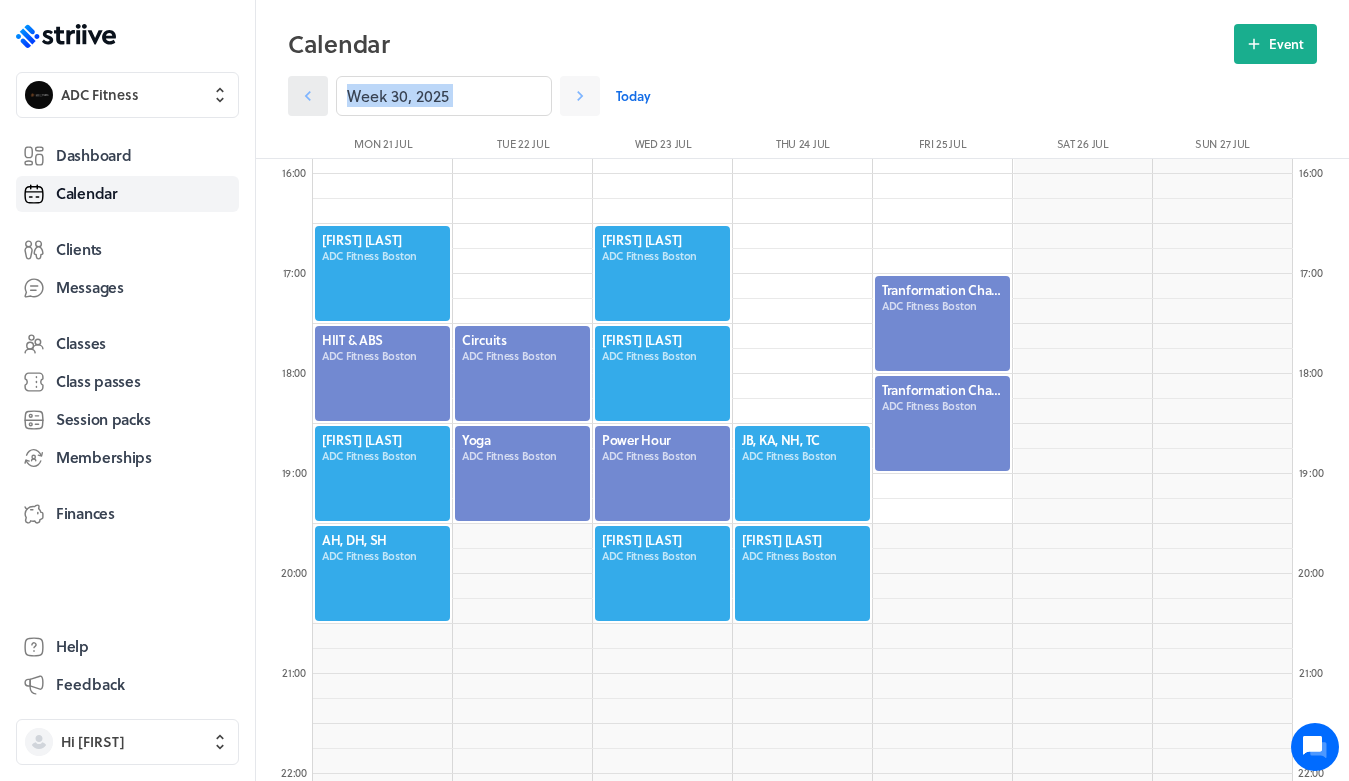 click at bounding box center (308, 96) 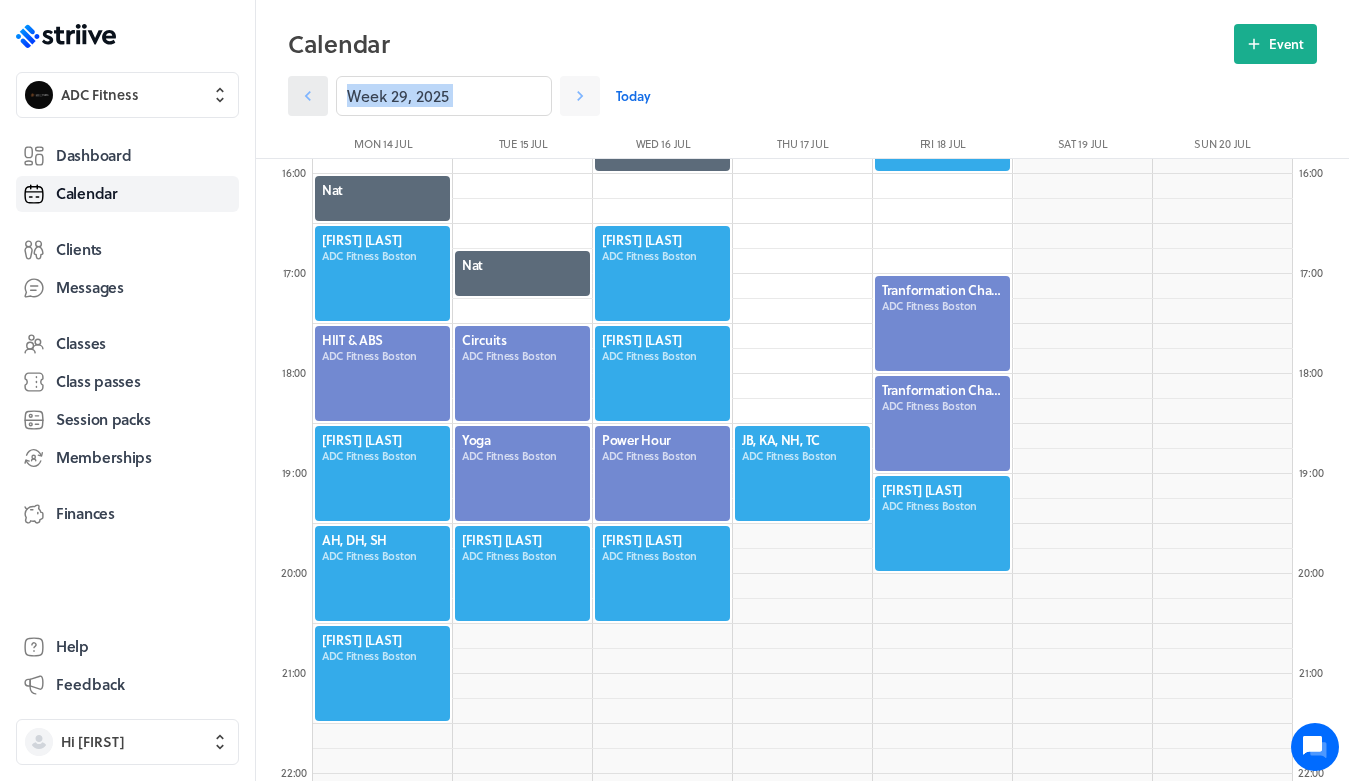 click at bounding box center (308, 96) 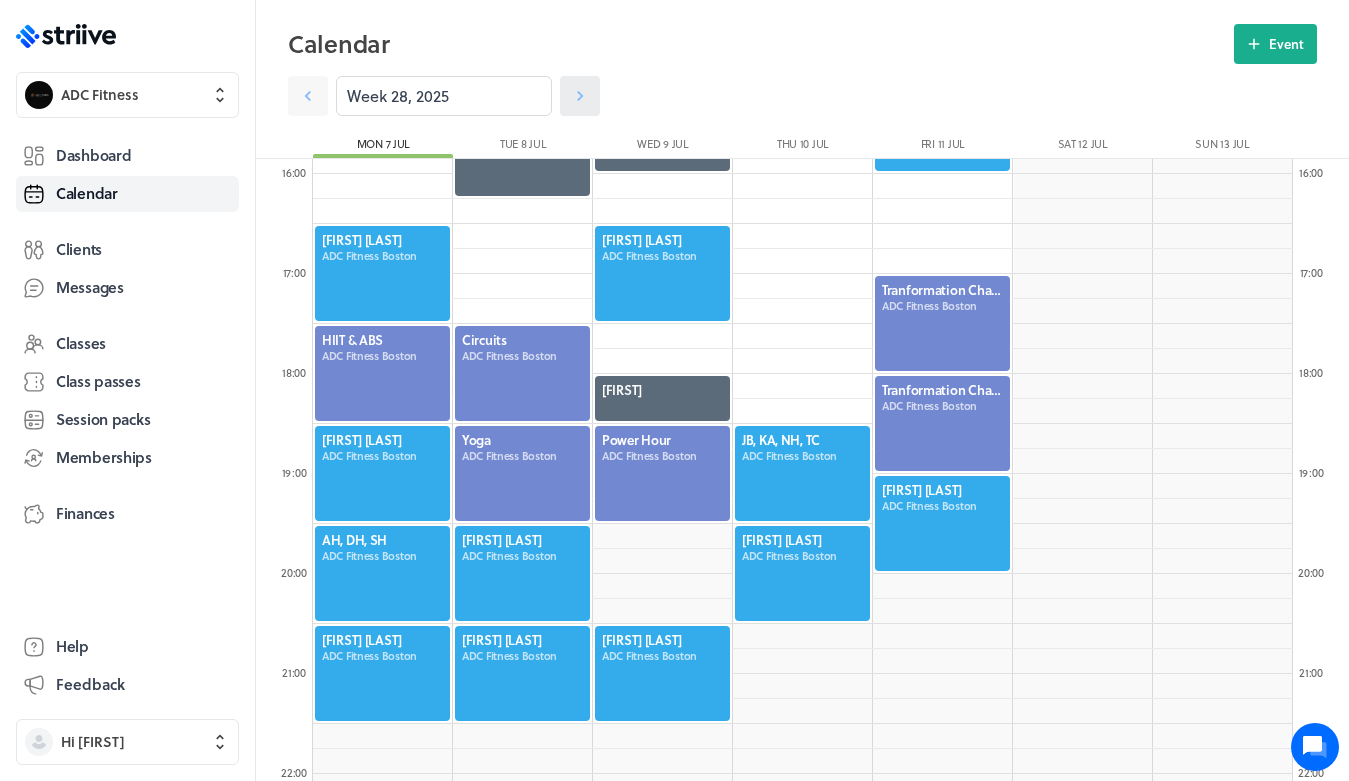 click at bounding box center (308, 96) 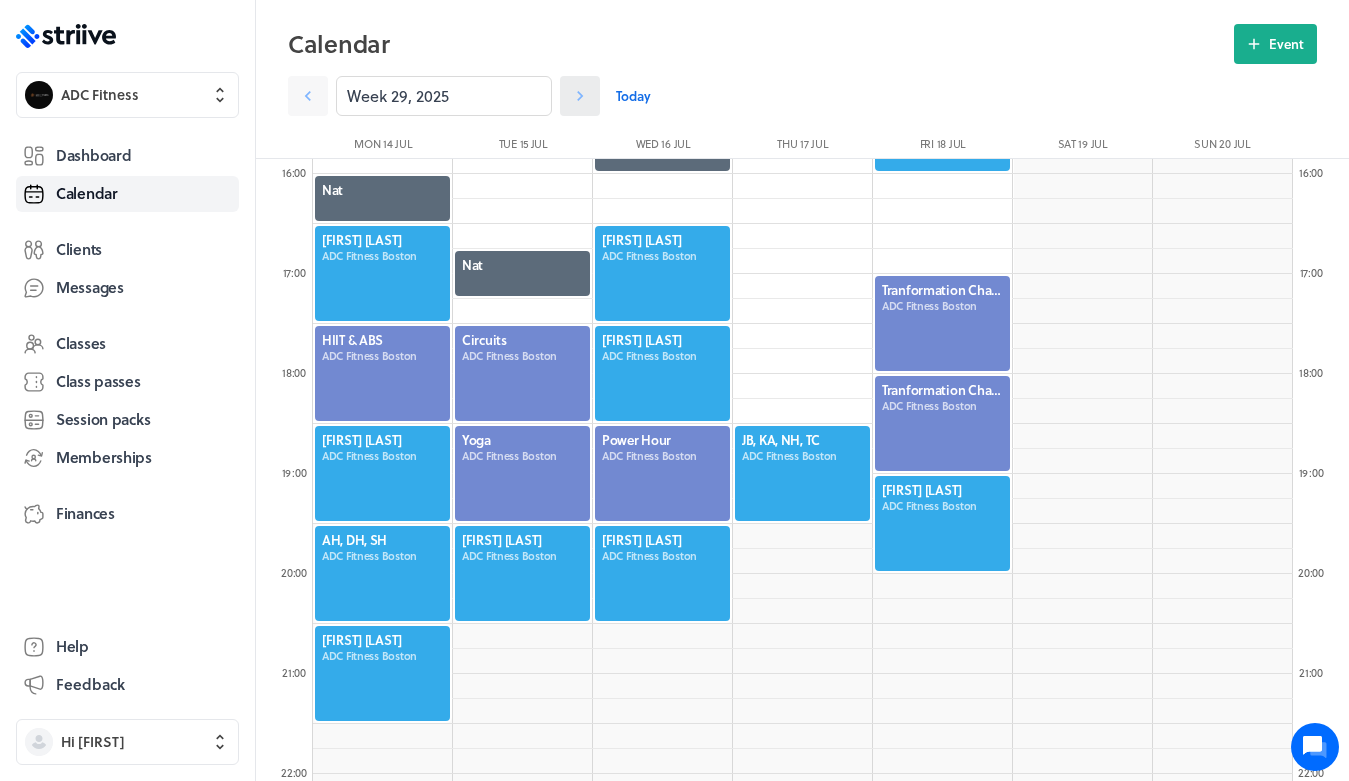 click at bounding box center [308, 96] 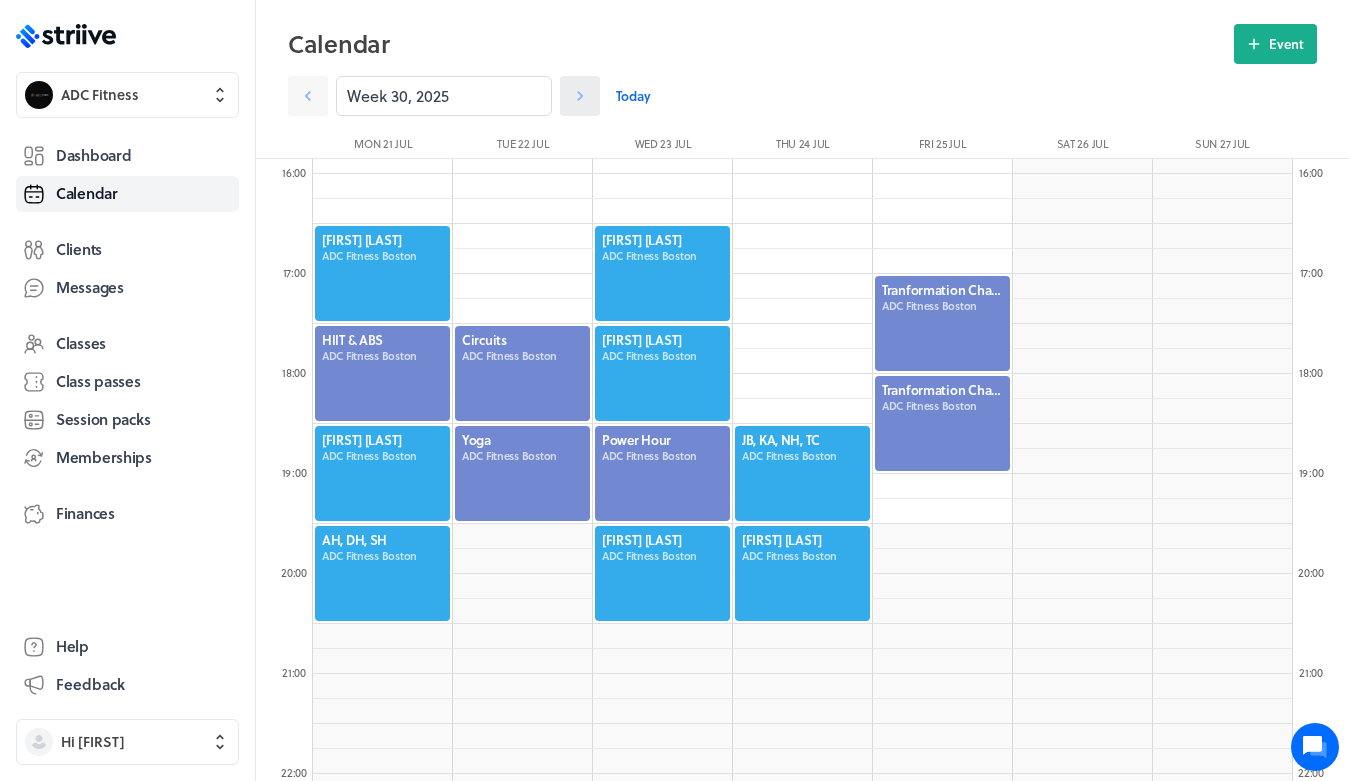 click at bounding box center (308, 96) 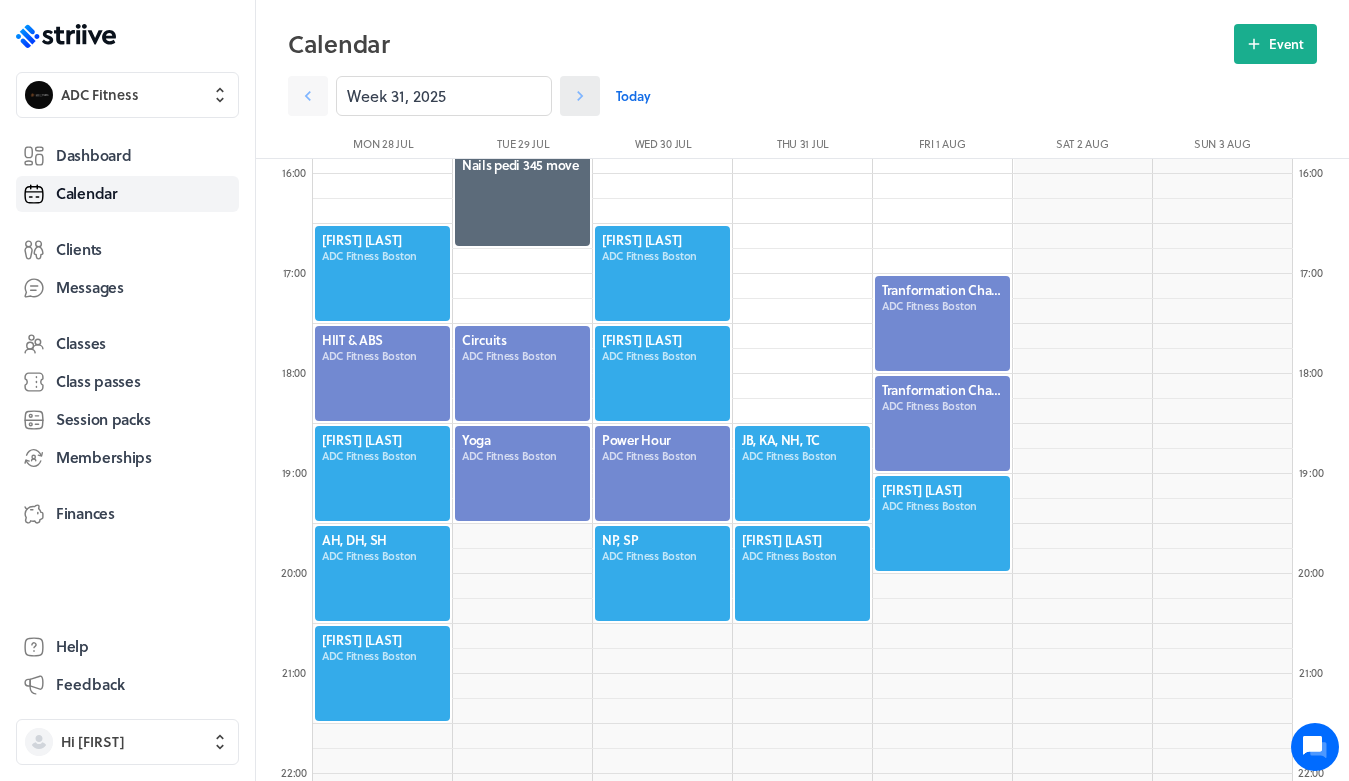 click at bounding box center (308, 96) 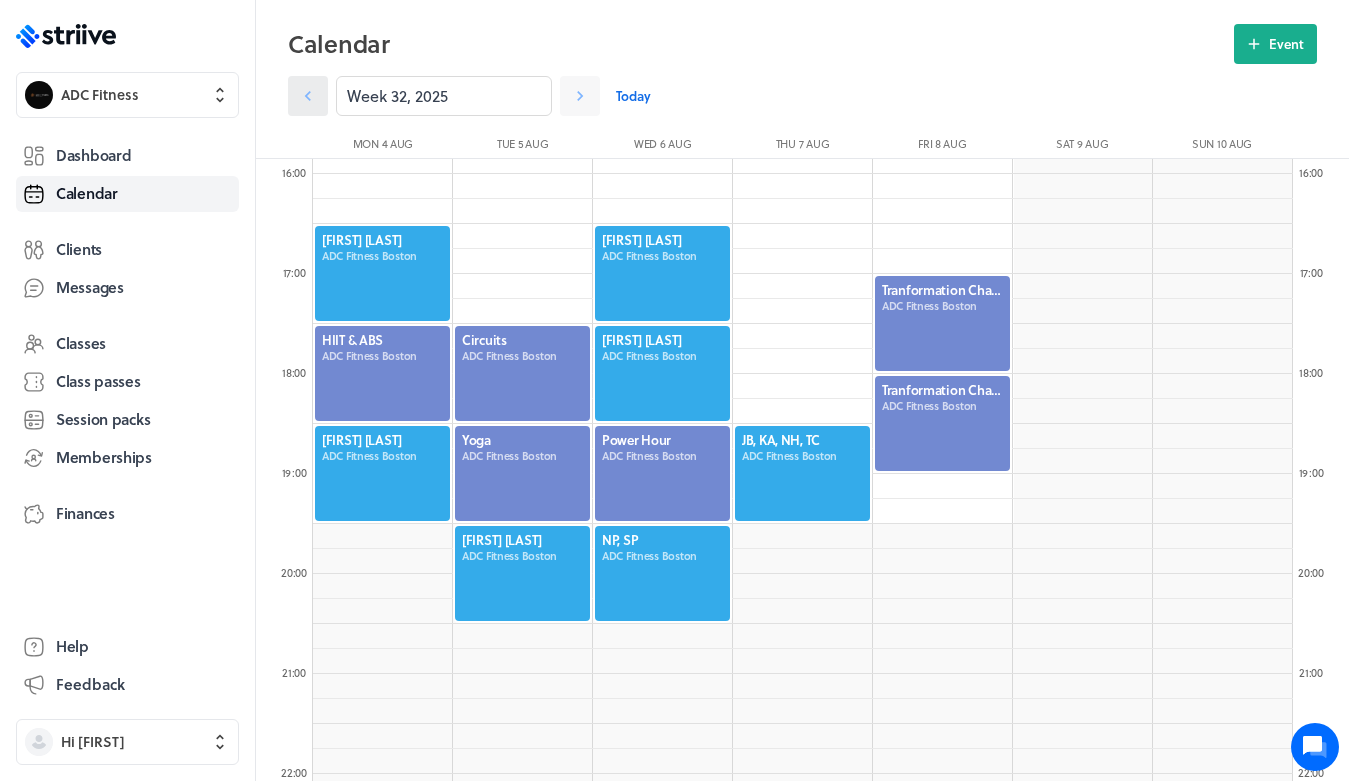 click at bounding box center [308, 96] 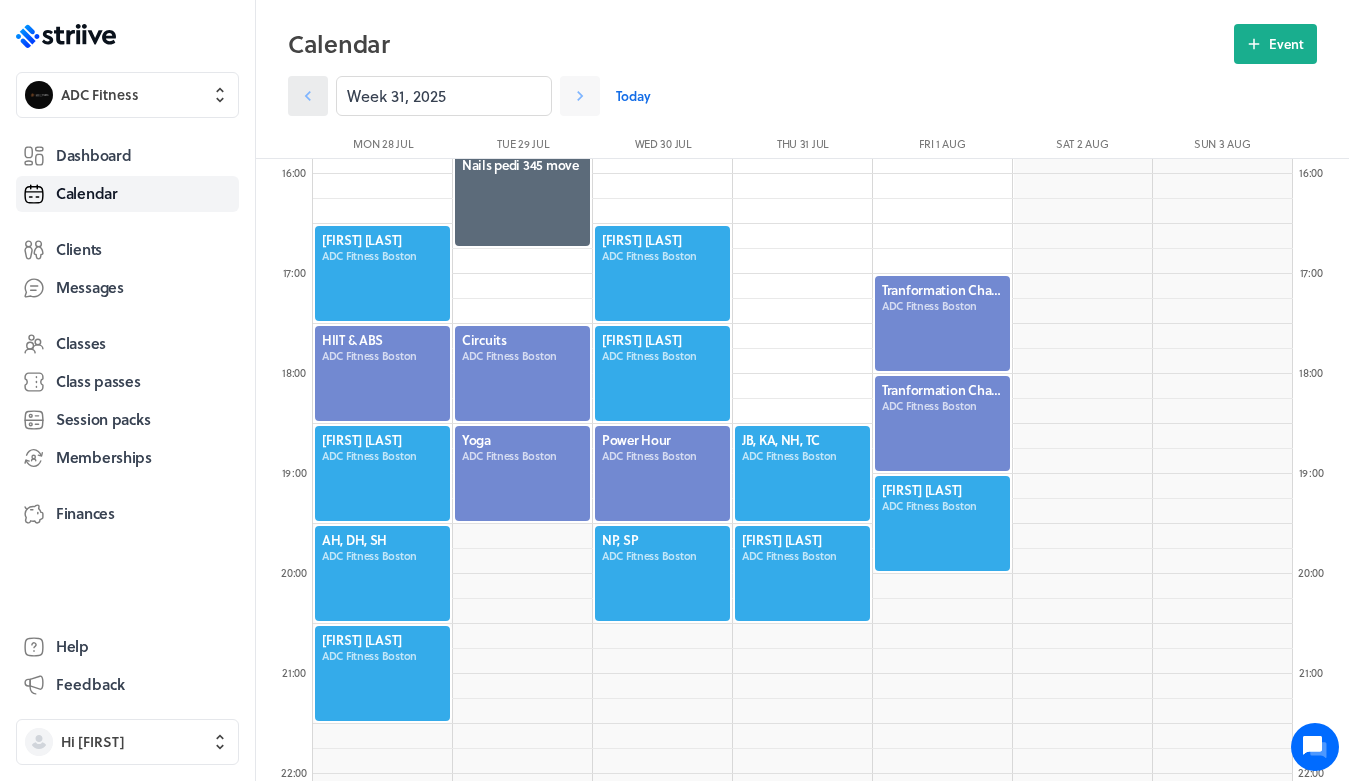 click at bounding box center (308, 96) 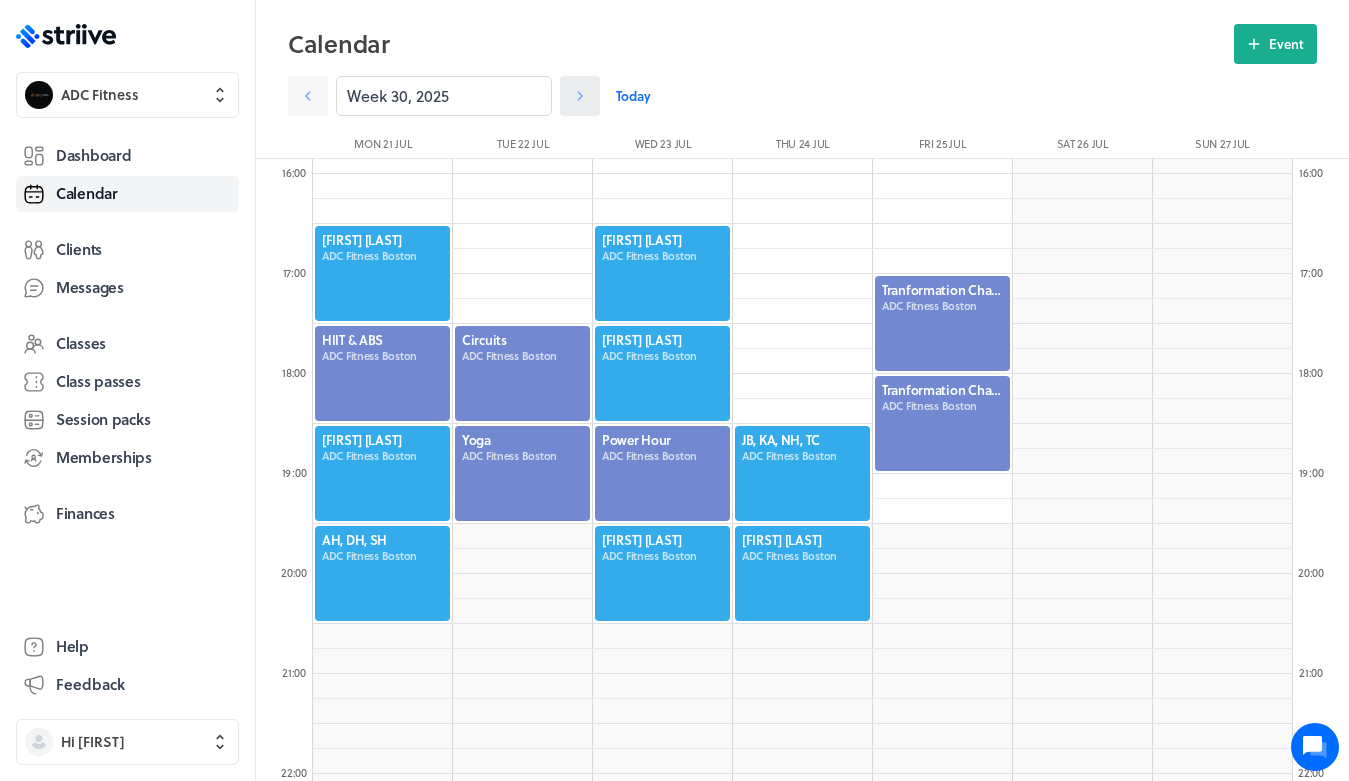 click at bounding box center [580, 96] 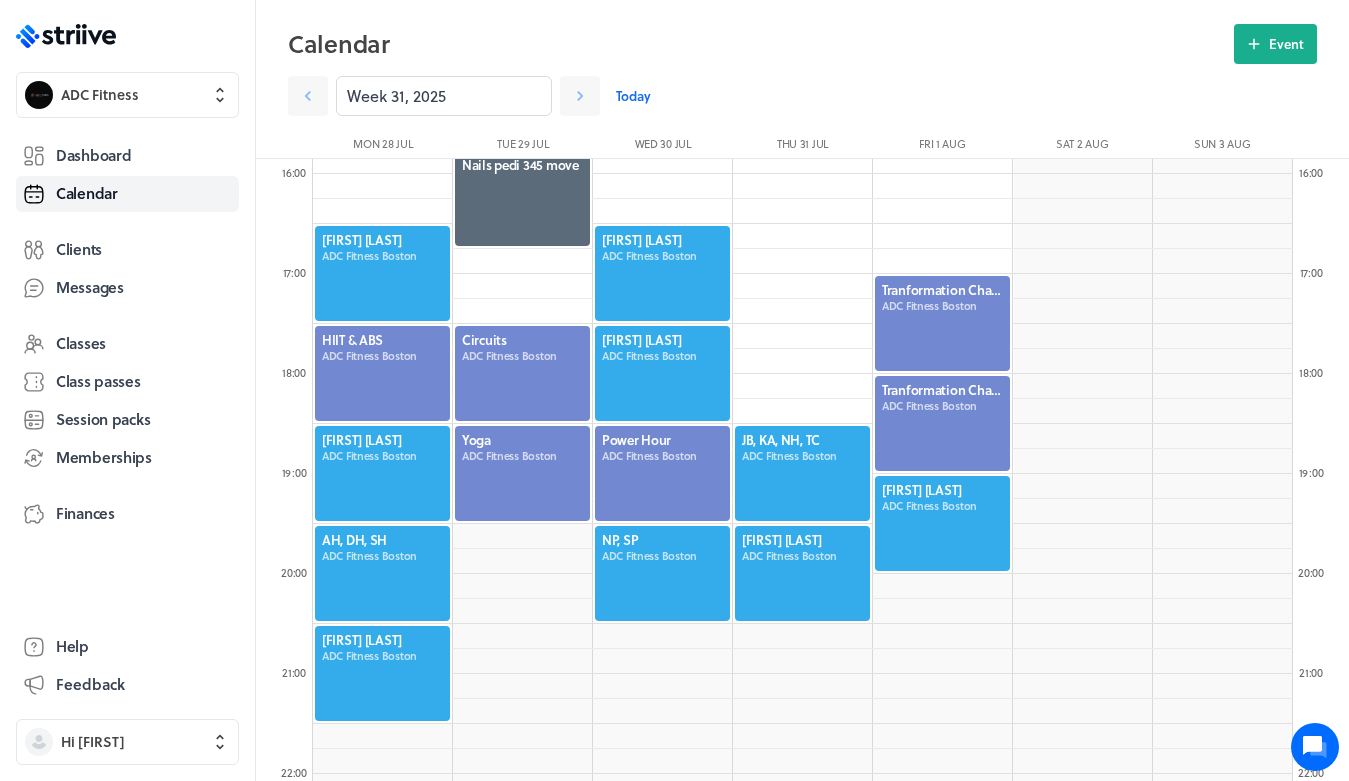 click at bounding box center (382, 573) 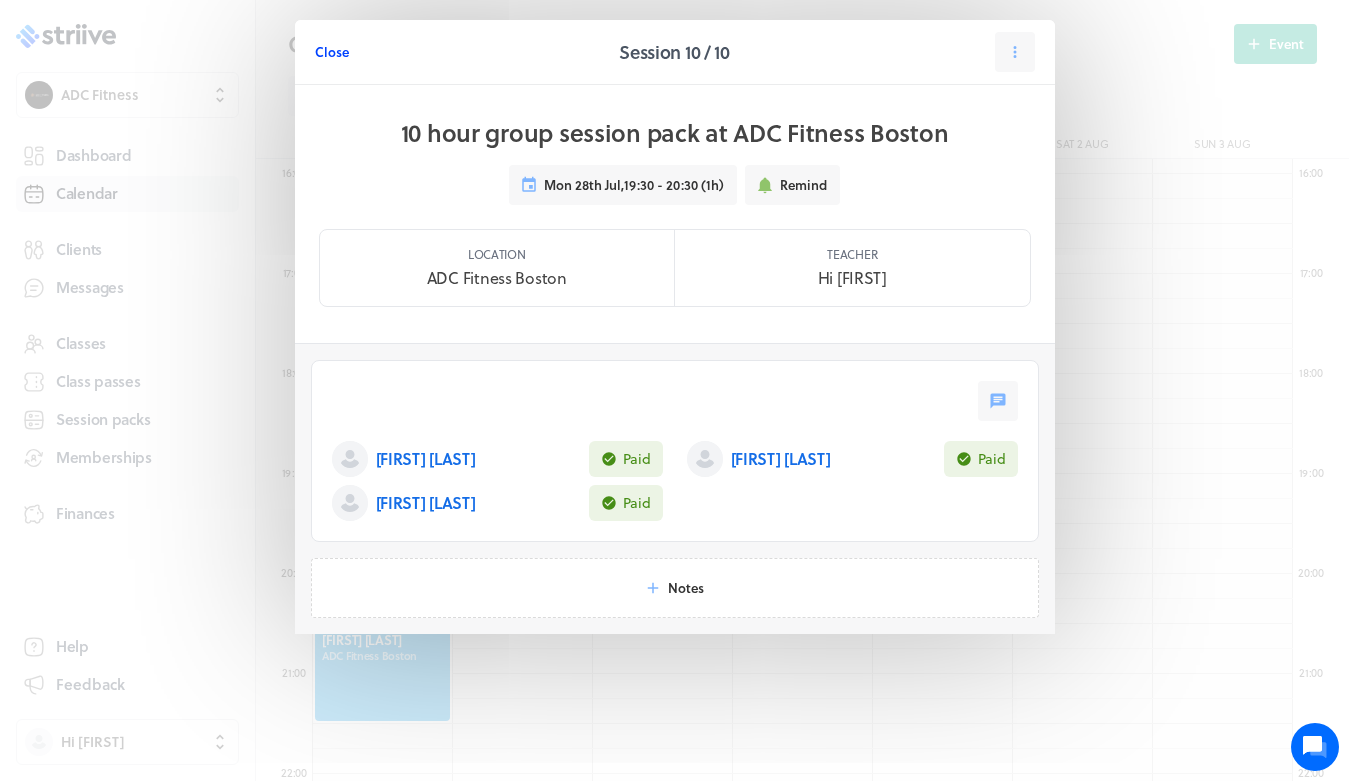 click on "Close" at bounding box center [332, 52] 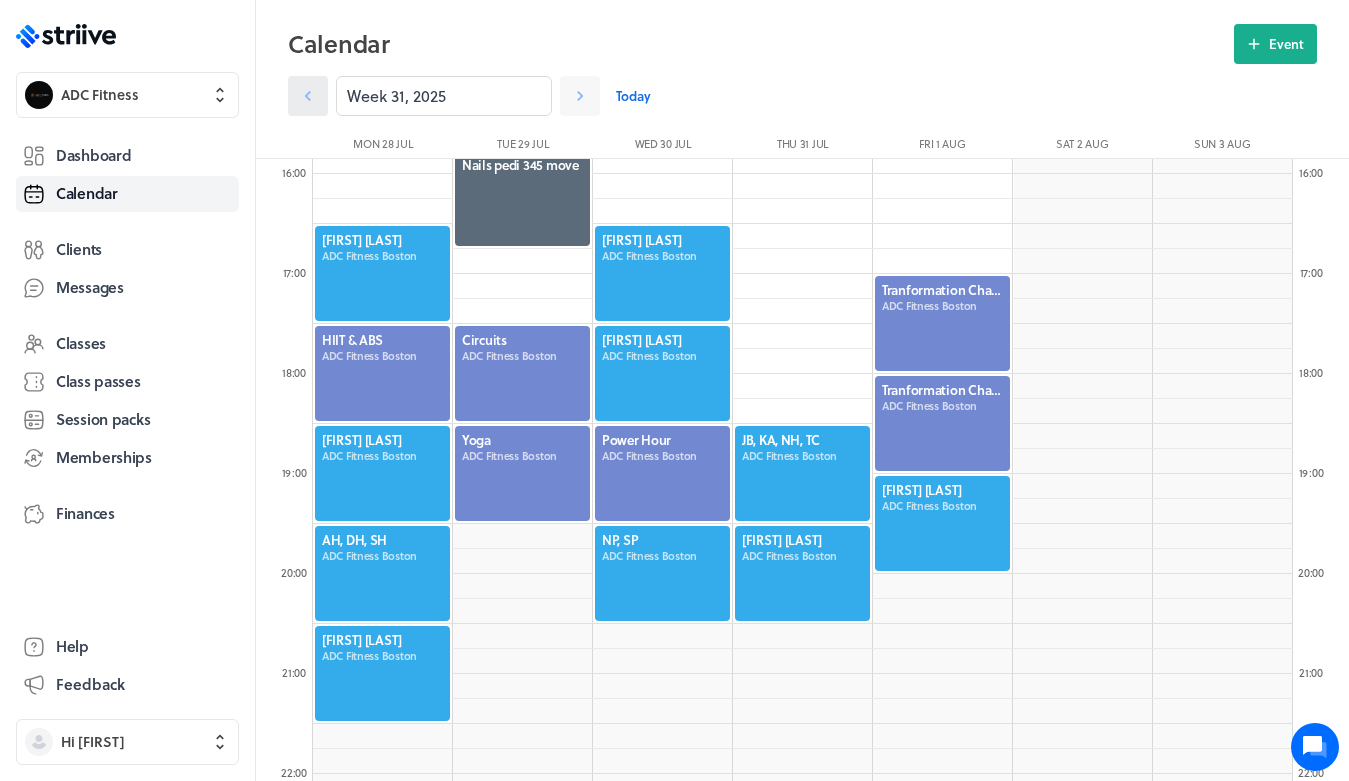 click at bounding box center (308, 96) 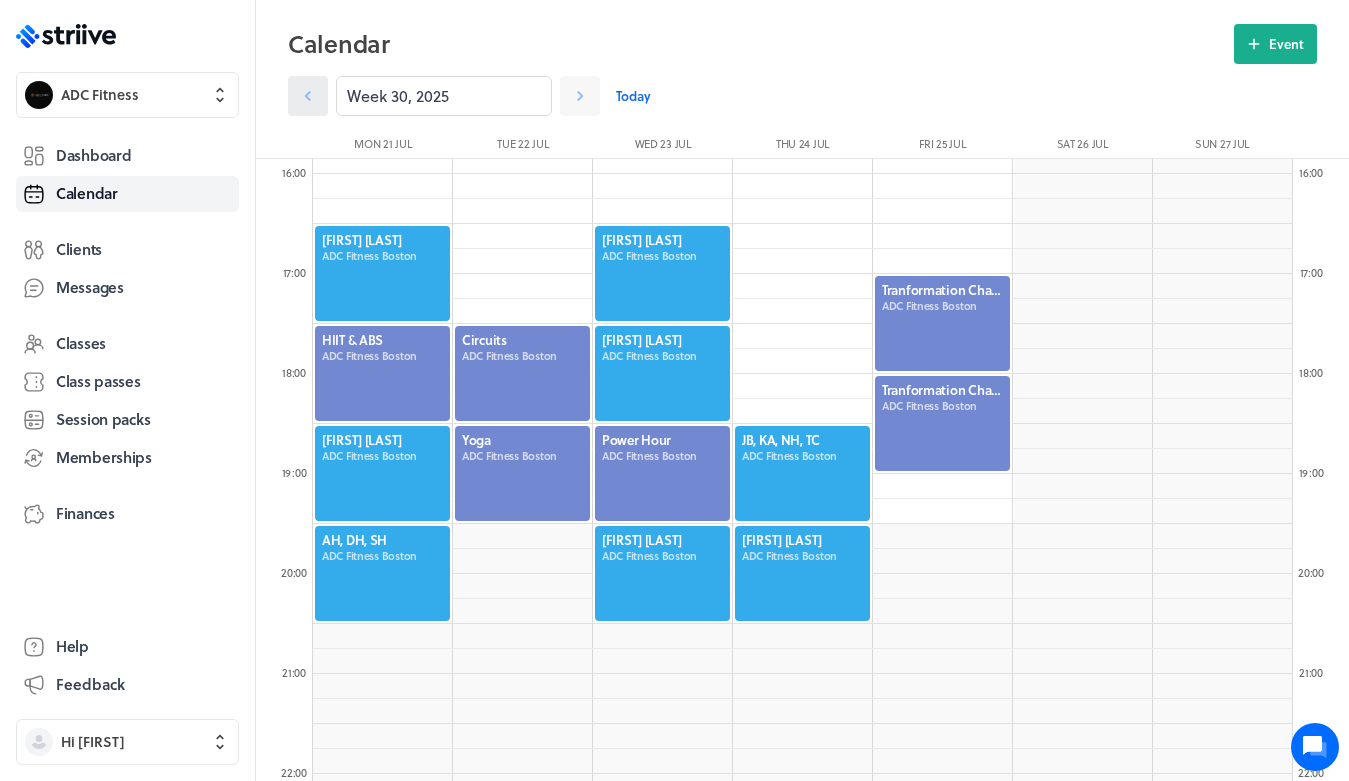 click at bounding box center (308, 96) 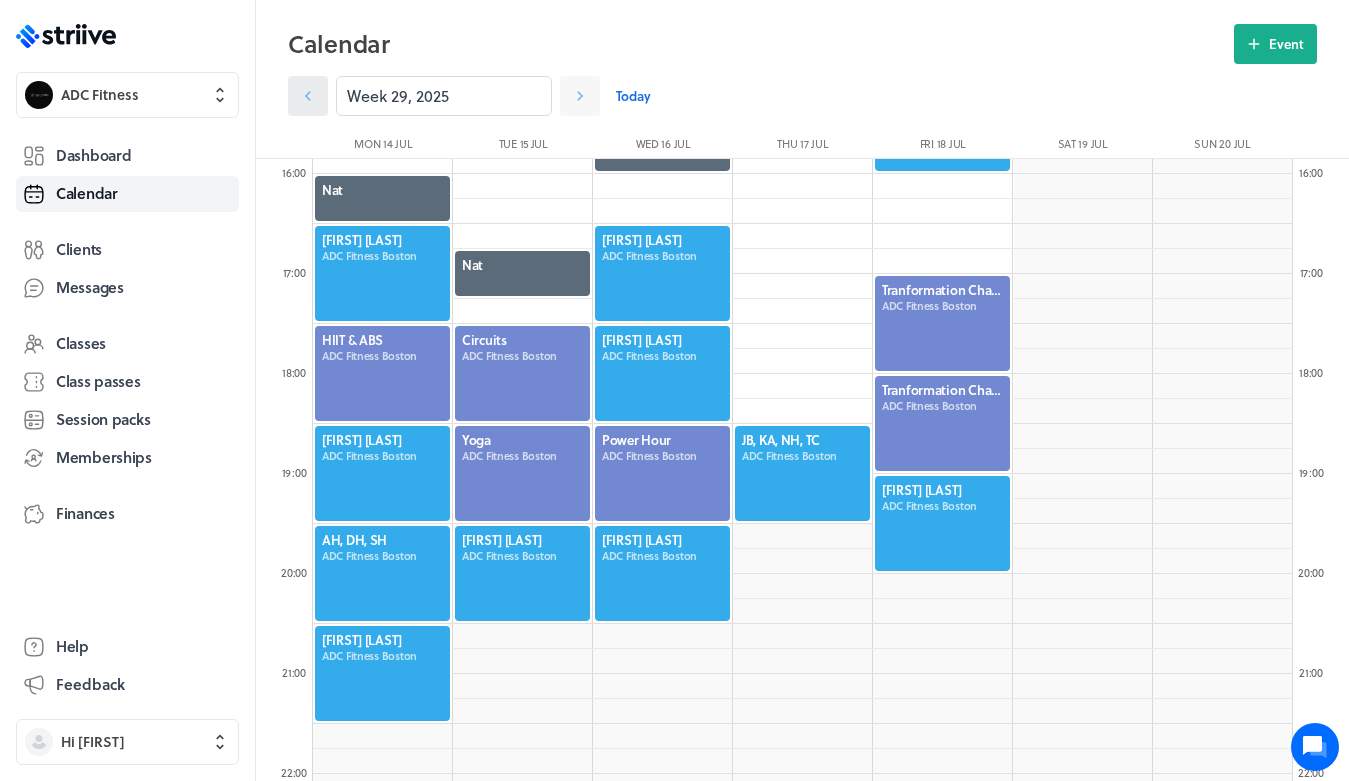click at bounding box center (308, 96) 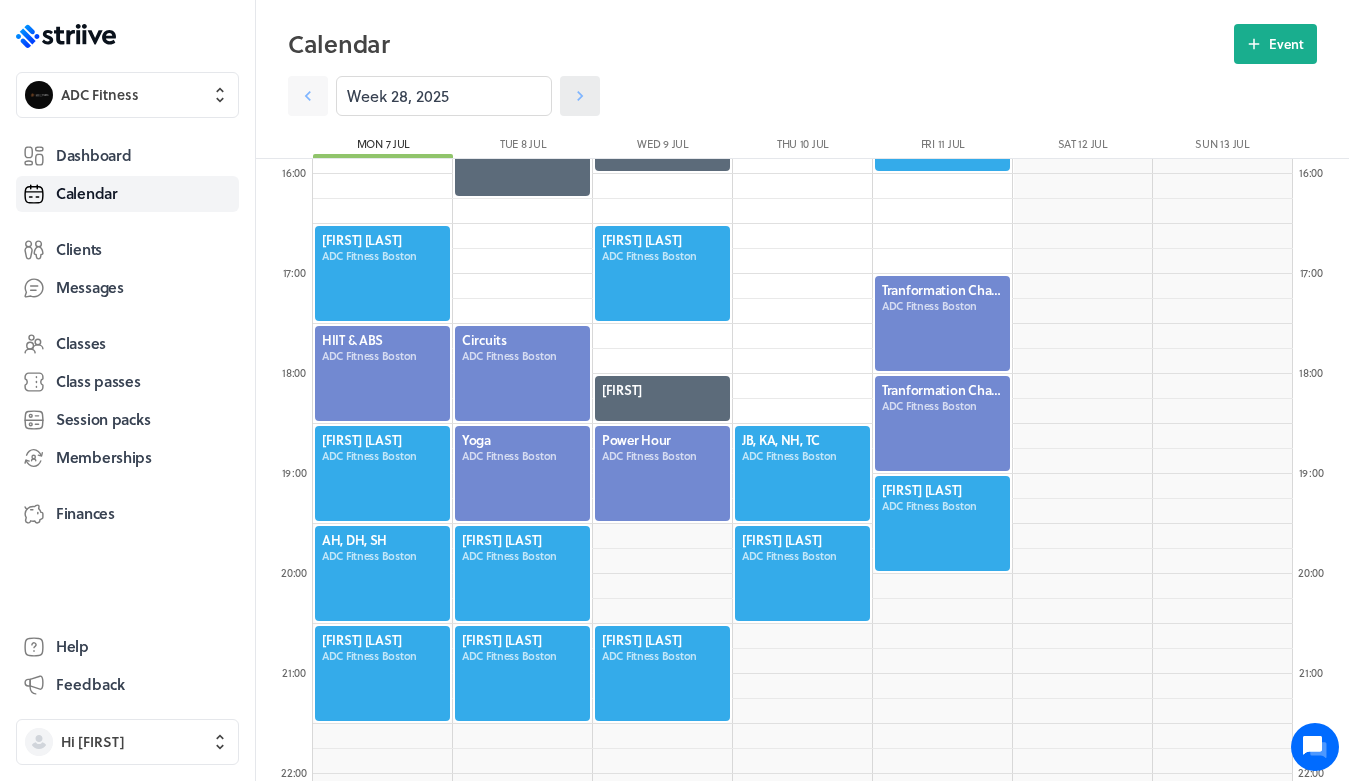 click at bounding box center [308, 96] 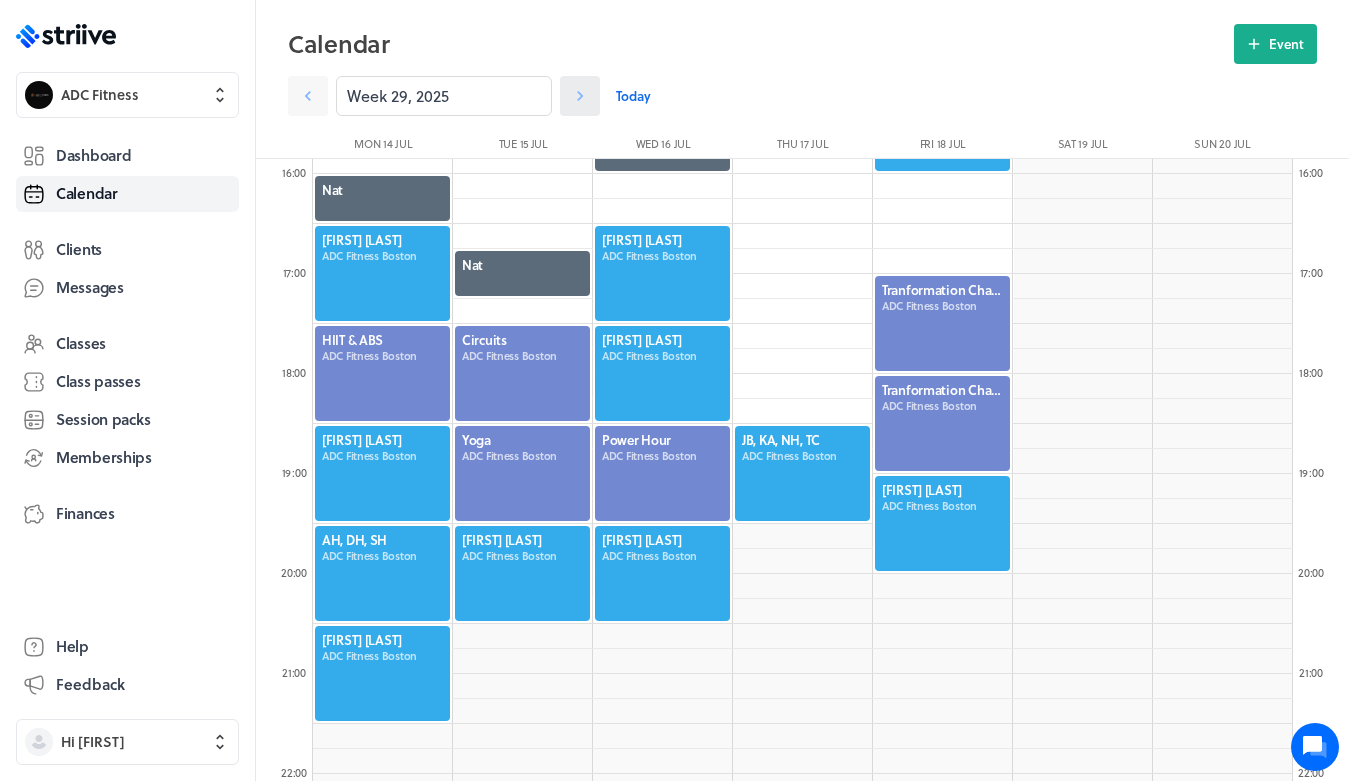 click at bounding box center (308, 96) 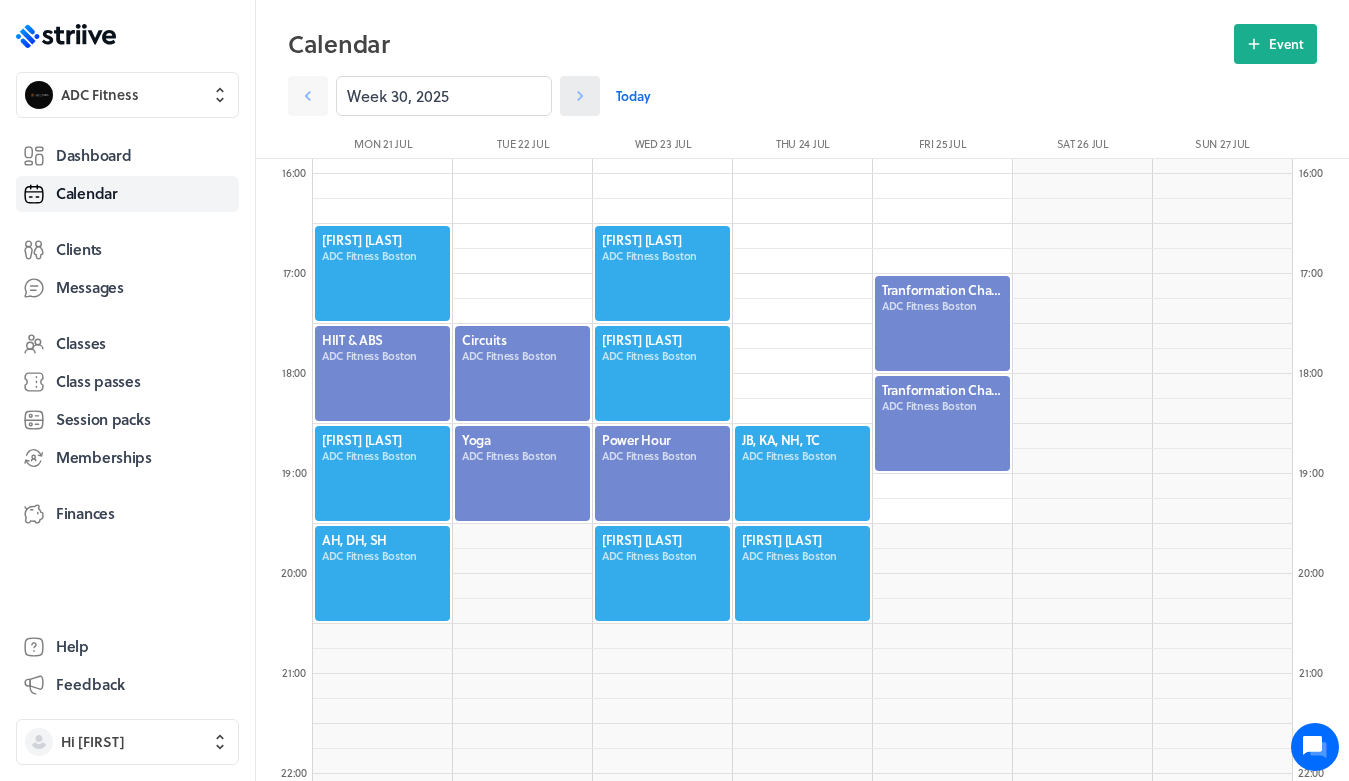 click at bounding box center [308, 96] 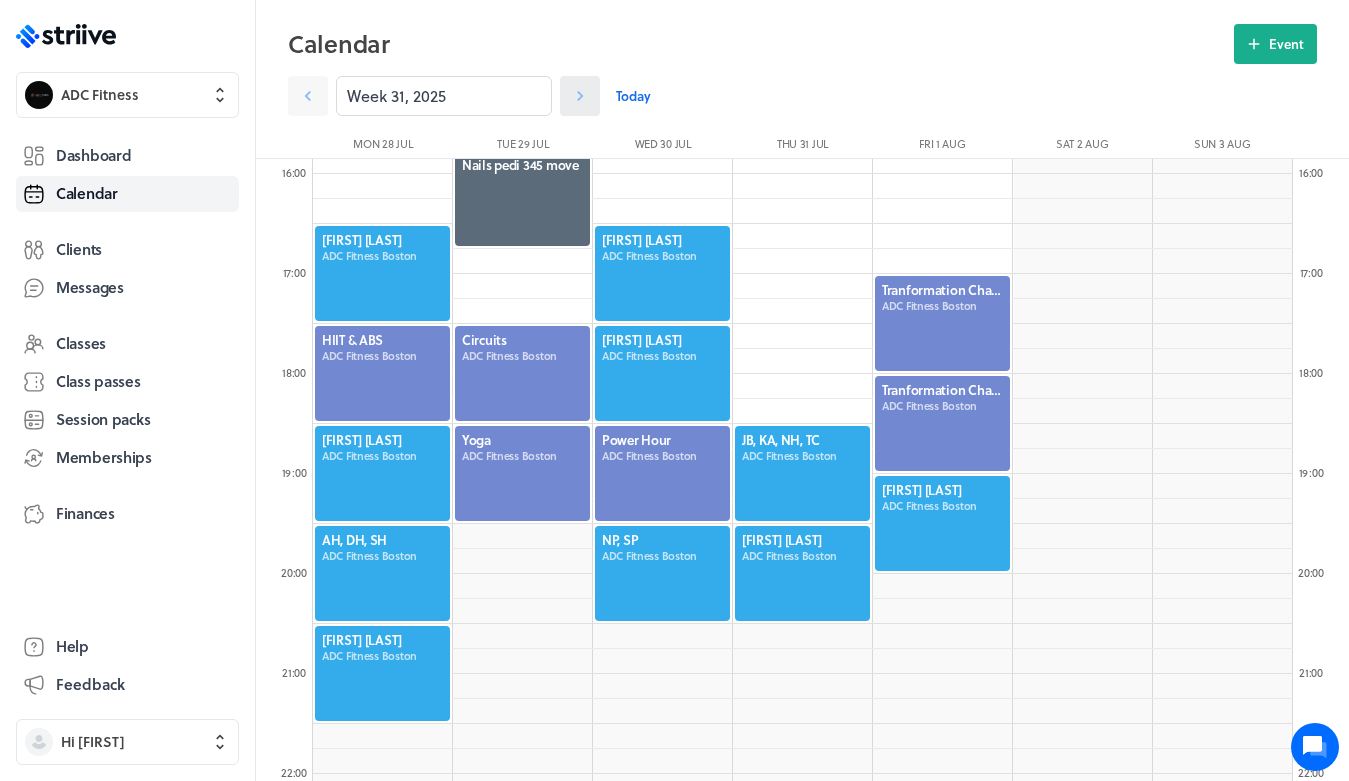 click at bounding box center [308, 96] 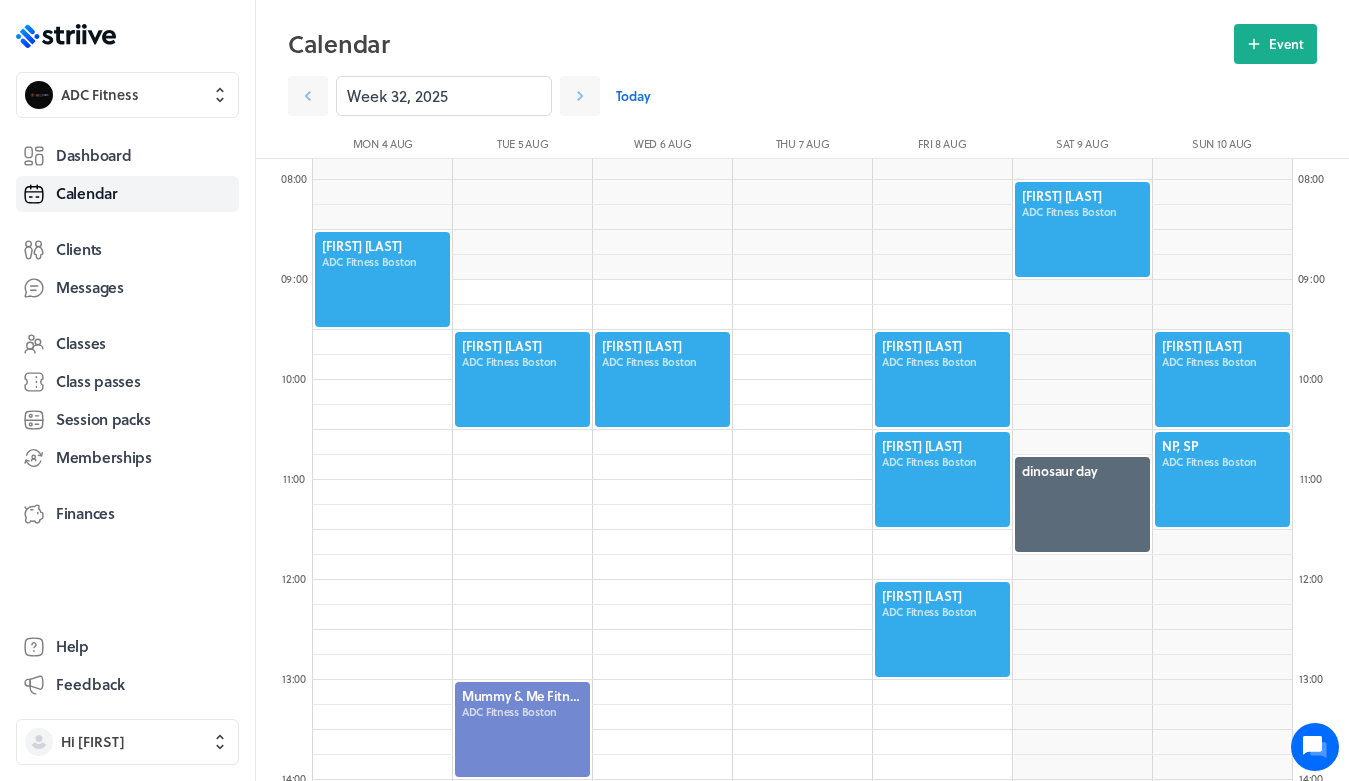 scroll, scrollTop: 788, scrollLeft: 0, axis: vertical 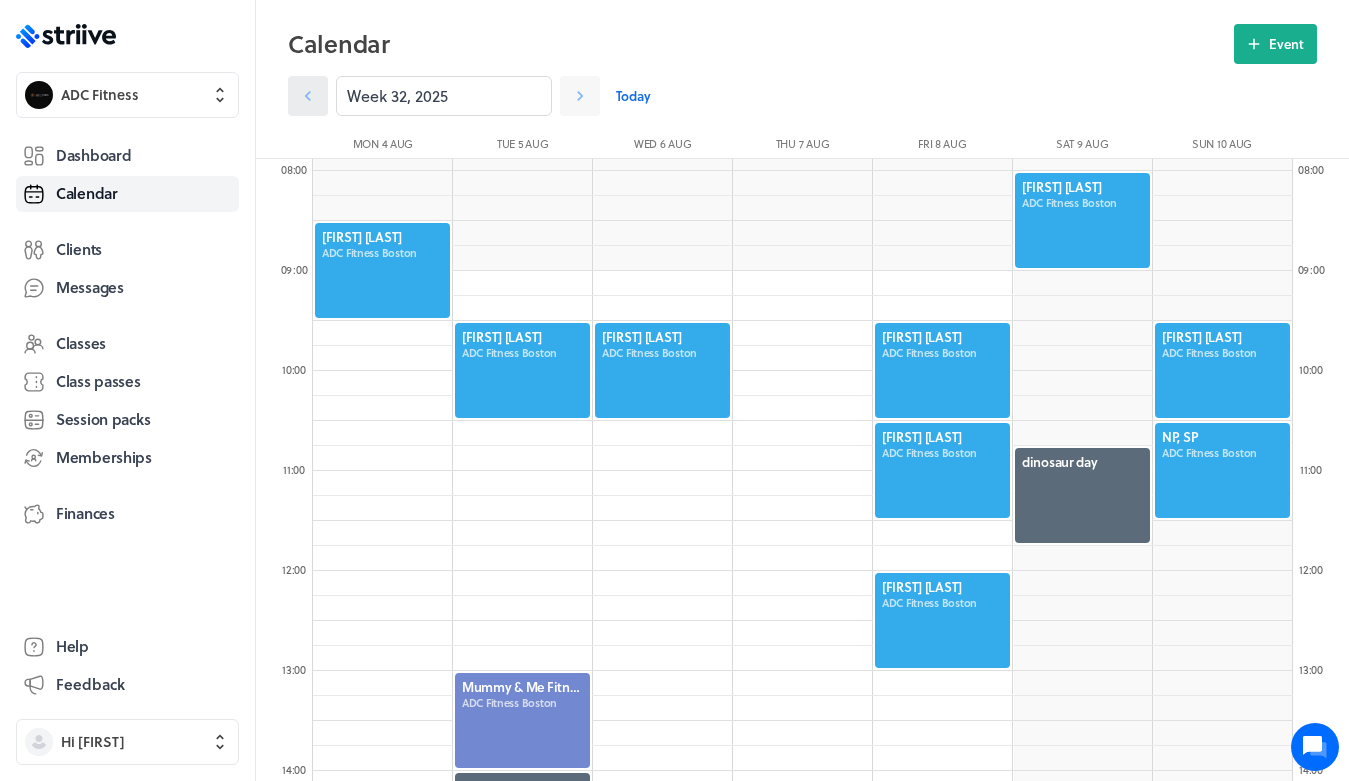 click at bounding box center (308, 96) 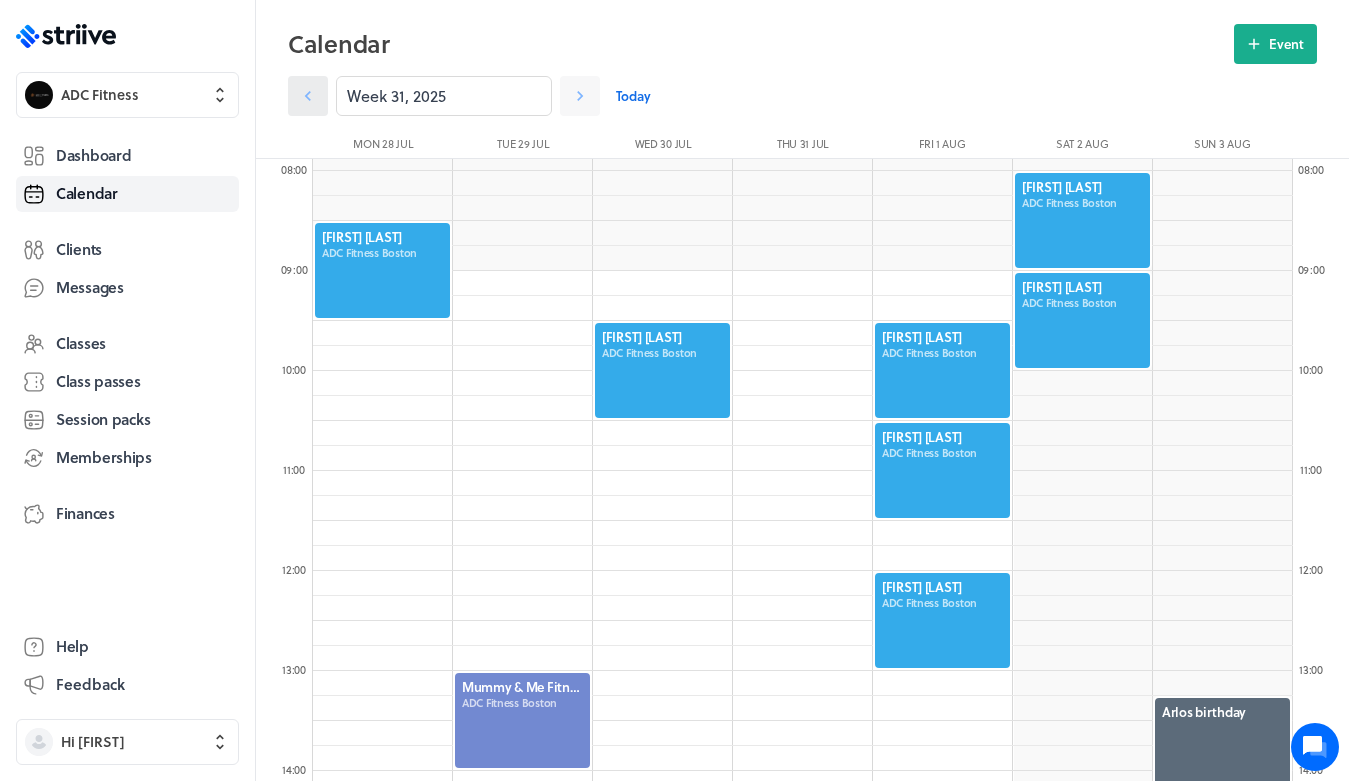 click at bounding box center [308, 96] 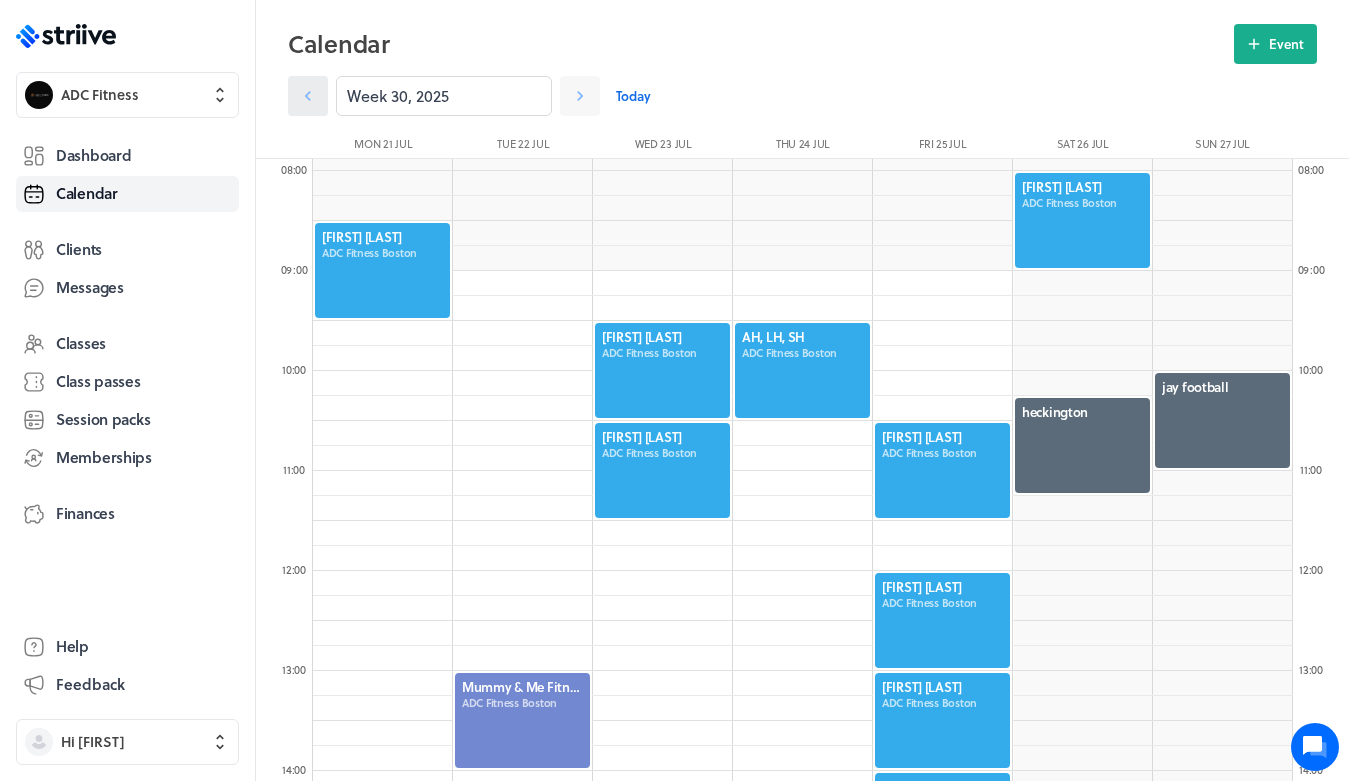 click at bounding box center (308, 96) 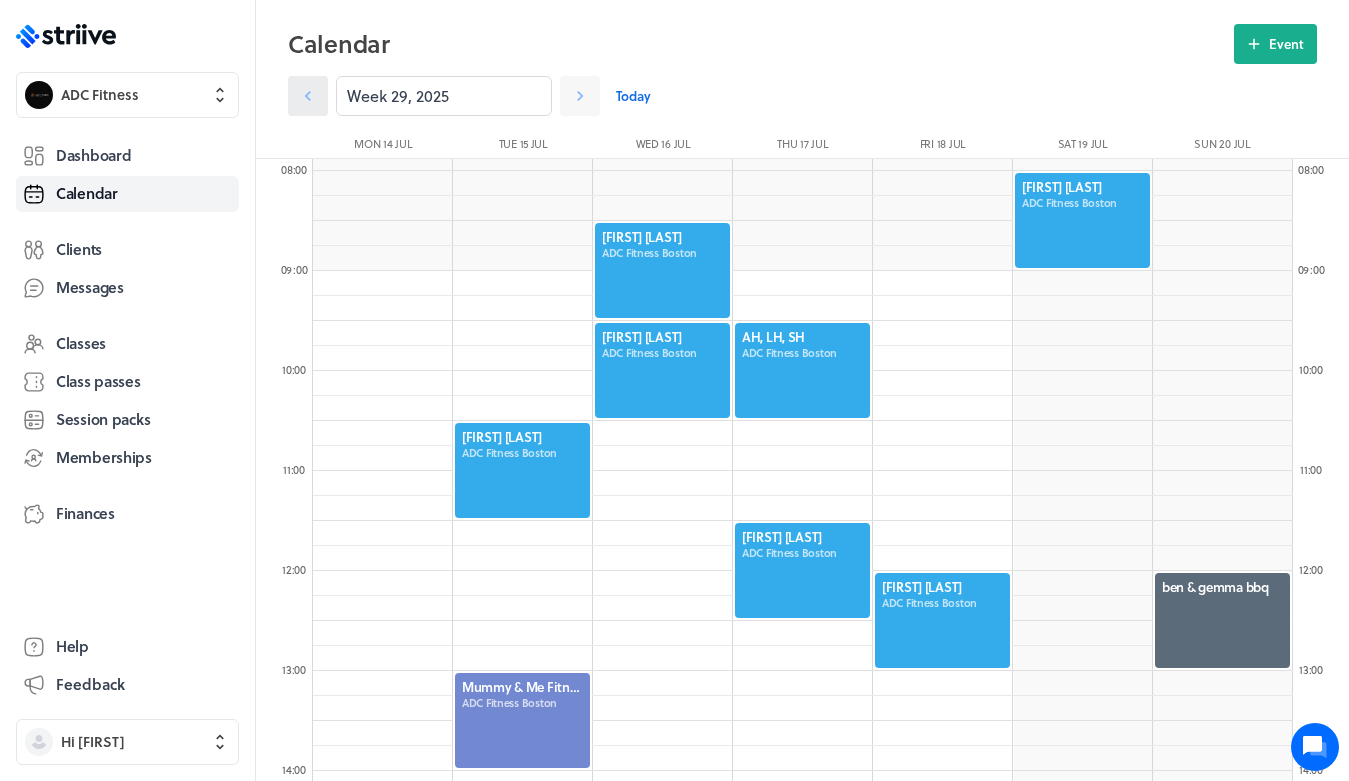 click at bounding box center [308, 96] 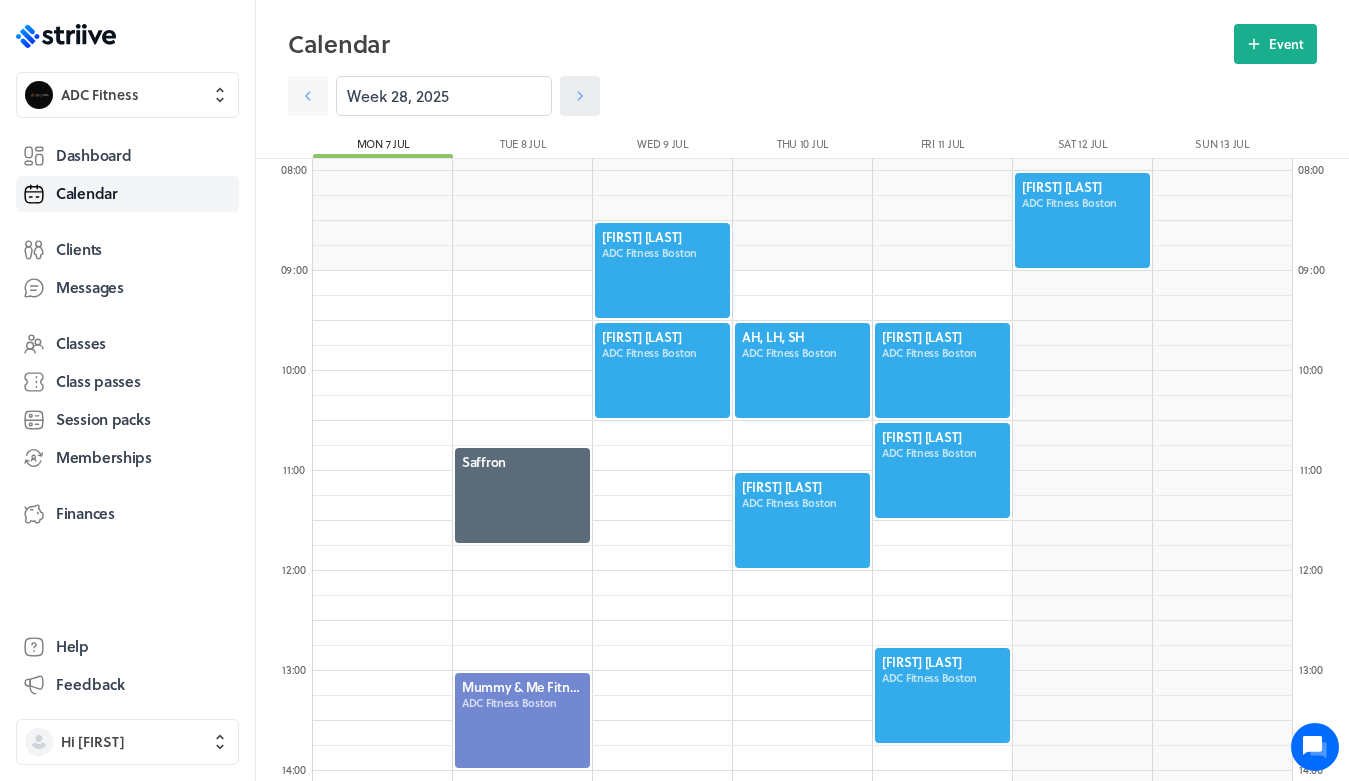 click at bounding box center (308, 96) 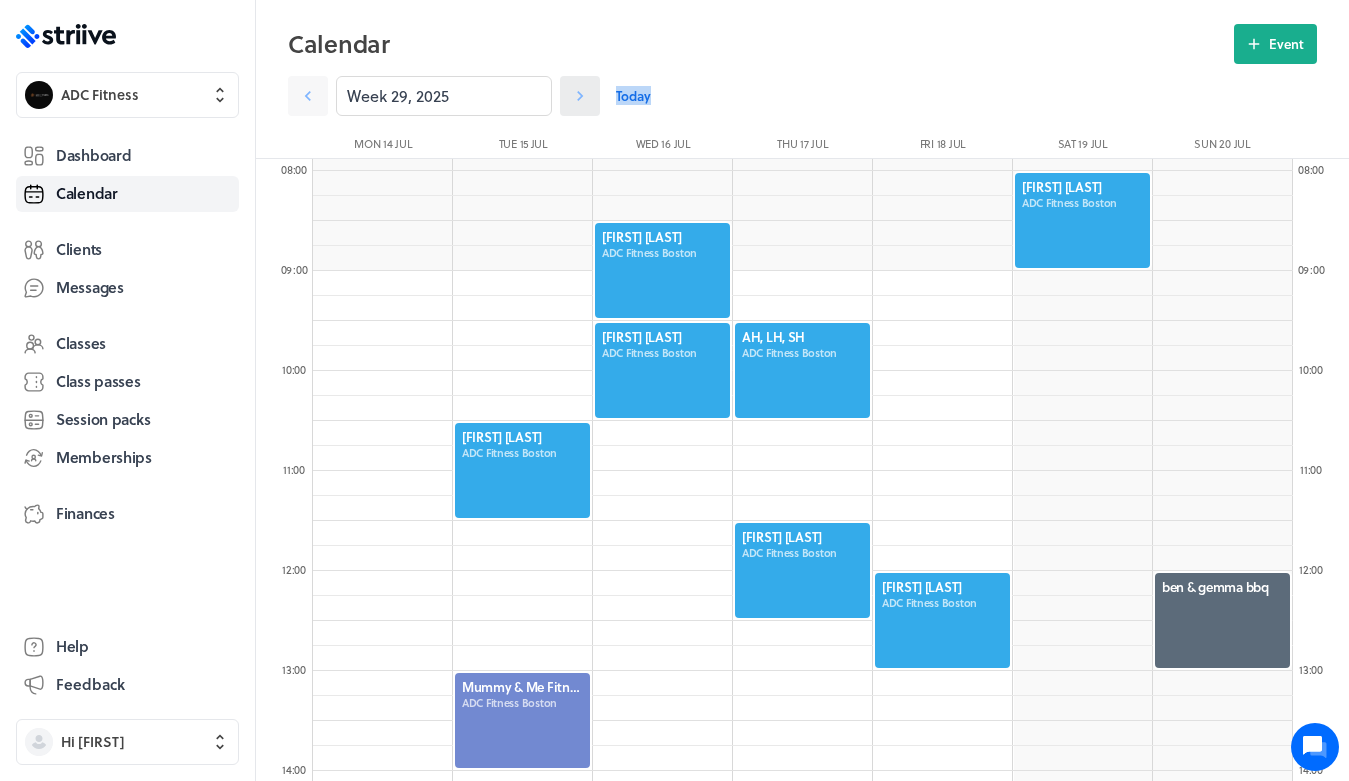 click at bounding box center [308, 96] 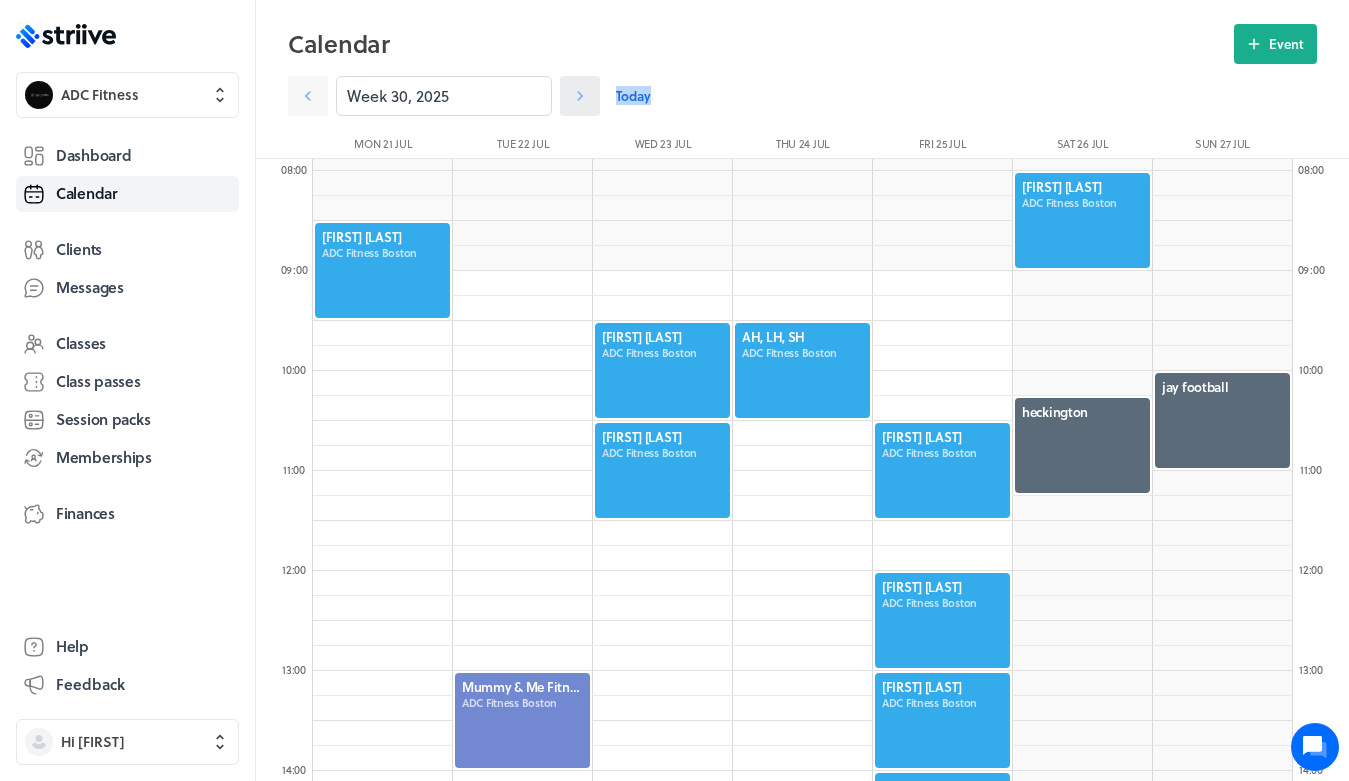 click at bounding box center [308, 96] 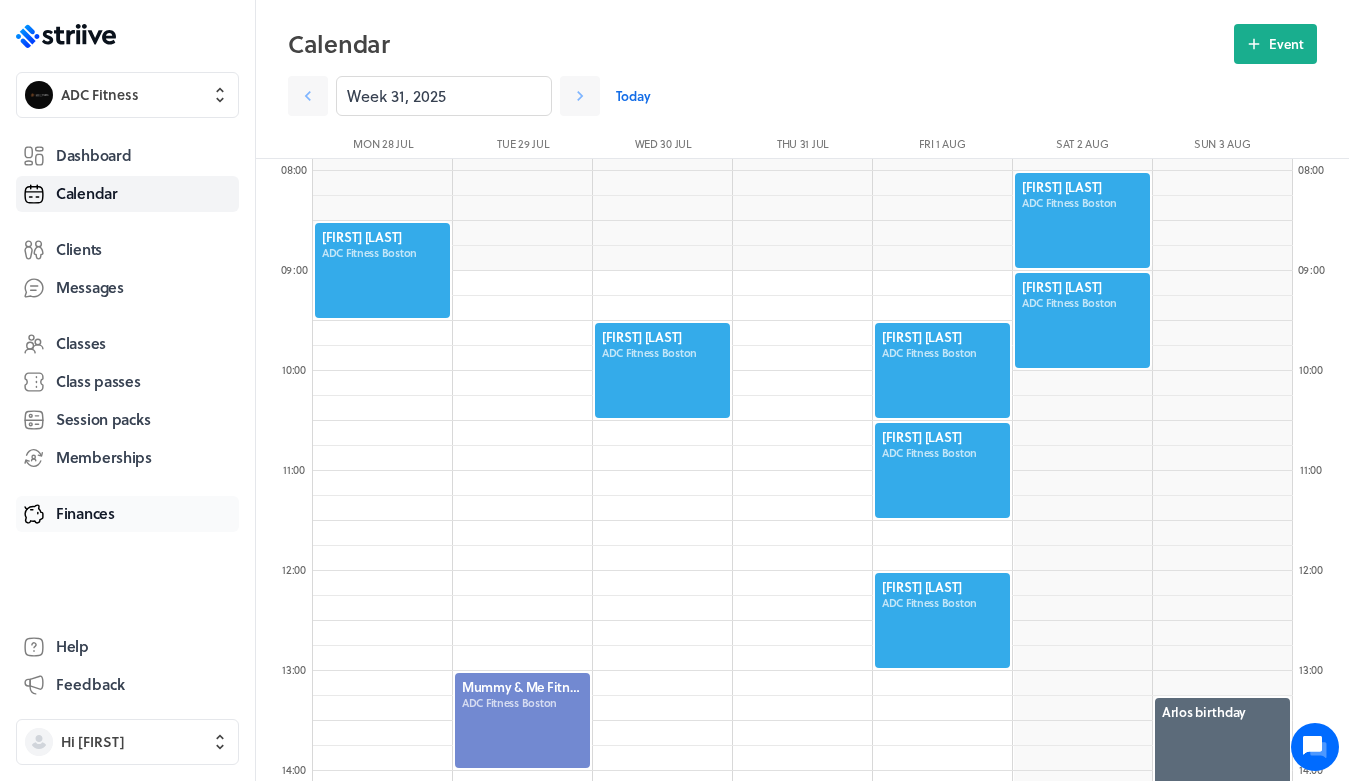 click on "Finances" at bounding box center (127, 514) 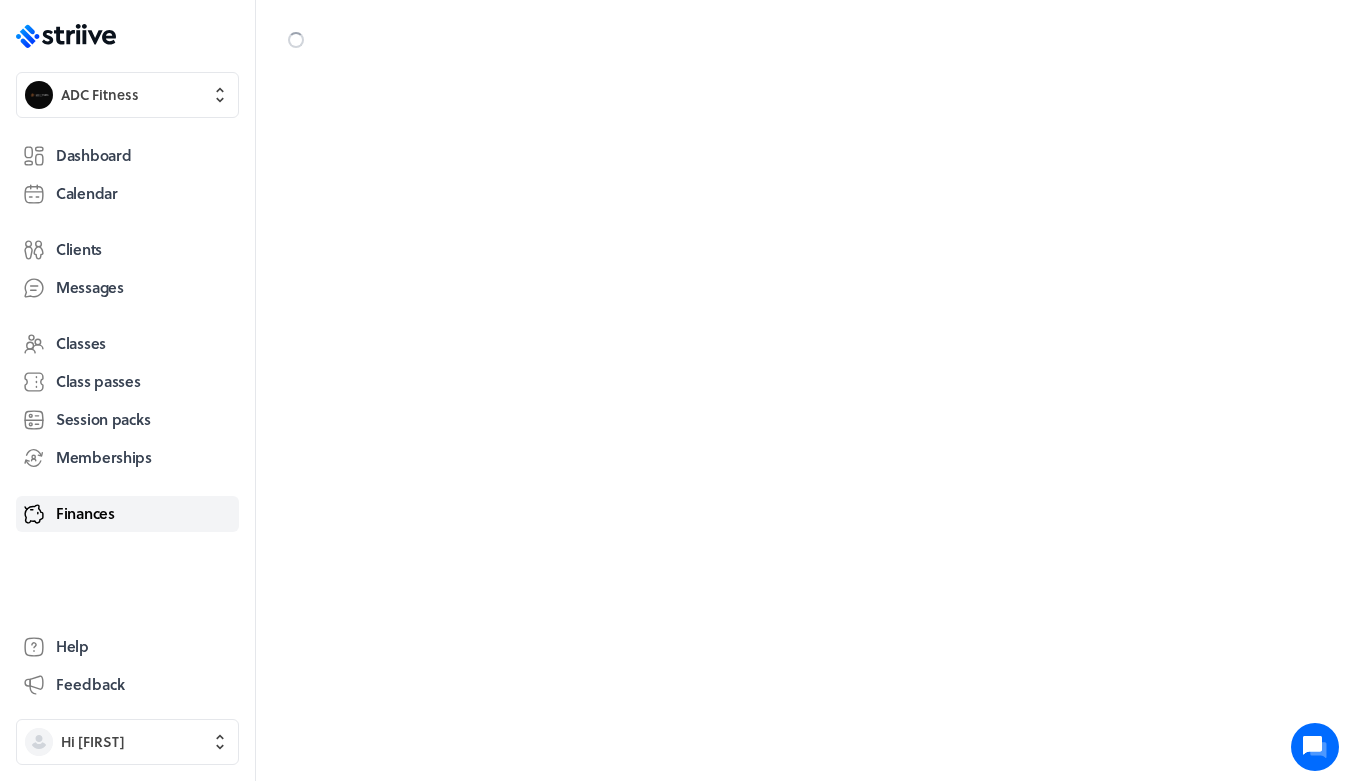 scroll, scrollTop: 0, scrollLeft: 0, axis: both 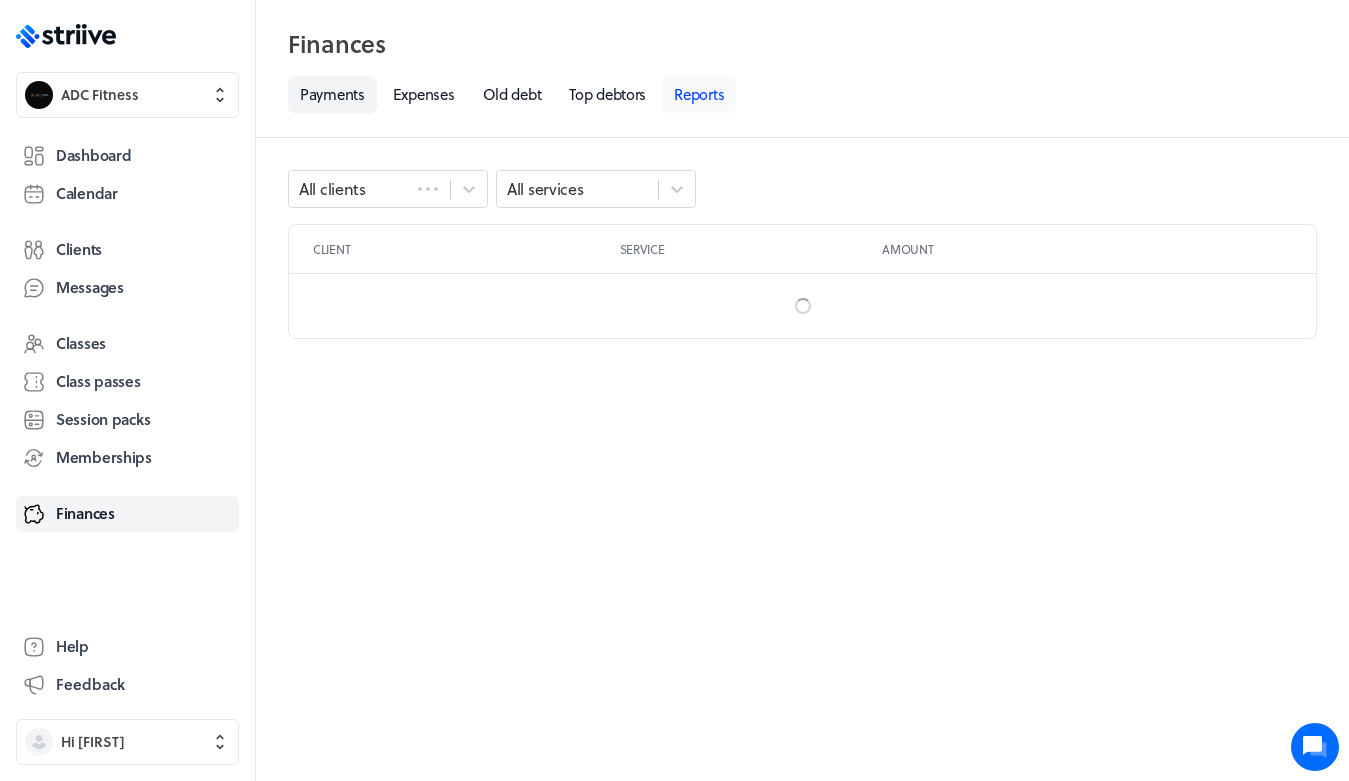 click on "Reports" at bounding box center [699, 94] 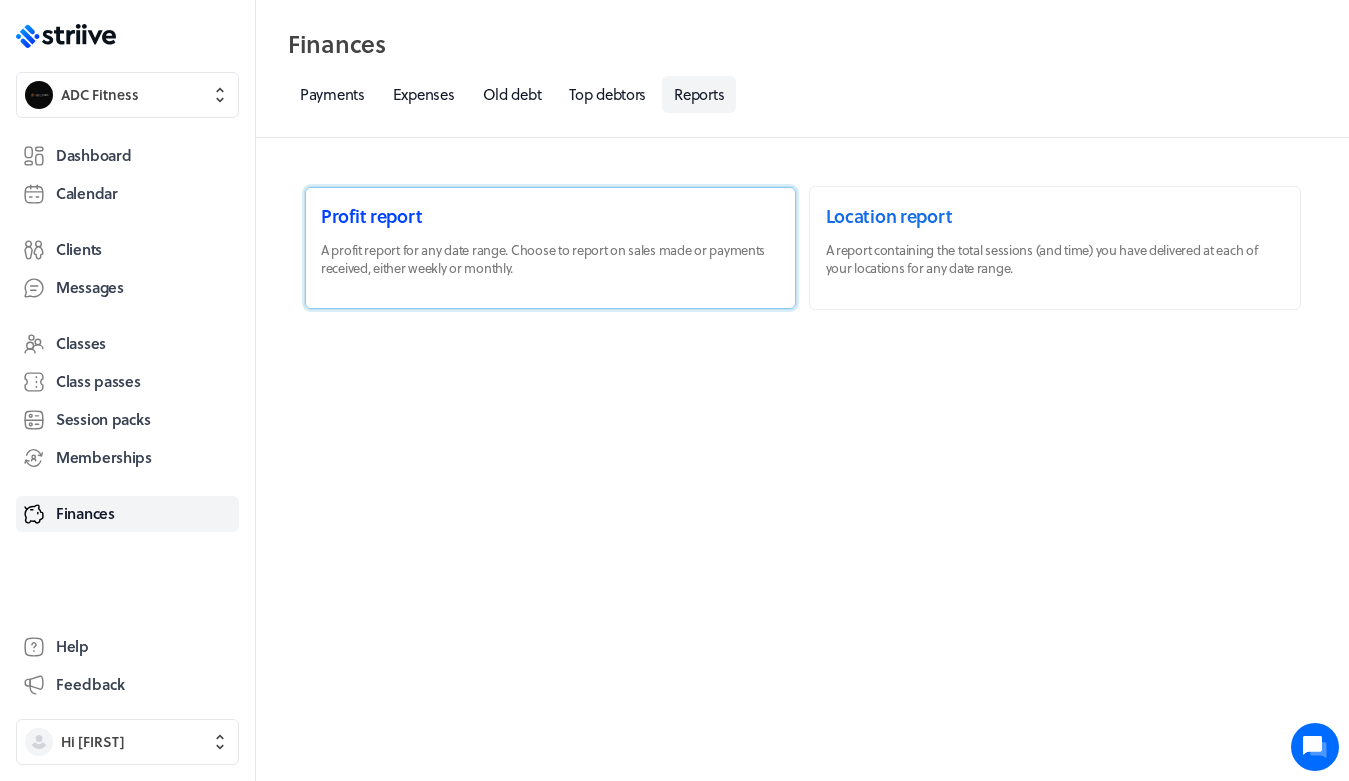 click at bounding box center [550, 248] 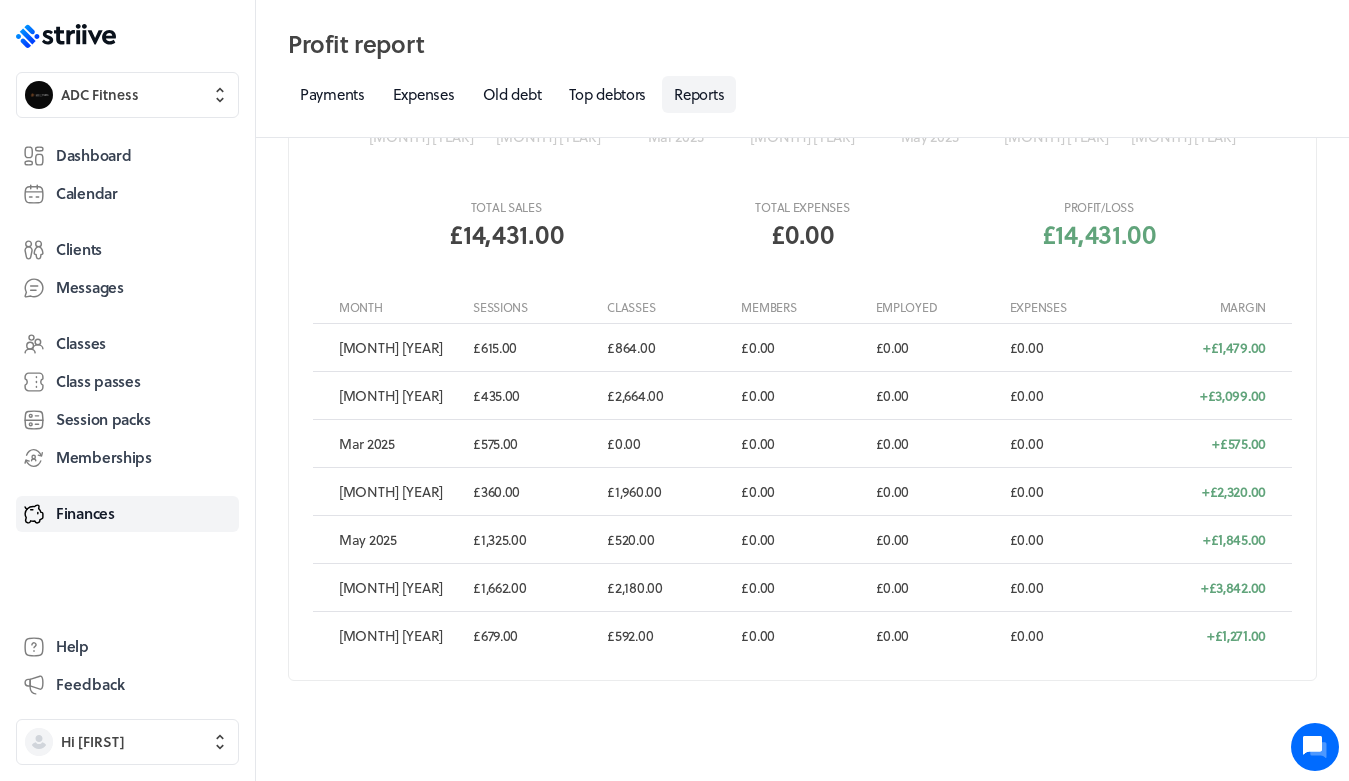 scroll, scrollTop: 381, scrollLeft: 0, axis: vertical 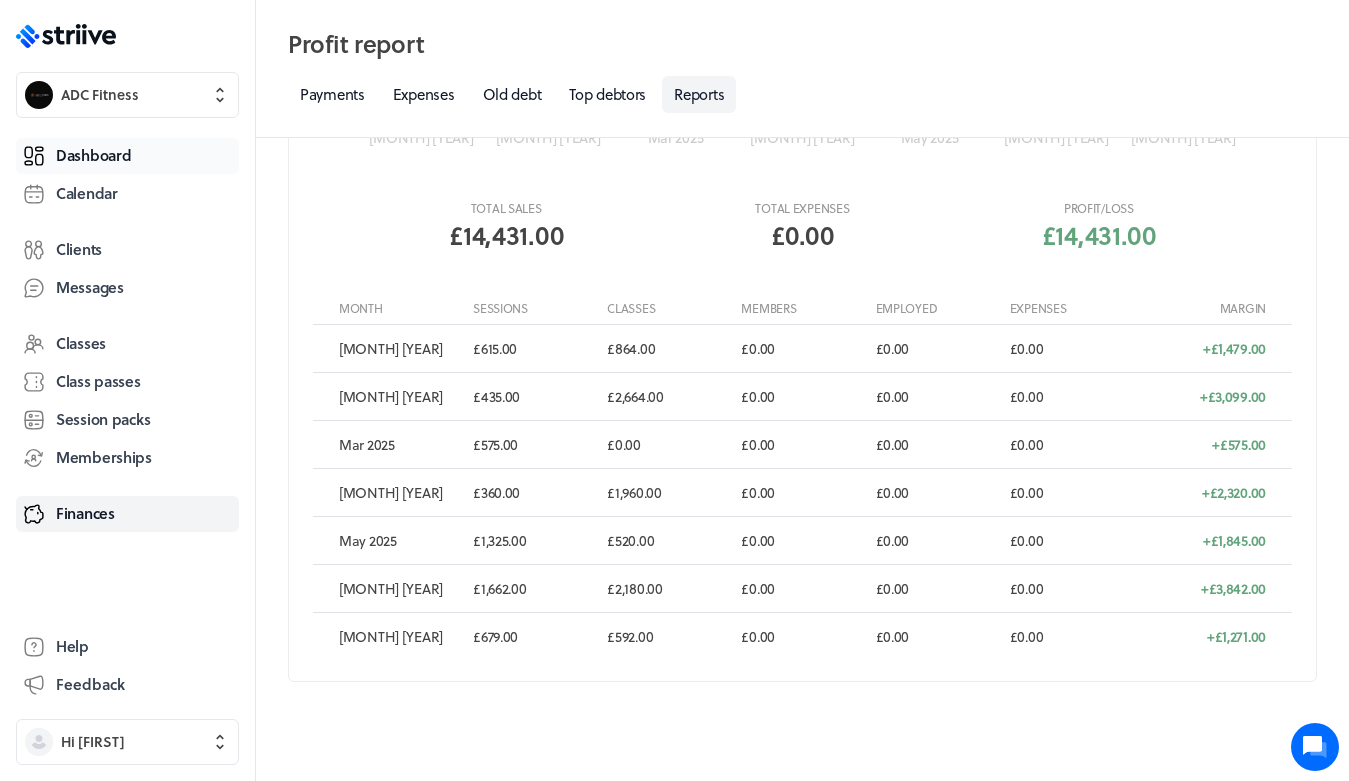 click on "Dashboard" at bounding box center [93, 155] 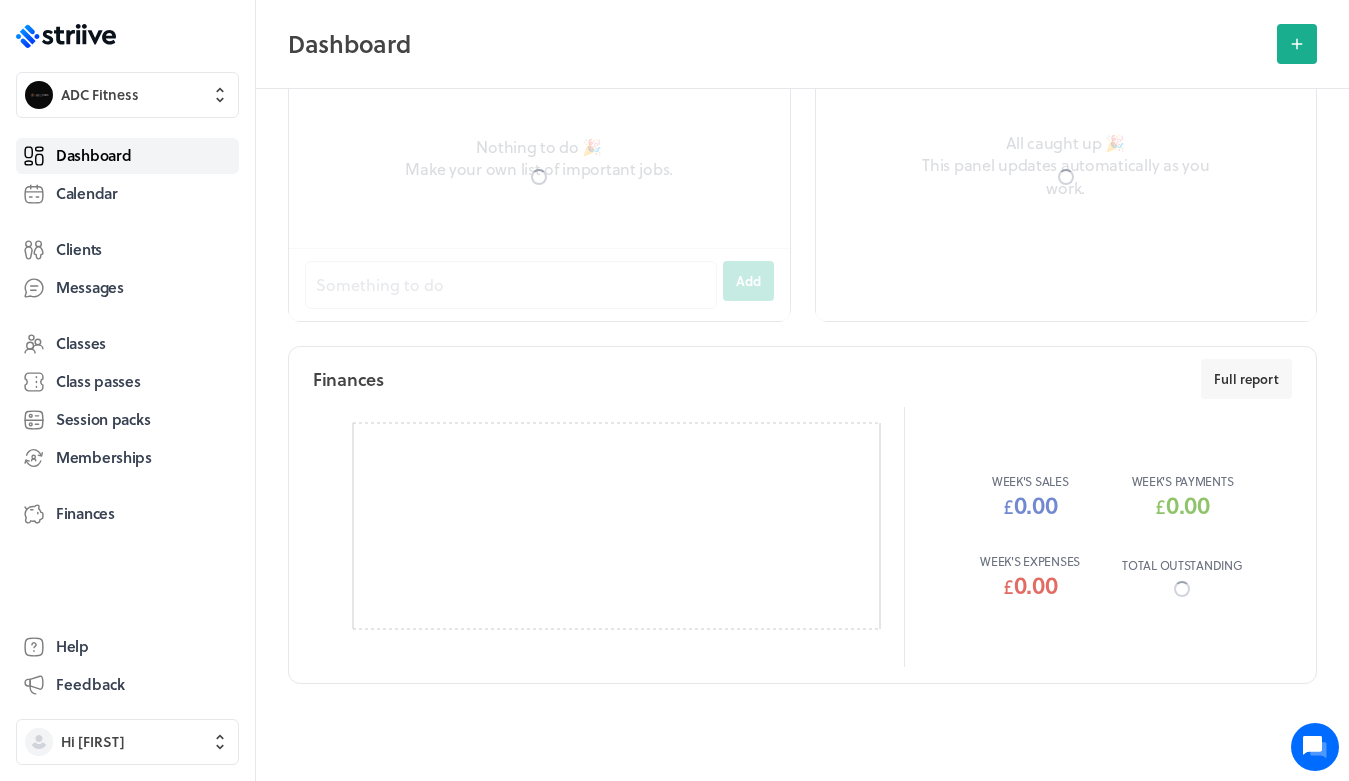 scroll, scrollTop: 0, scrollLeft: 0, axis: both 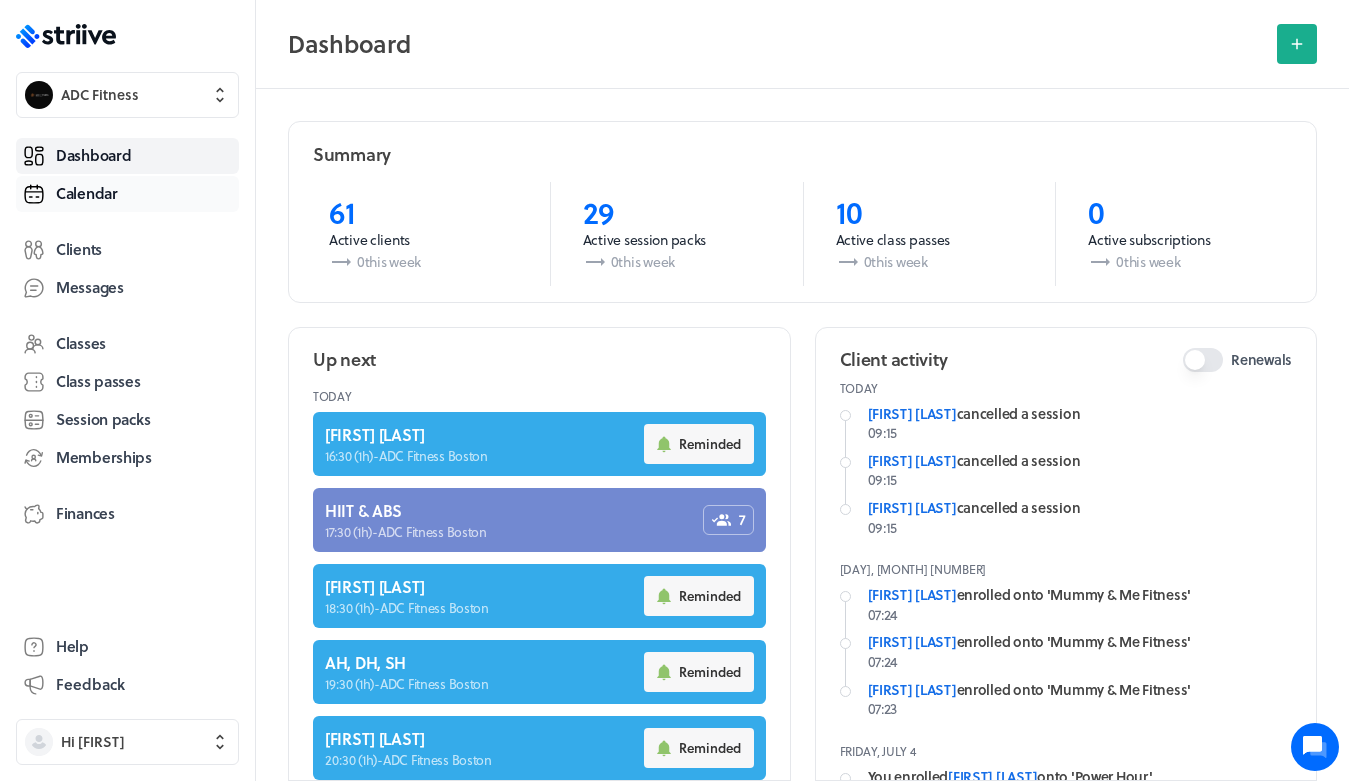 click on "Calendar" at bounding box center [127, 194] 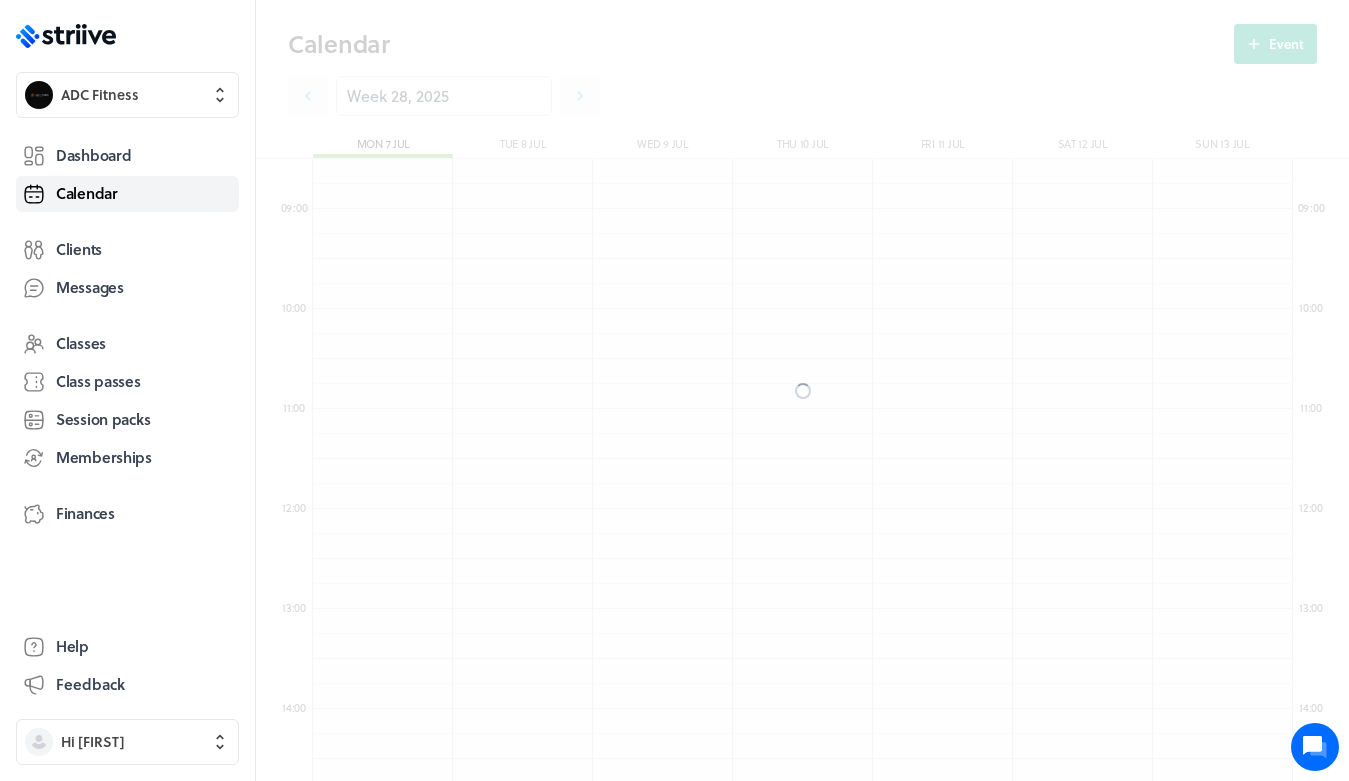scroll, scrollTop: 10, scrollLeft: 11, axis: both 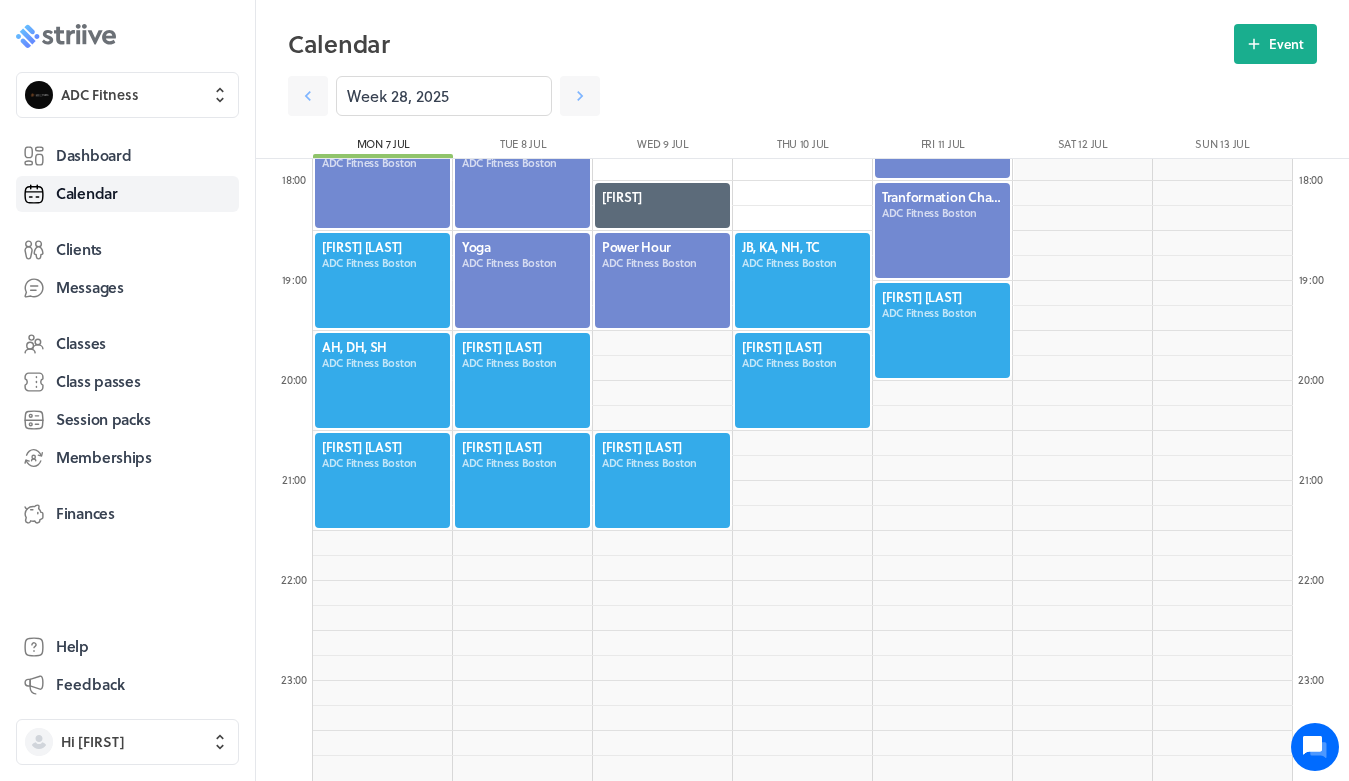 click at bounding box center [78, 37] 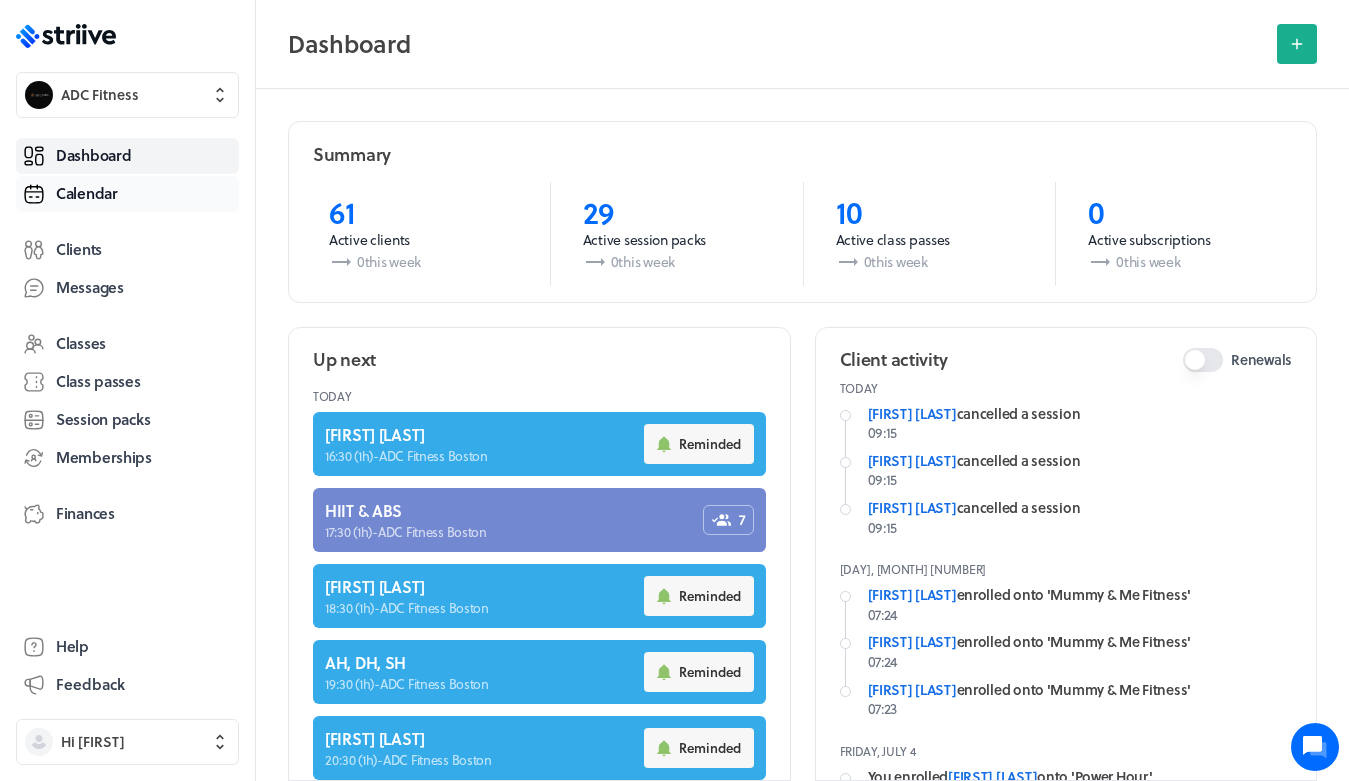 click on "Calendar" at bounding box center (87, 193) 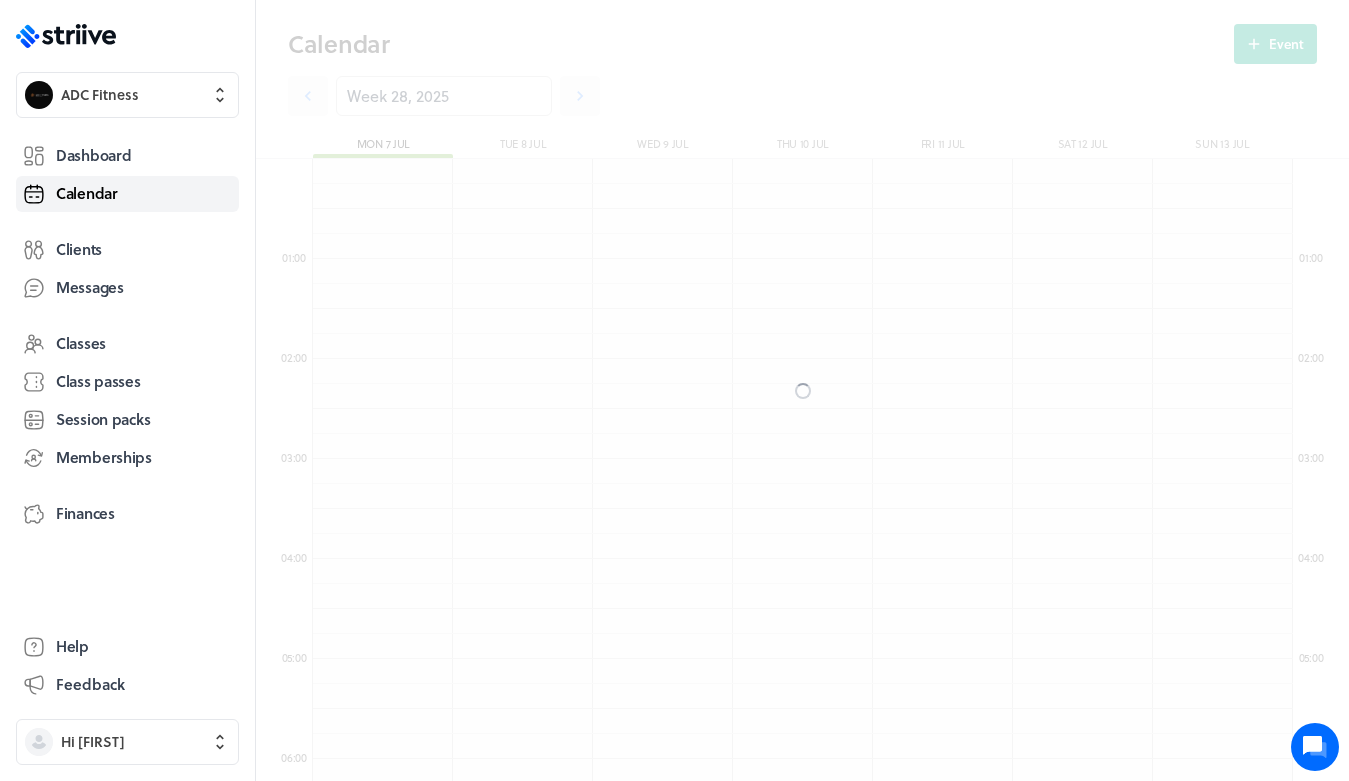 scroll, scrollTop: 850, scrollLeft: 0, axis: vertical 